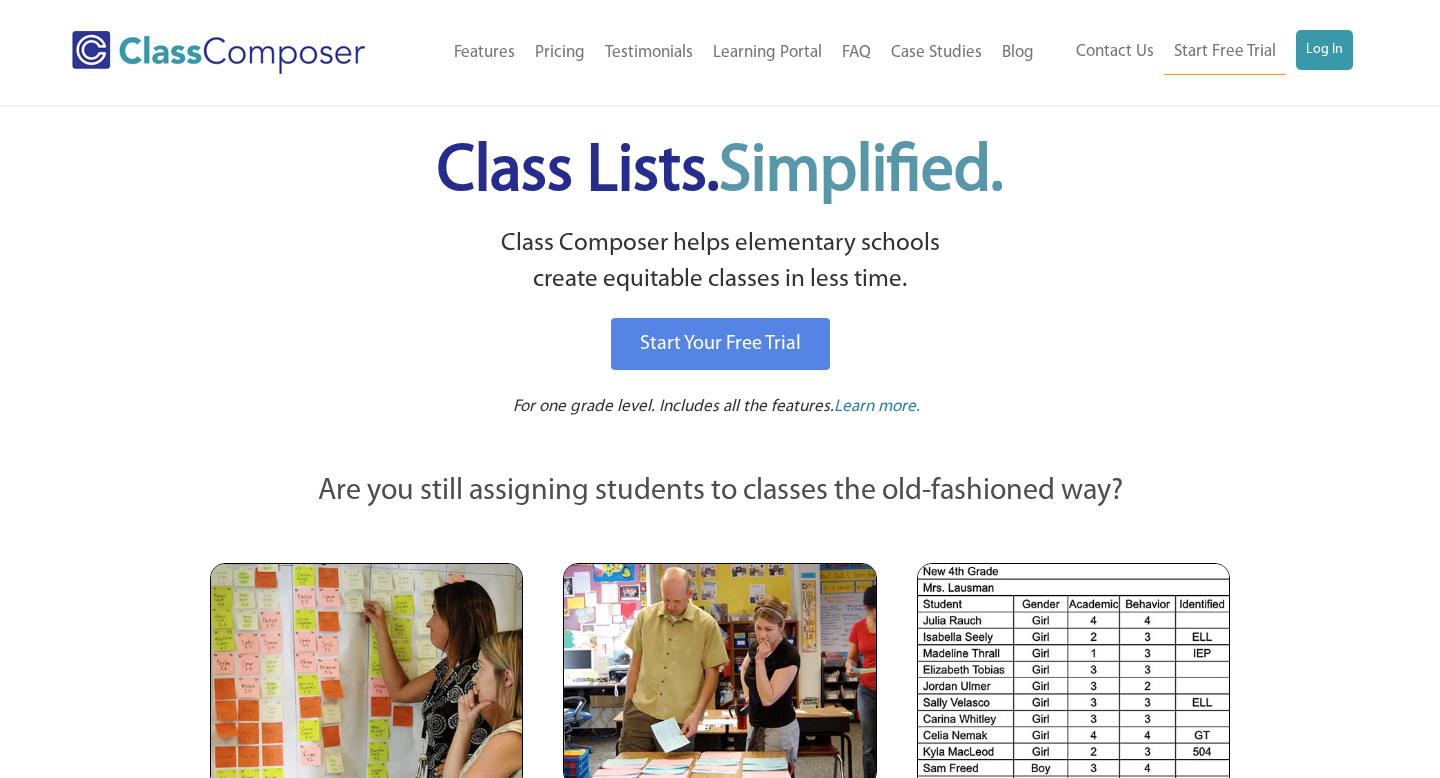 scroll, scrollTop: 0, scrollLeft: 0, axis: both 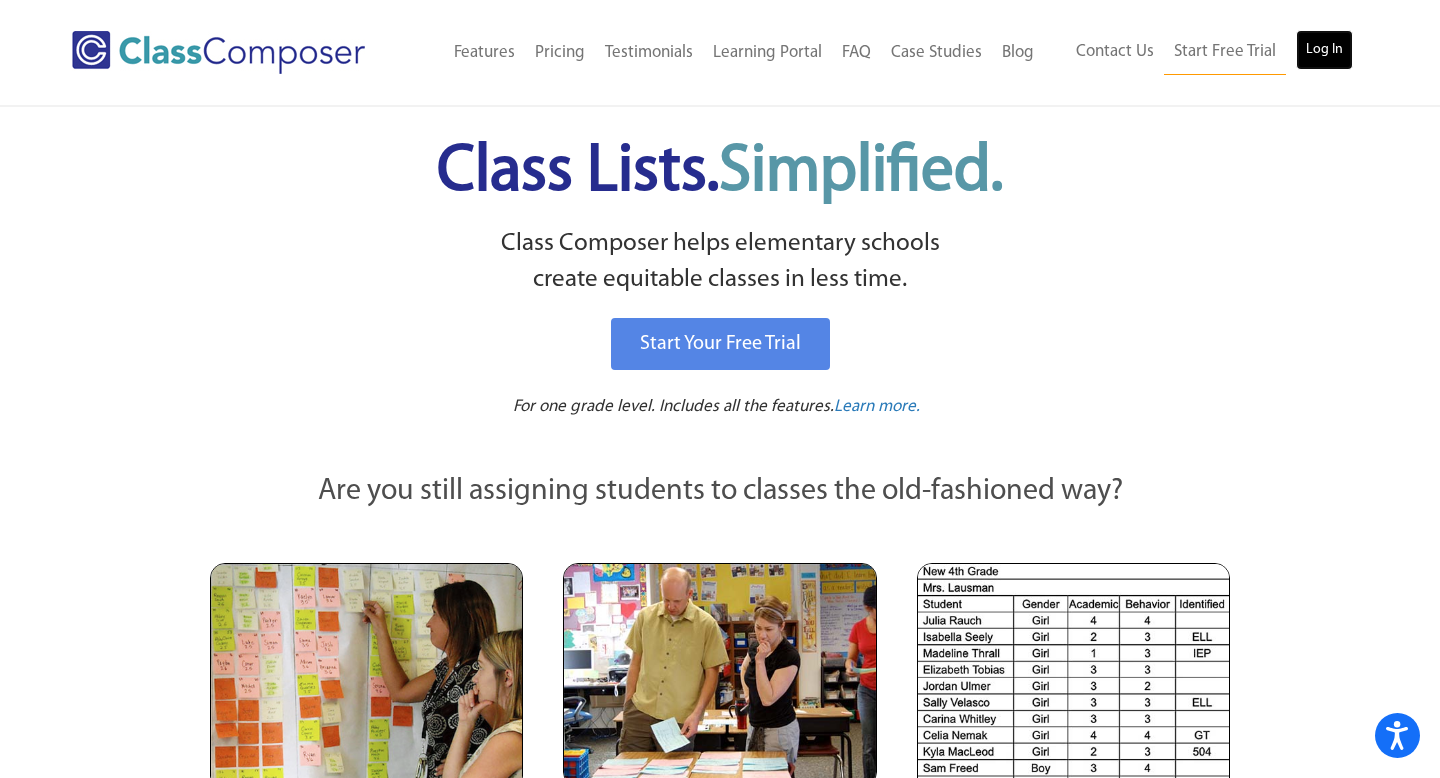 click on "Log In" at bounding box center [1324, 50] 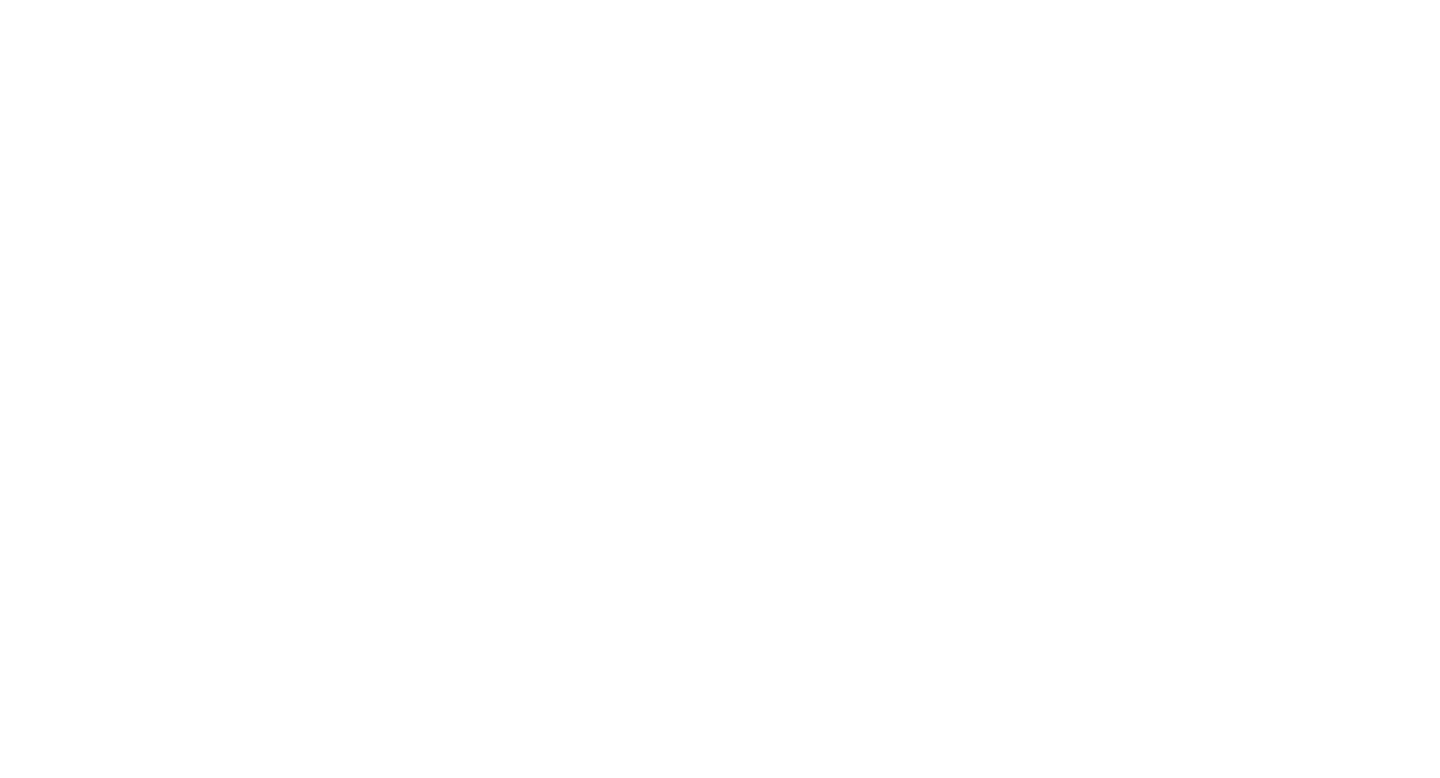 scroll, scrollTop: 0, scrollLeft: 0, axis: both 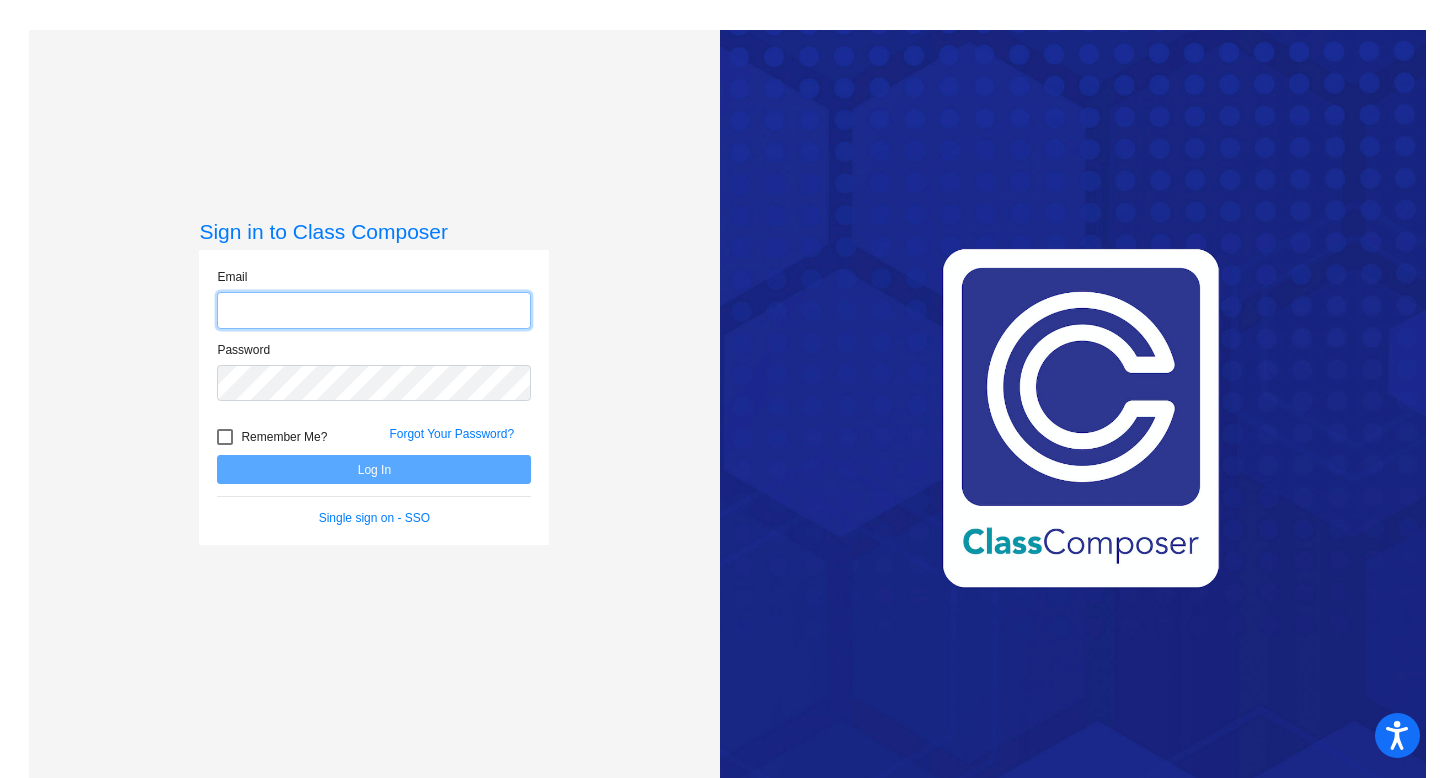 type on "[EMAIL]" 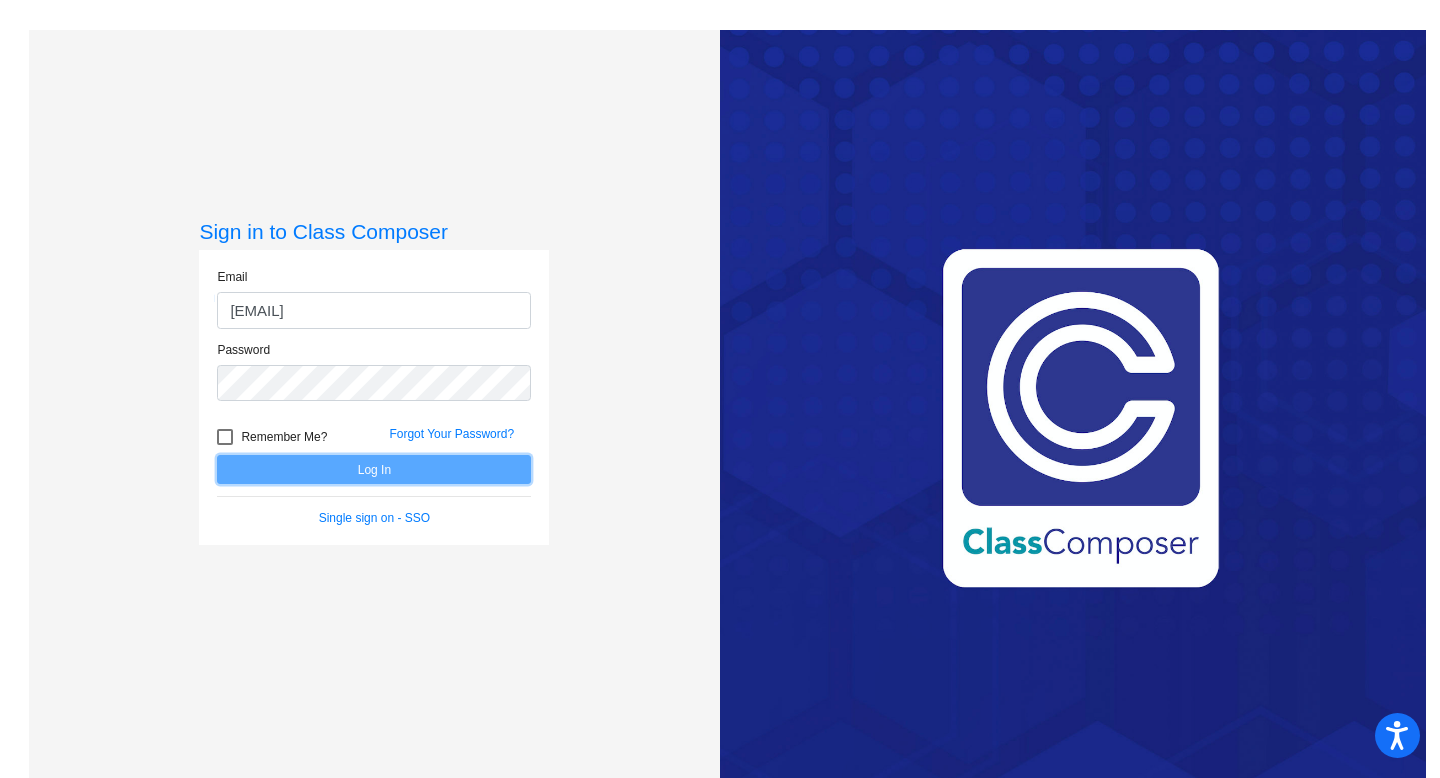click on "Log In" 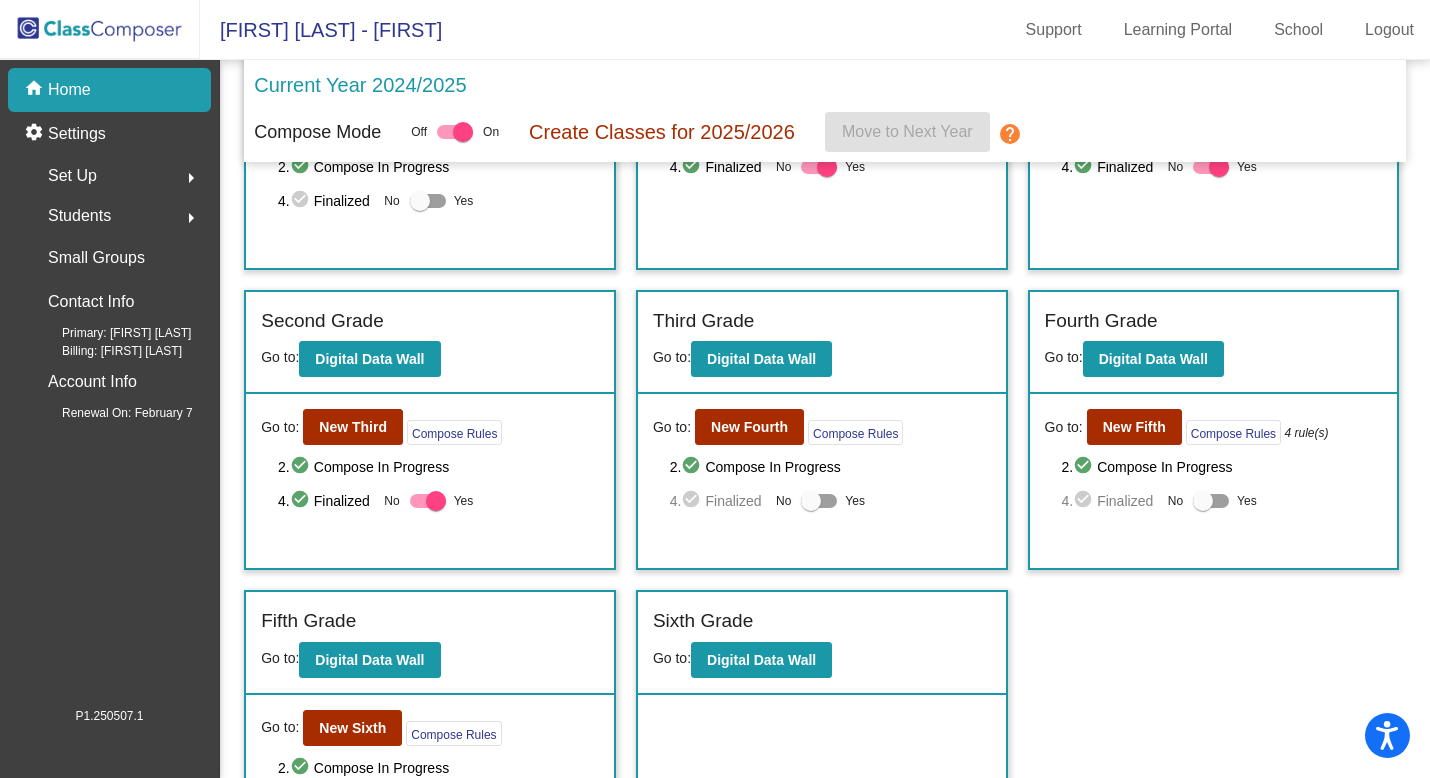 scroll, scrollTop: 312, scrollLeft: 0, axis: vertical 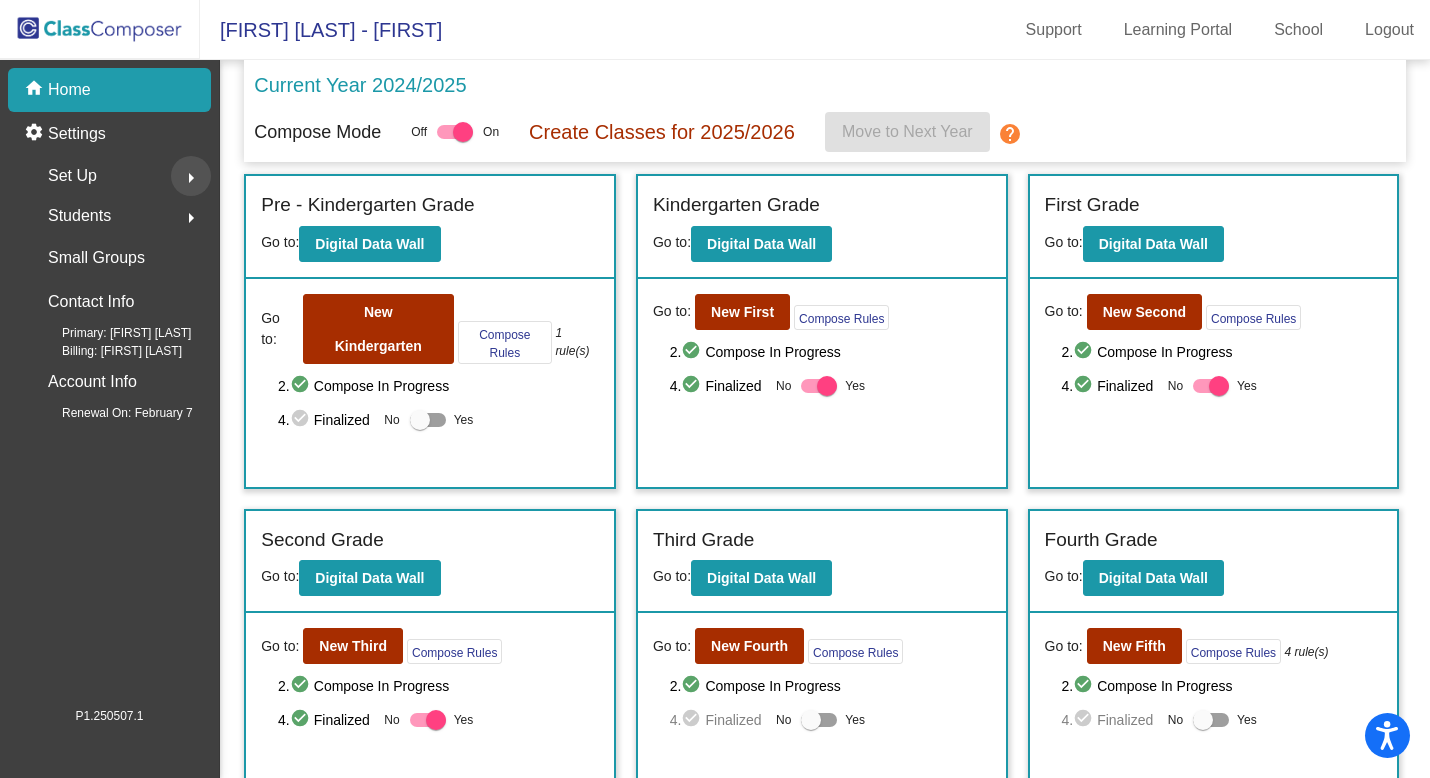 click on "arrow_right" 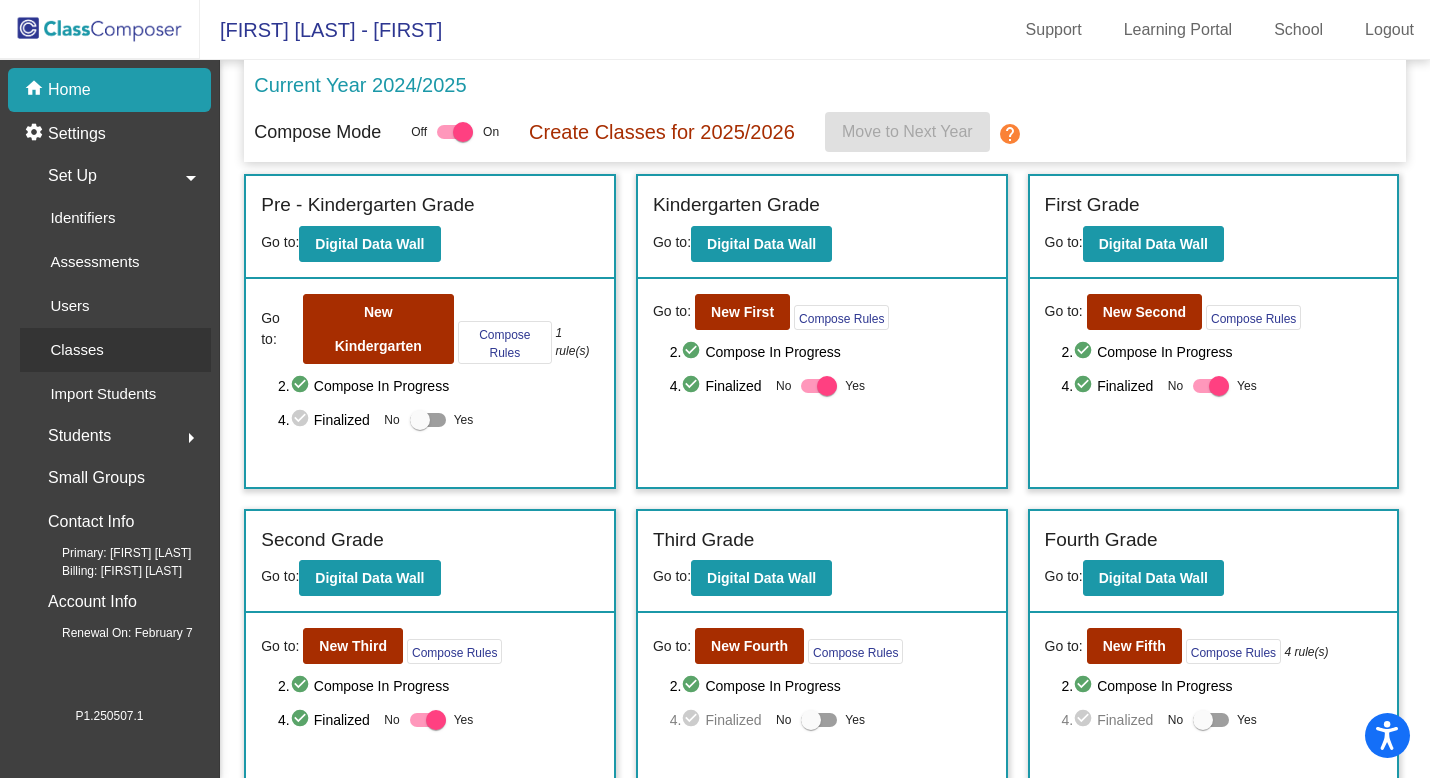 click on "Classes" 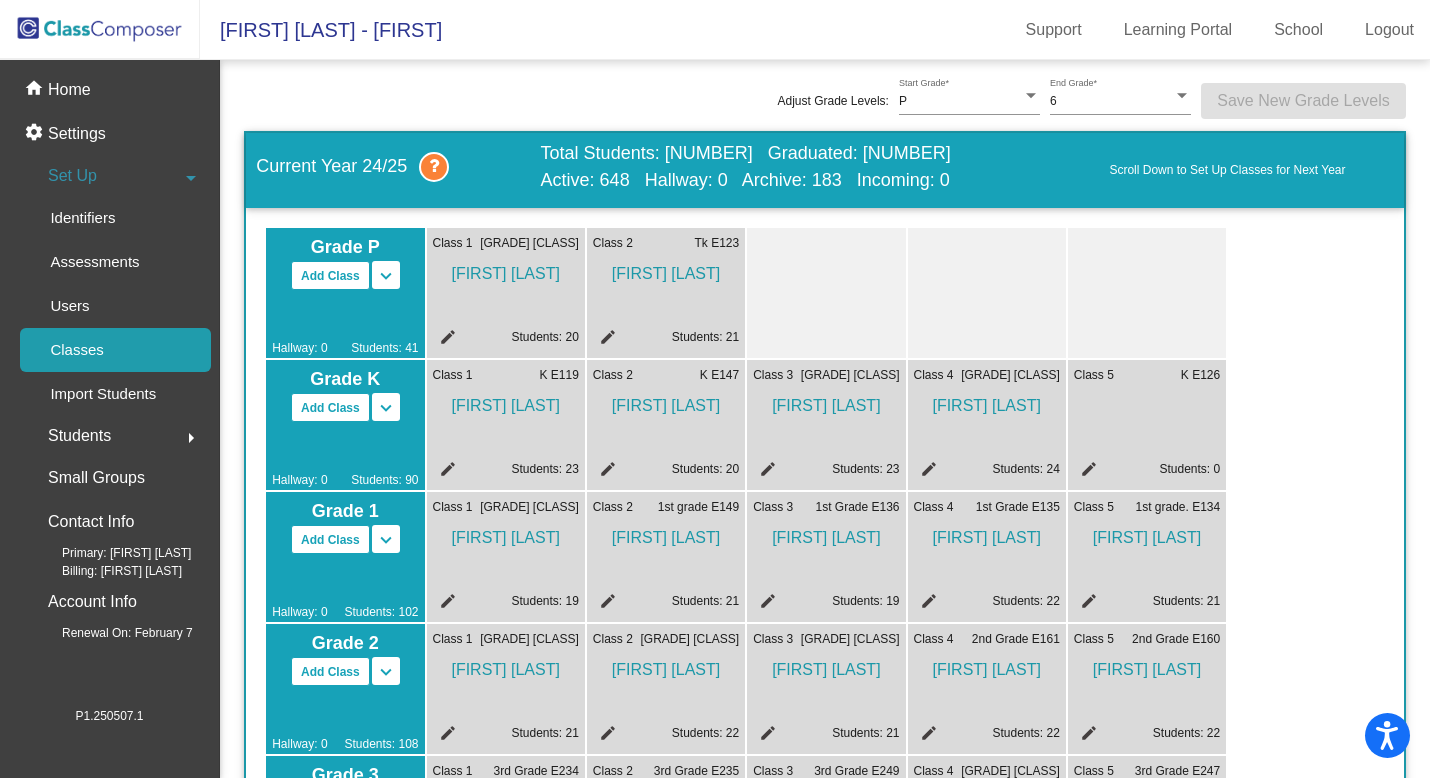scroll, scrollTop: 0, scrollLeft: 0, axis: both 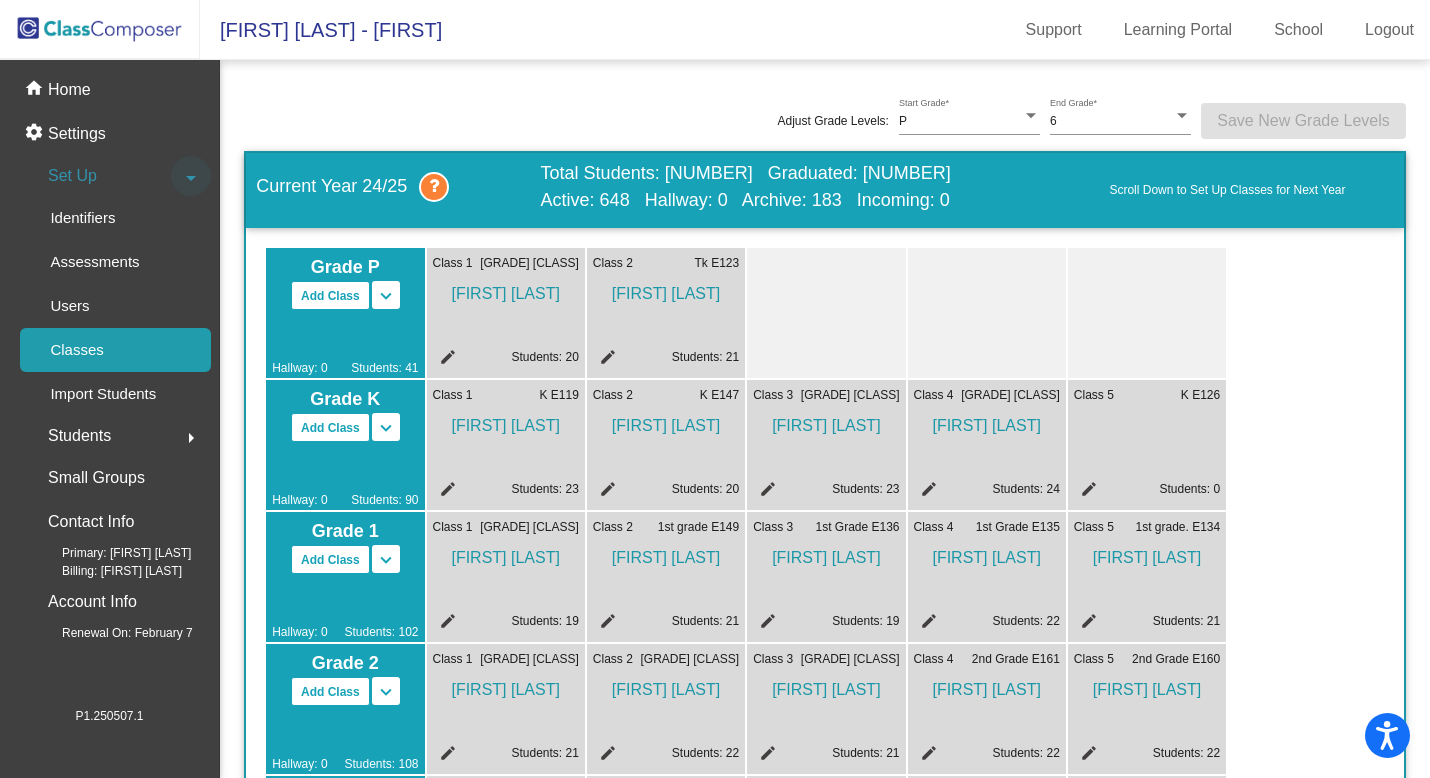 click on "arrow_drop_down" 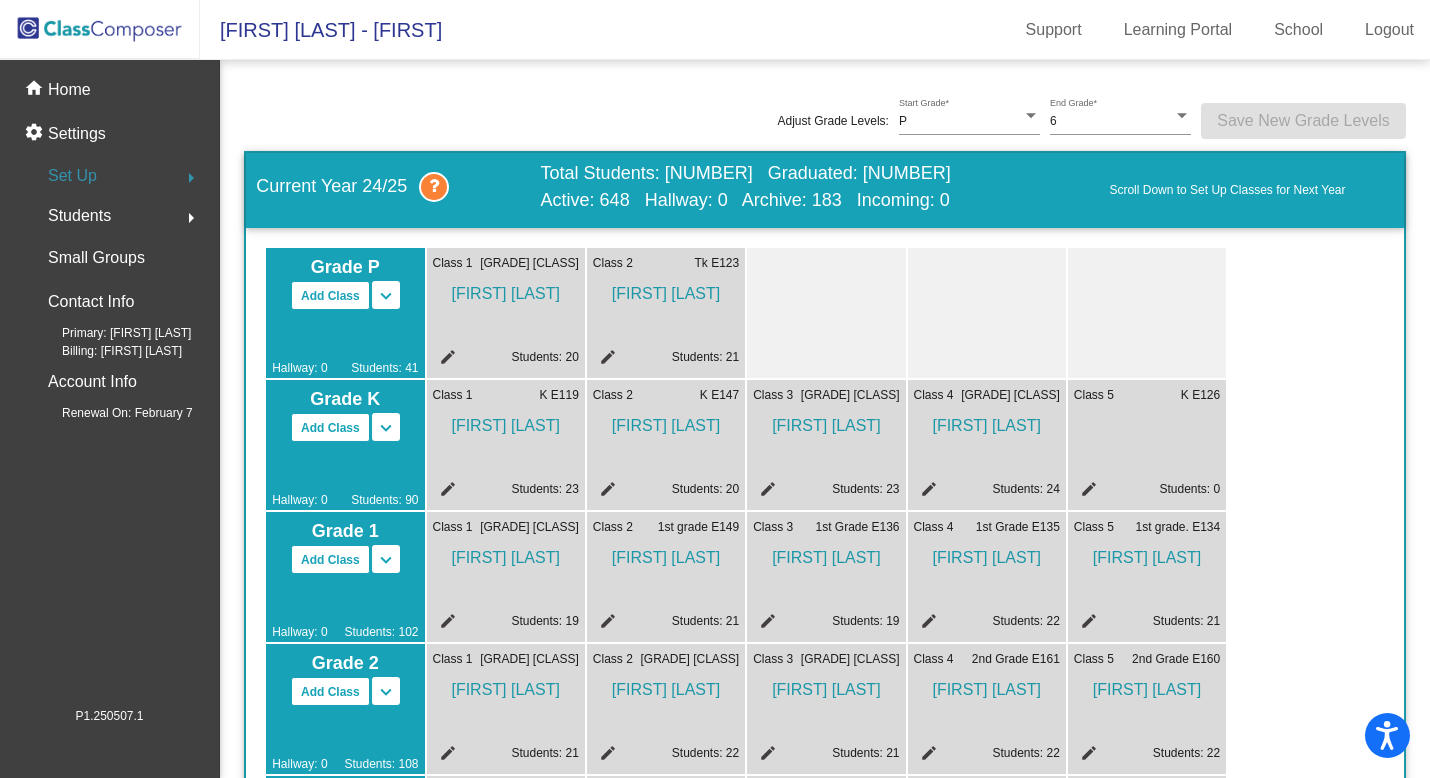 click on "arrow_right" 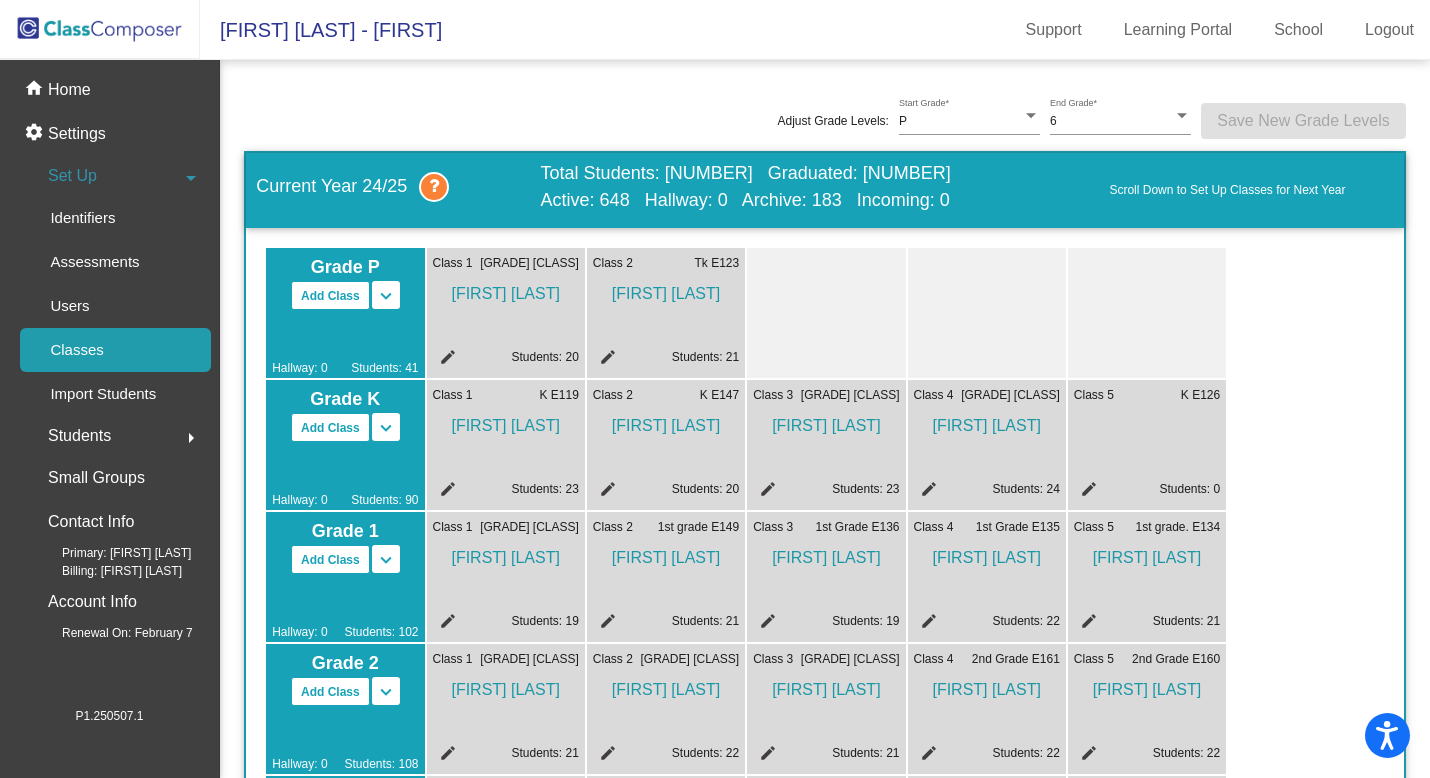 click on "edit" 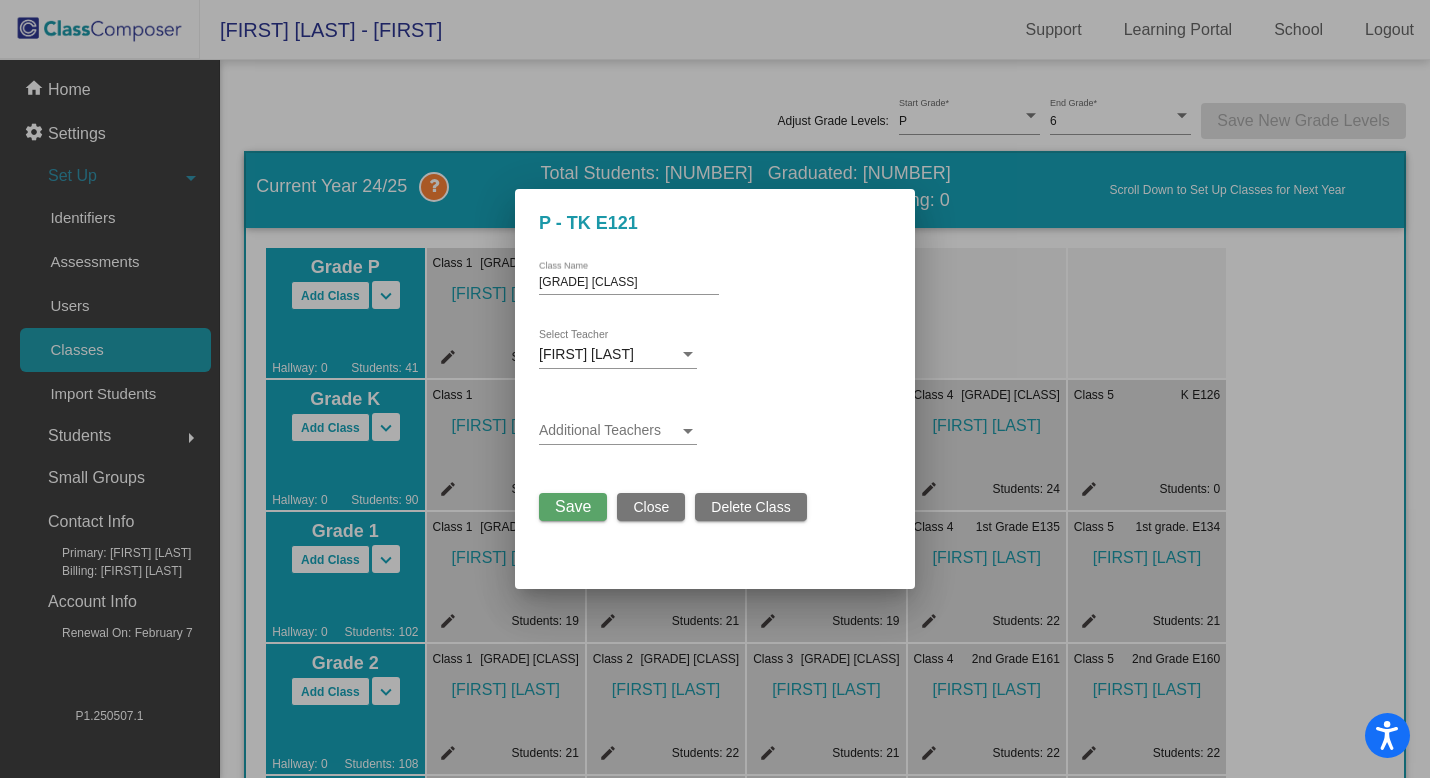 click at bounding box center (715, 389) 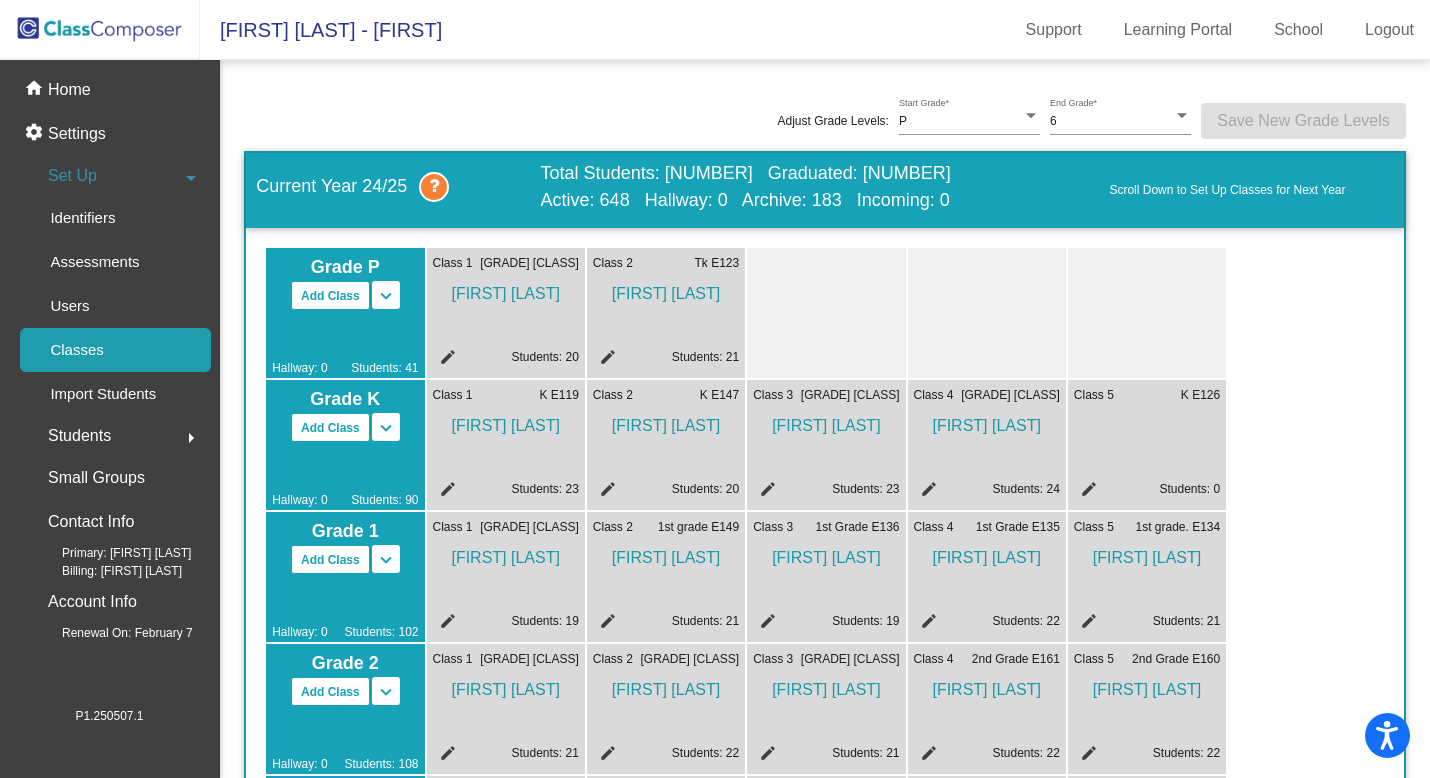 click on "Classes" 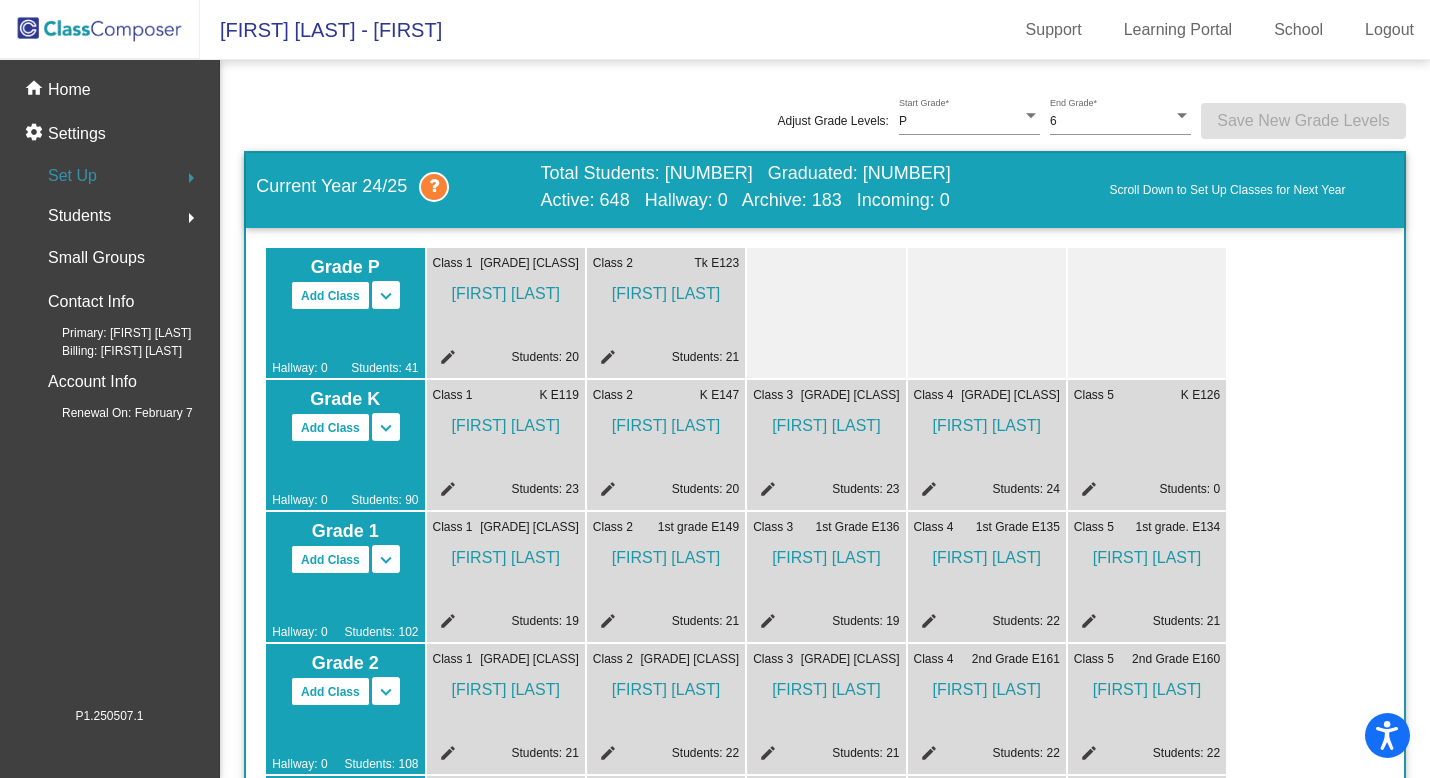 click on "arrow_right" 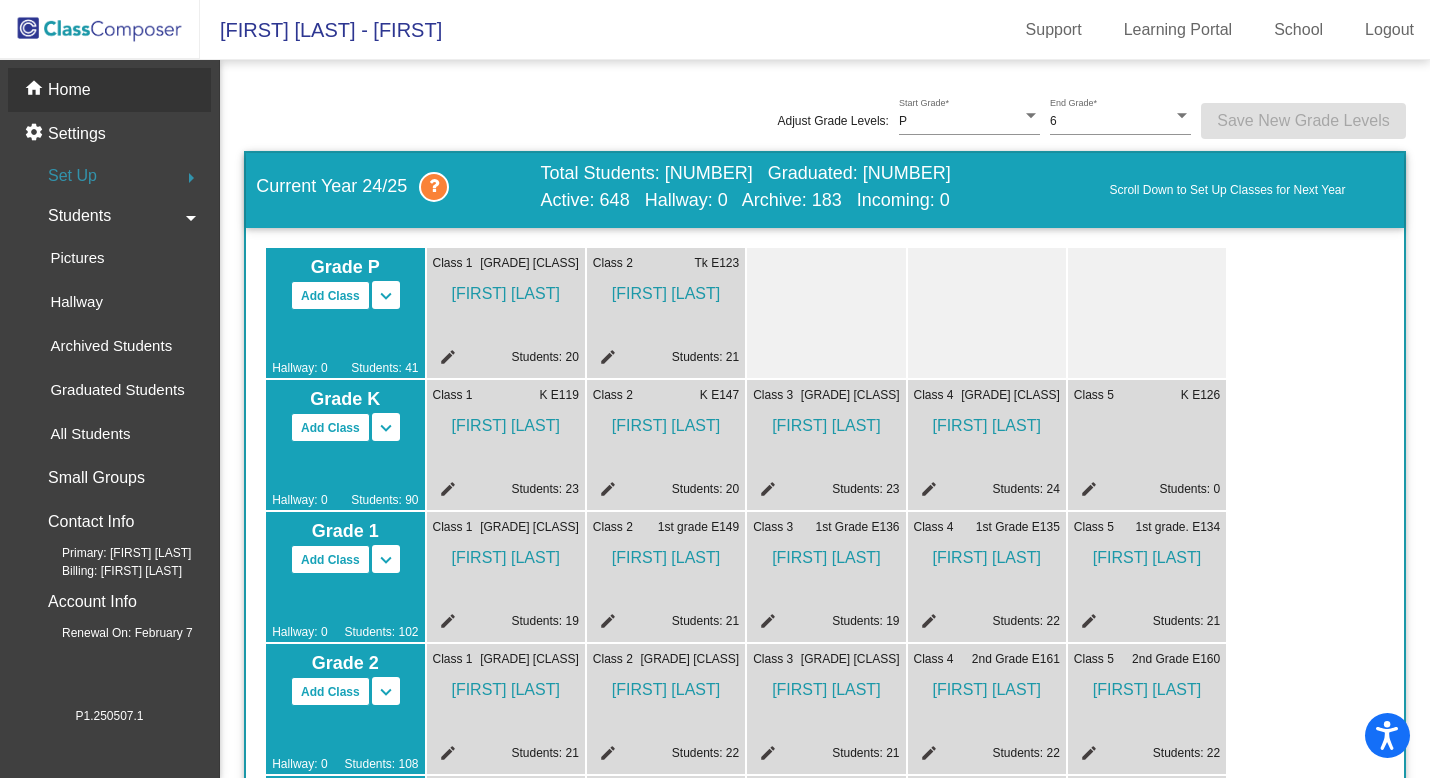 click on "Home" 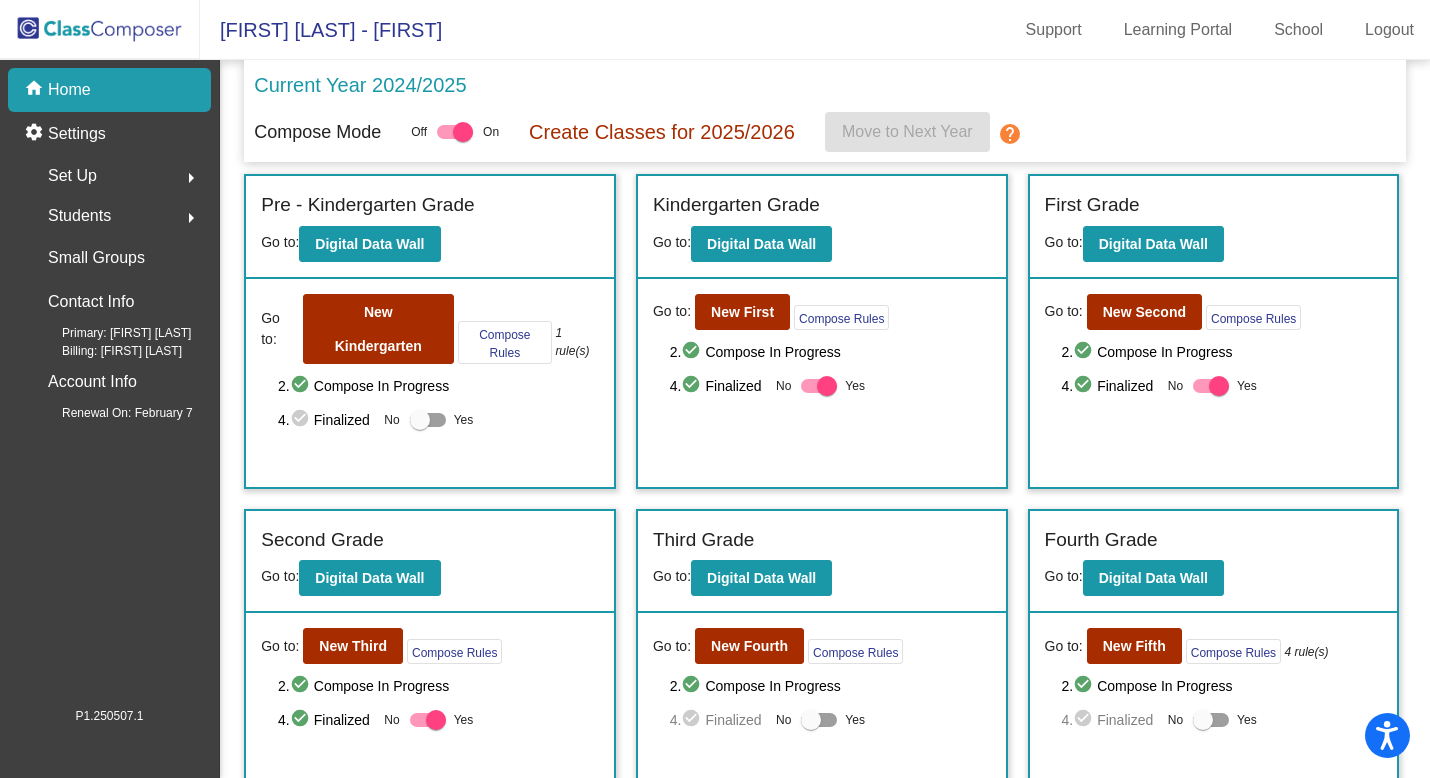 click on "arrow_right" 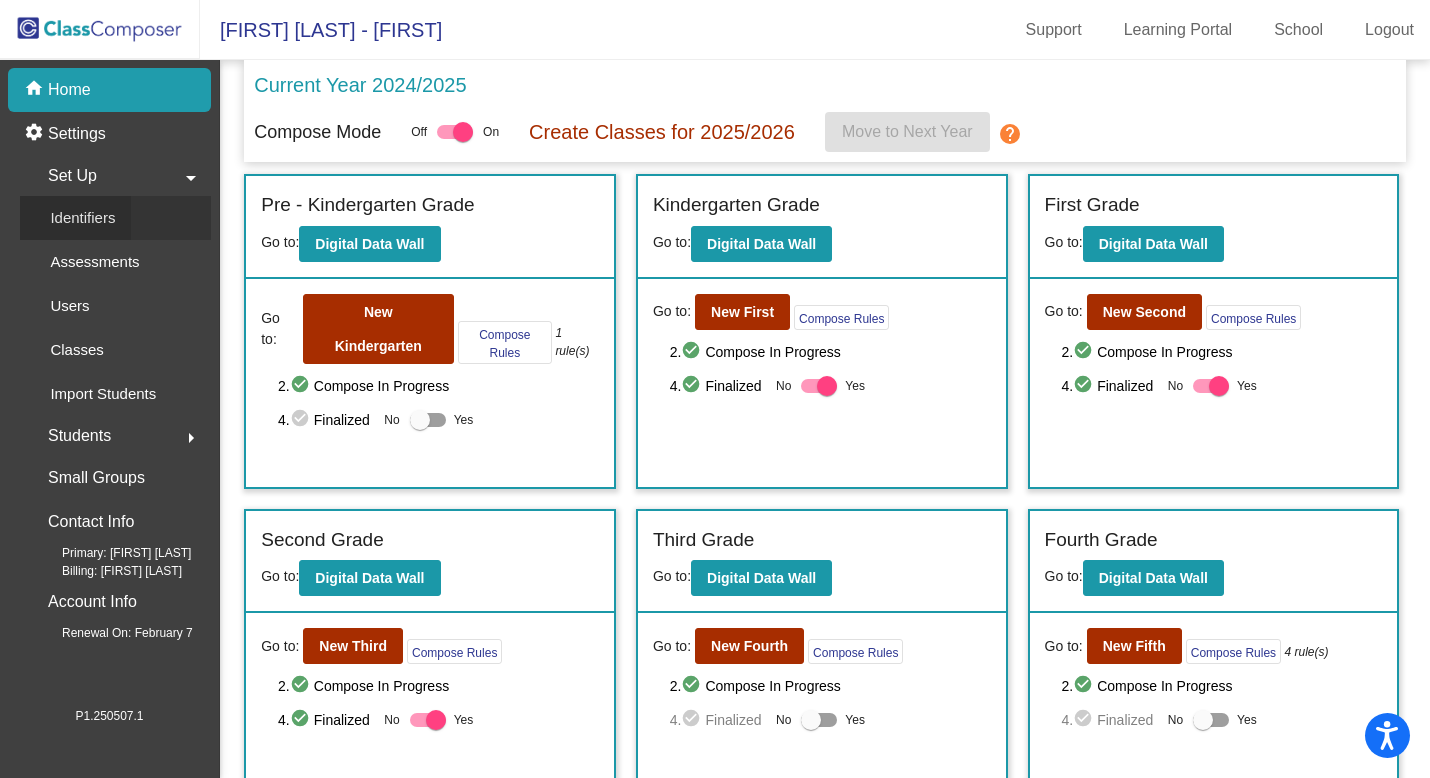 click on "Identifiers" 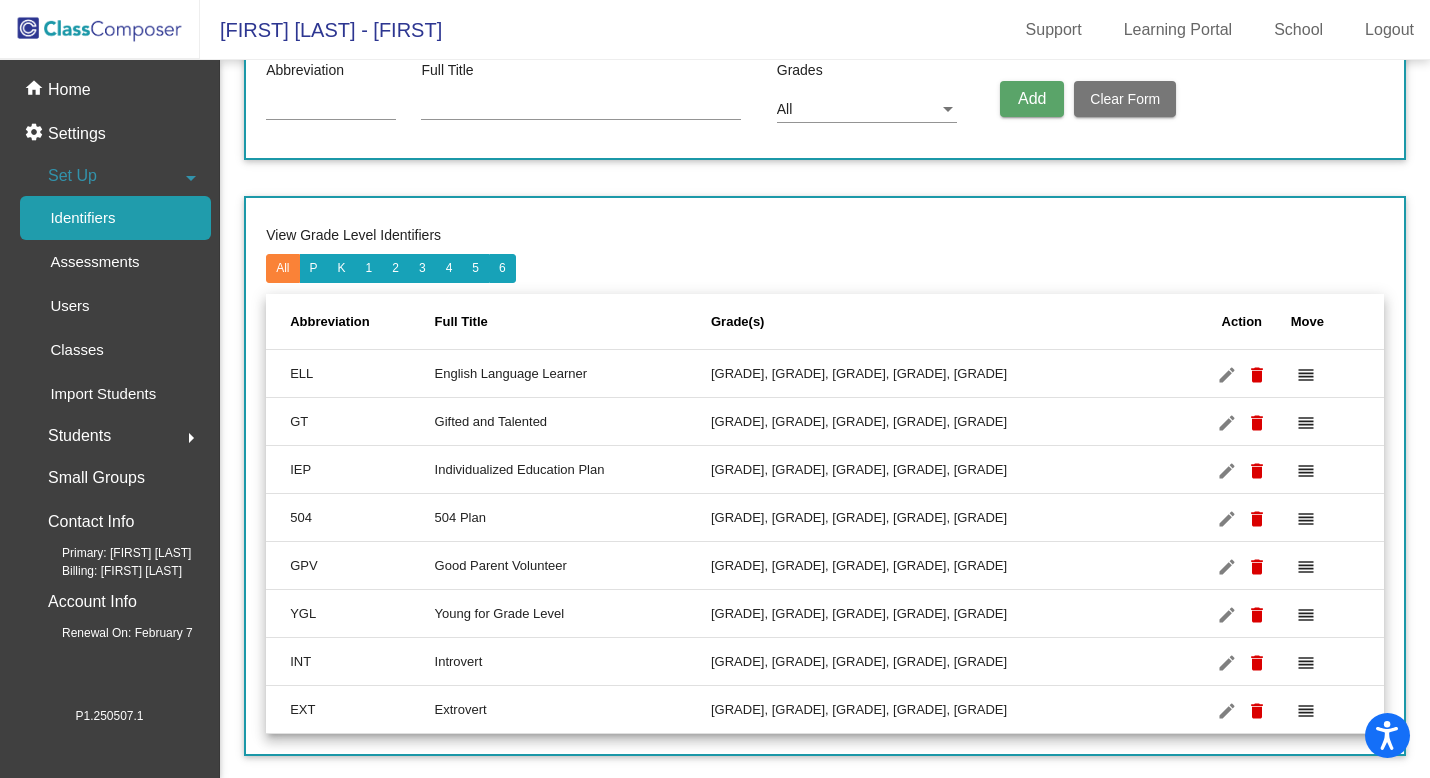 scroll, scrollTop: 116, scrollLeft: 0, axis: vertical 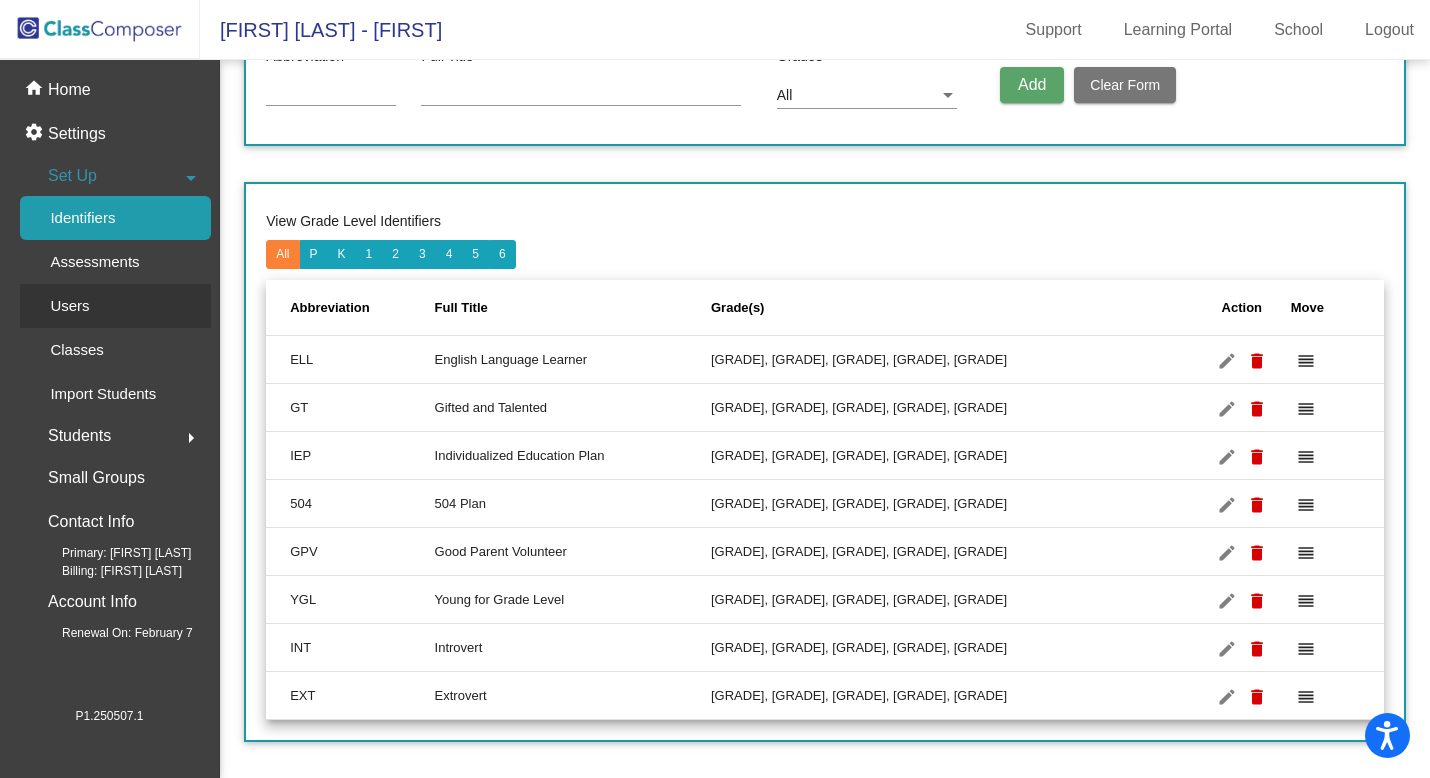 click on "Users" 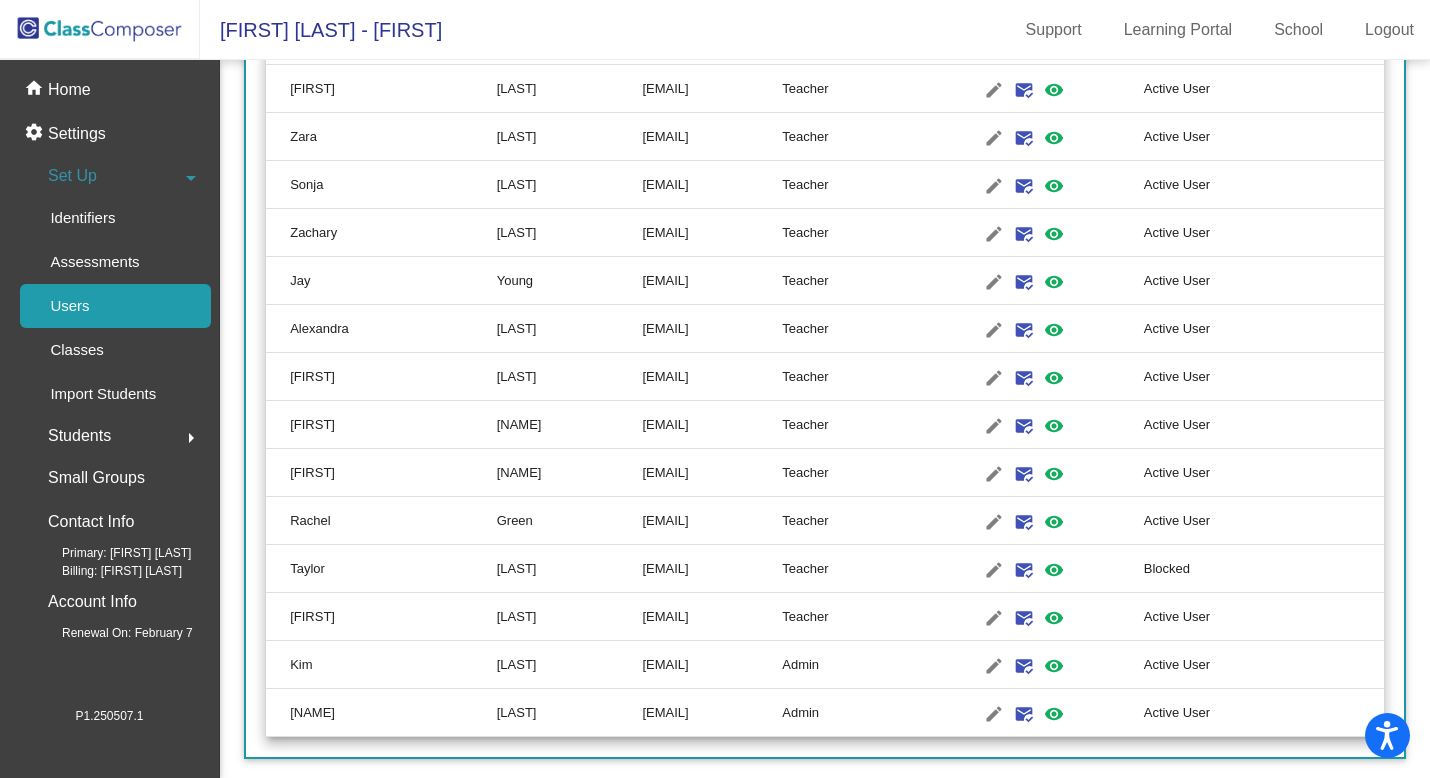 scroll, scrollTop: 1973, scrollLeft: 0, axis: vertical 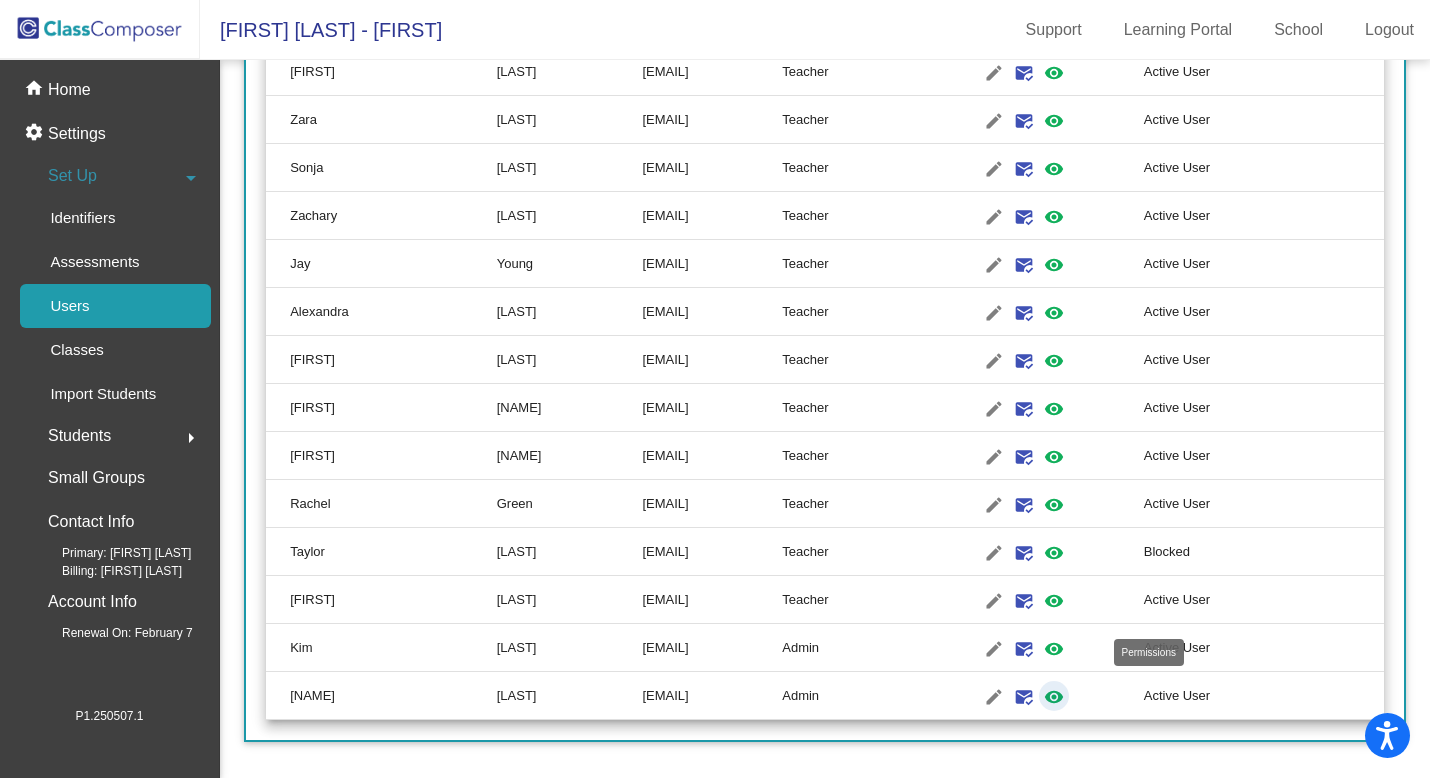 click on "visibility" 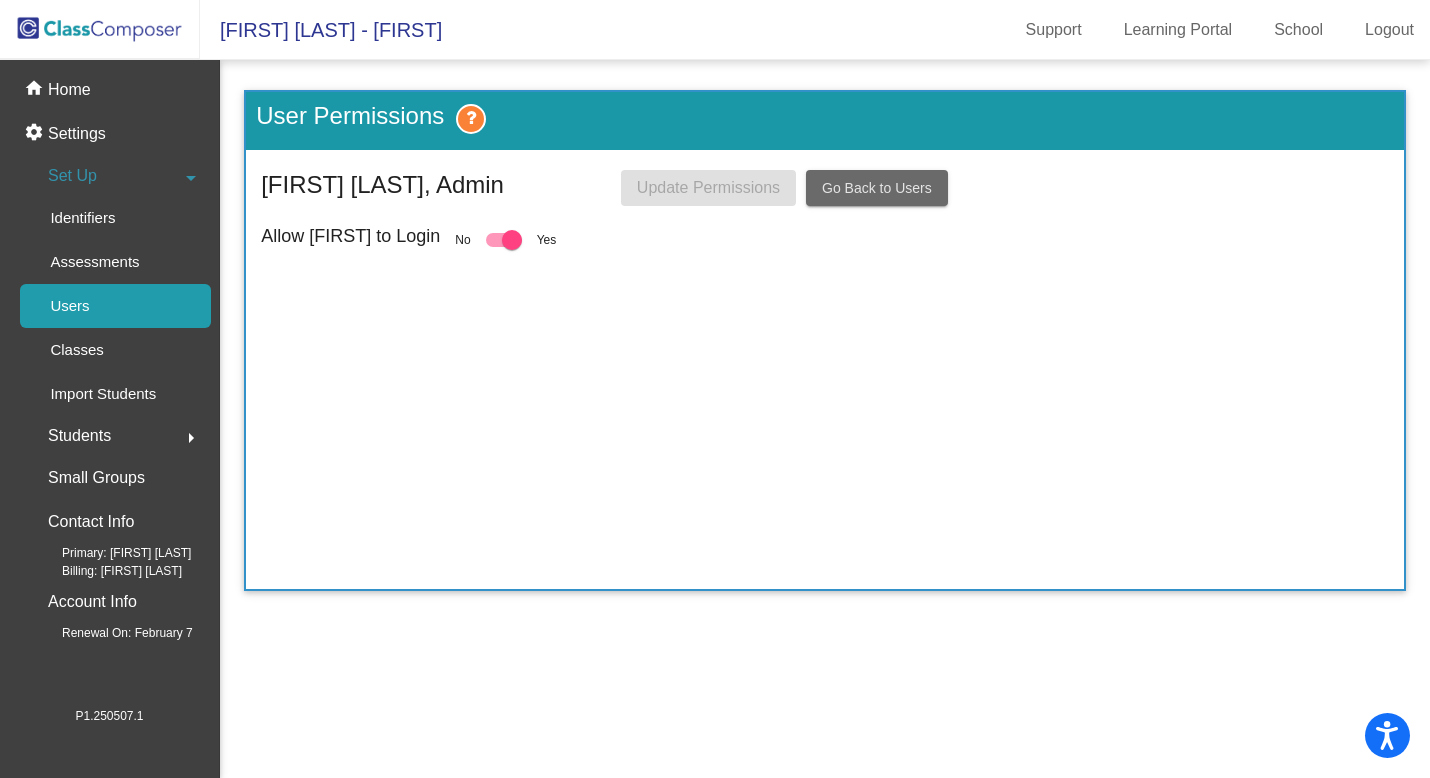 click on "Go Back to Users" 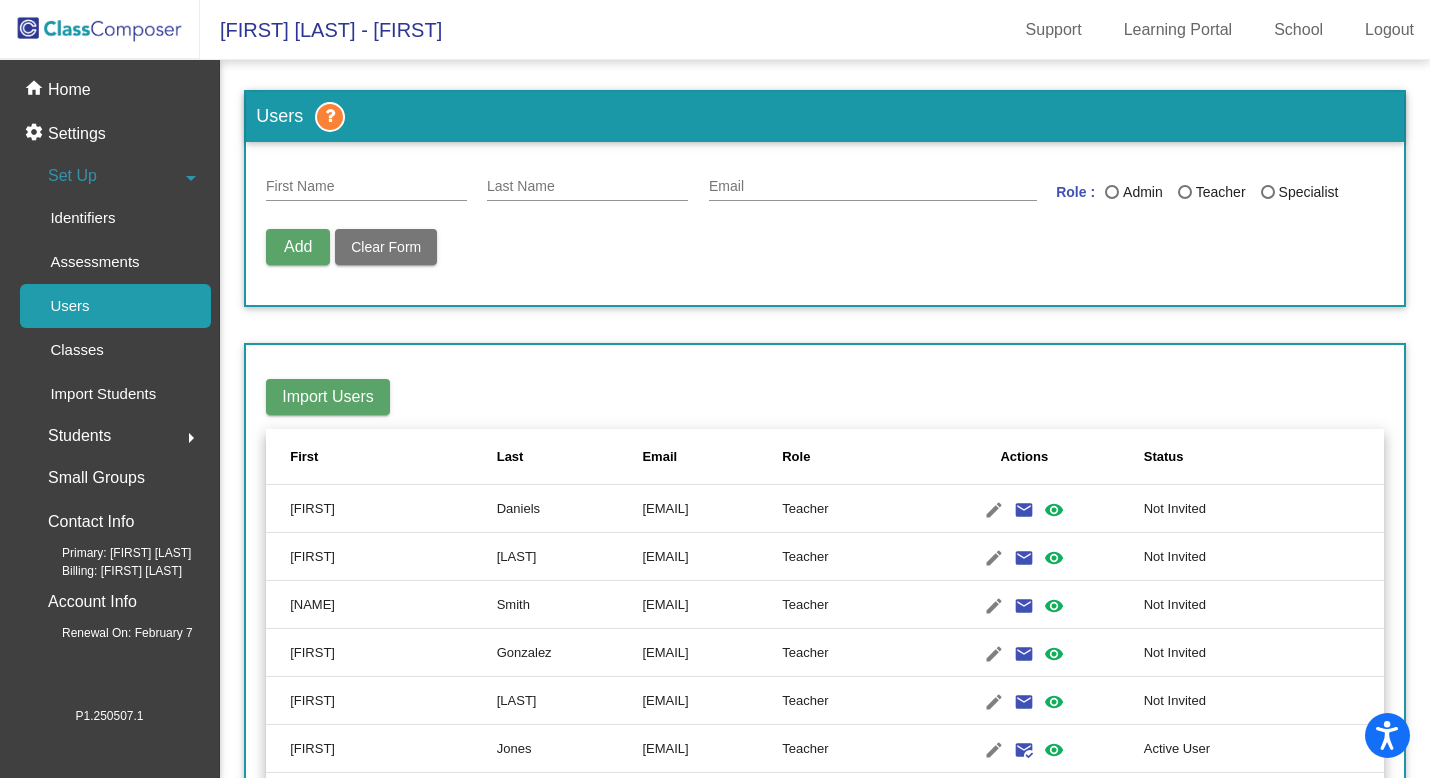 scroll, scrollTop: 0, scrollLeft: 0, axis: both 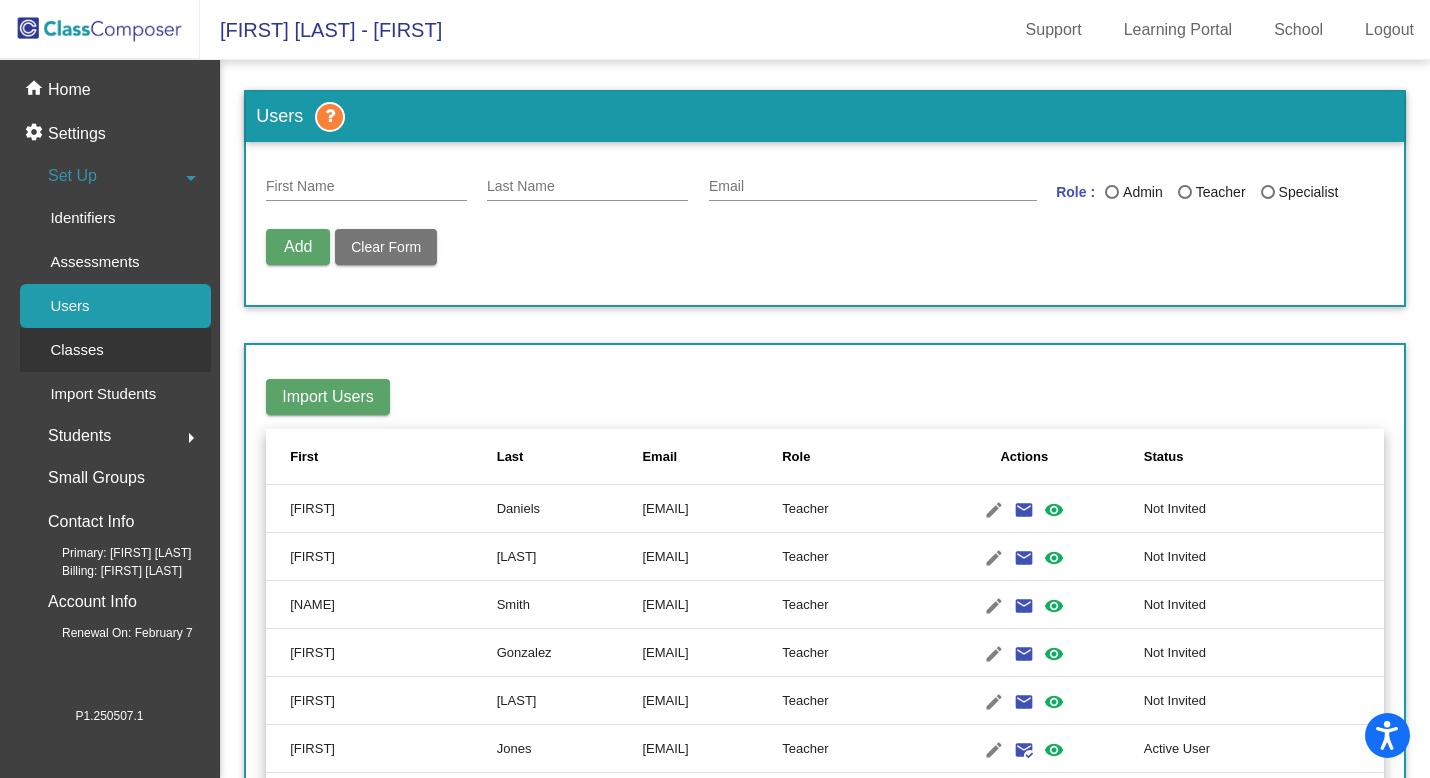click on "Classes" 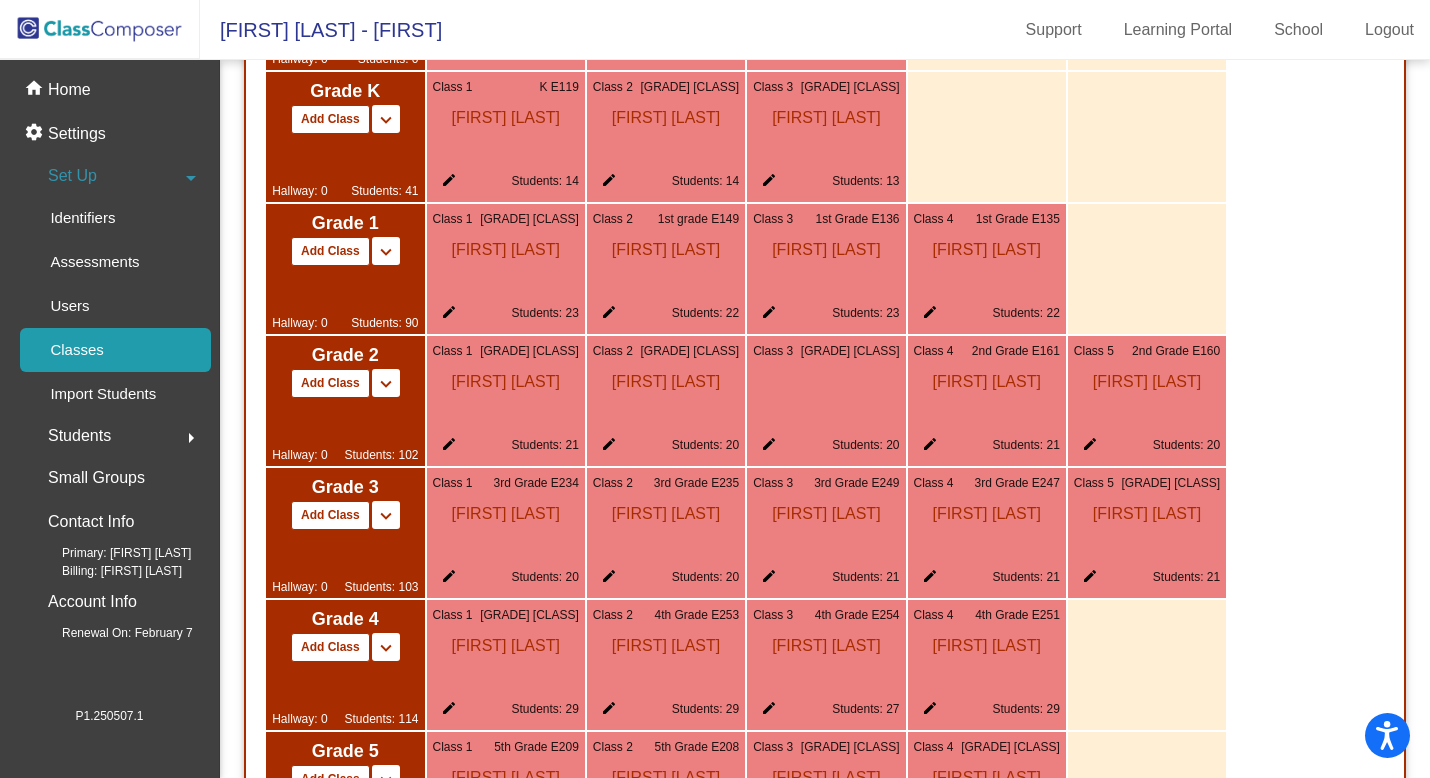 scroll, scrollTop: 1785, scrollLeft: 0, axis: vertical 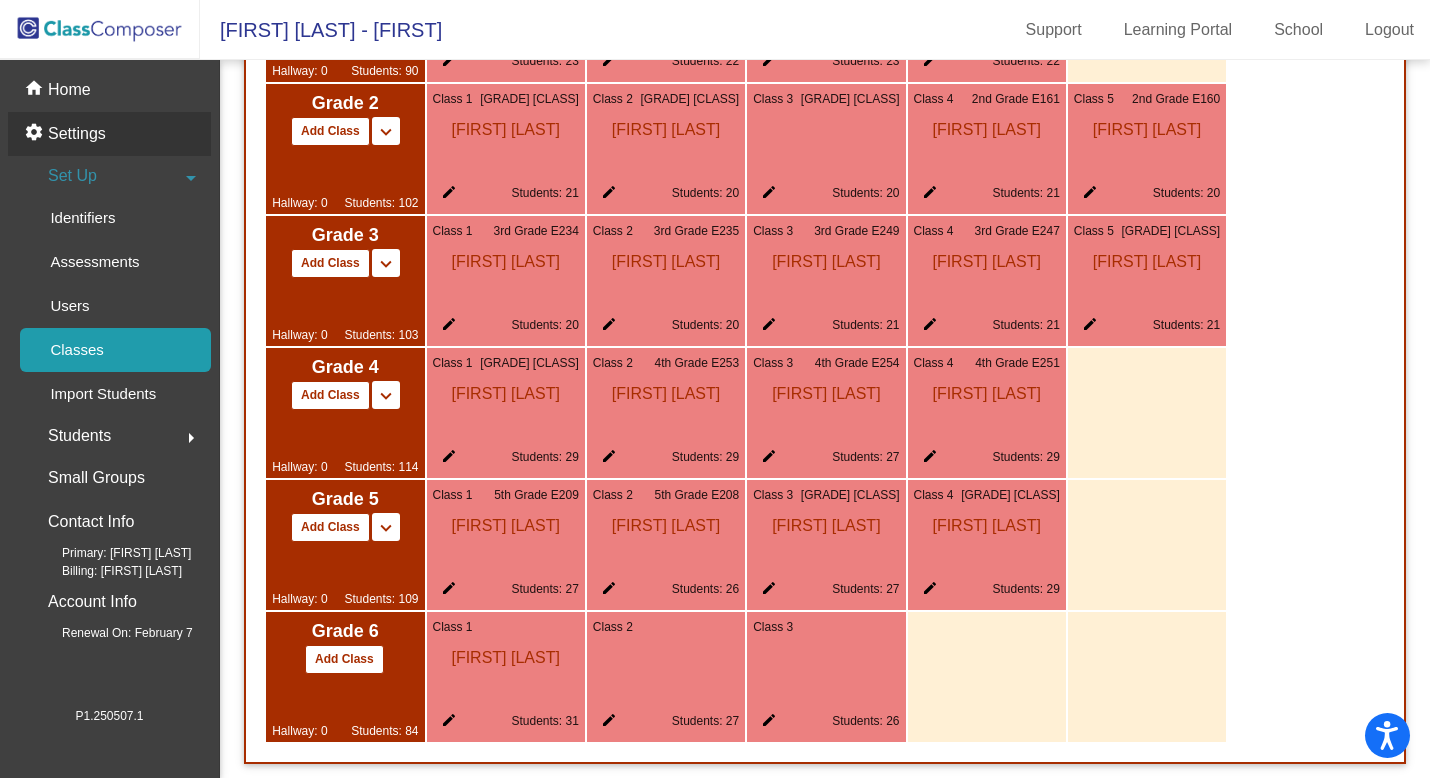 click on "Settings" 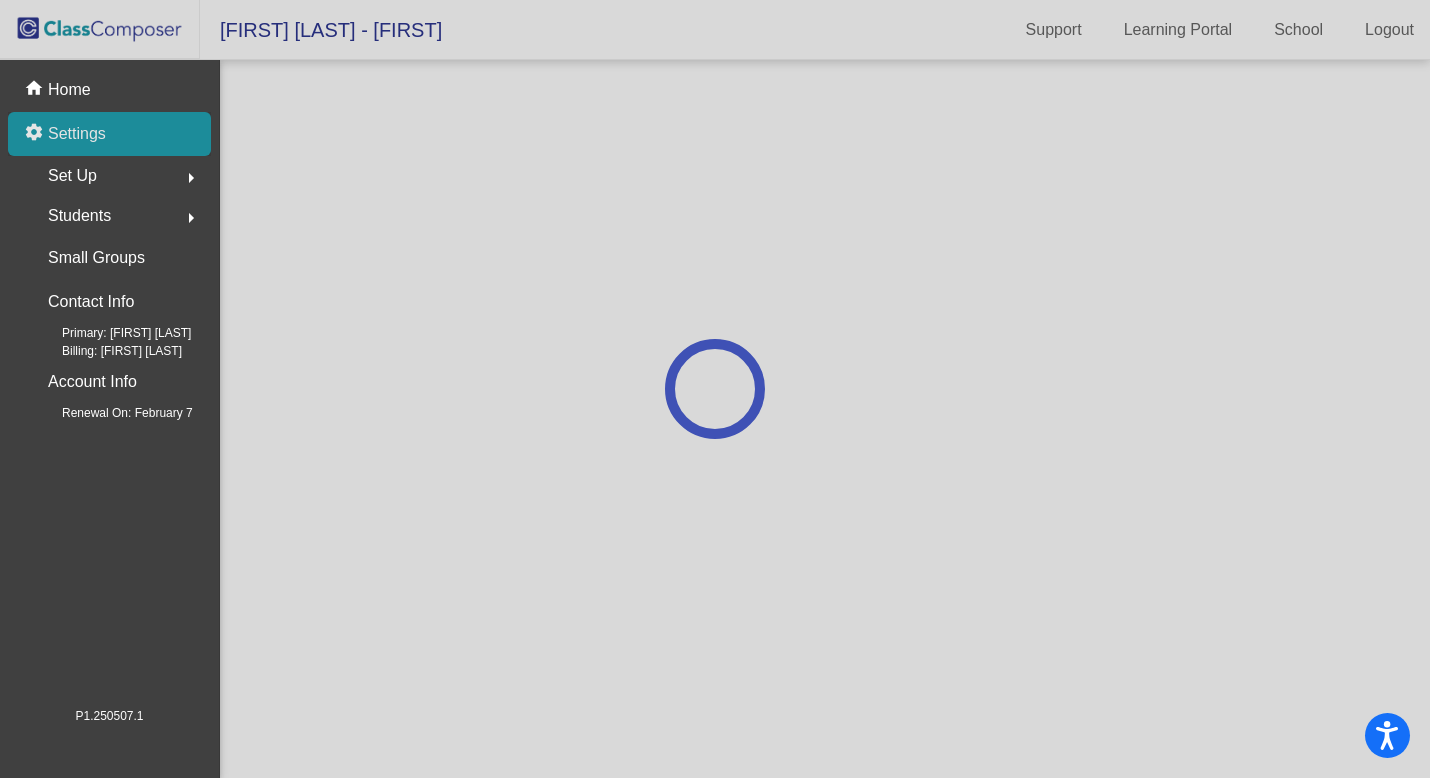 scroll, scrollTop: 0, scrollLeft: 0, axis: both 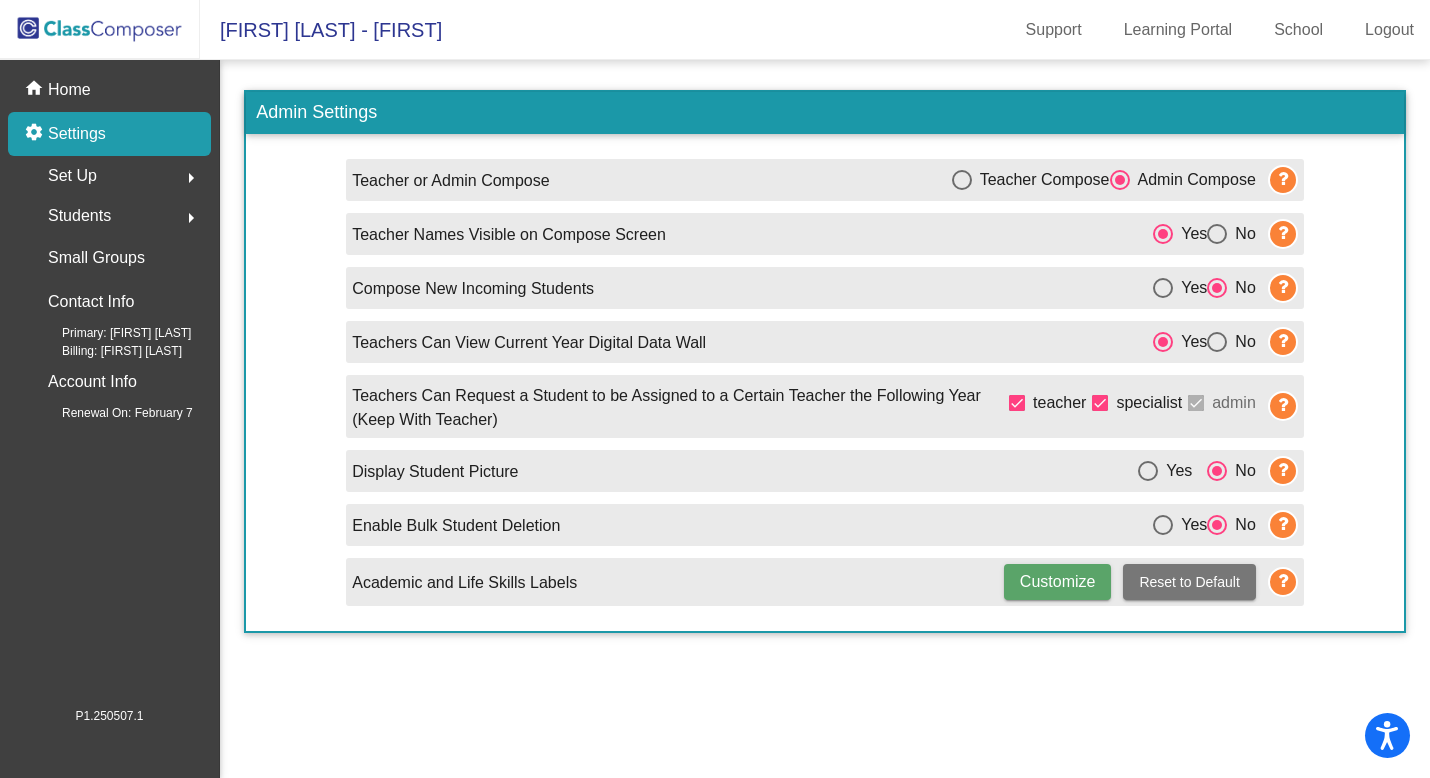 click on "Set Up  arrow_right" 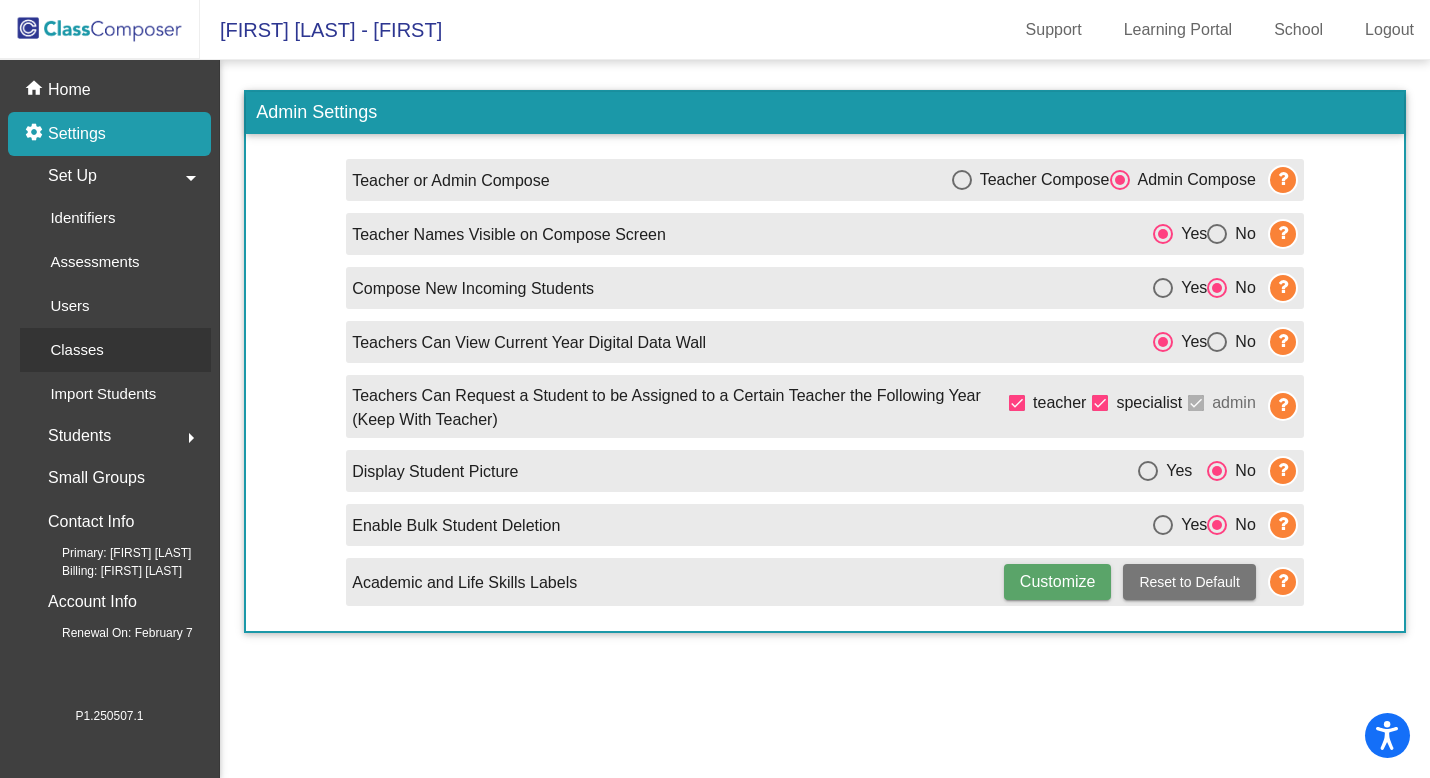 click on "Classes" 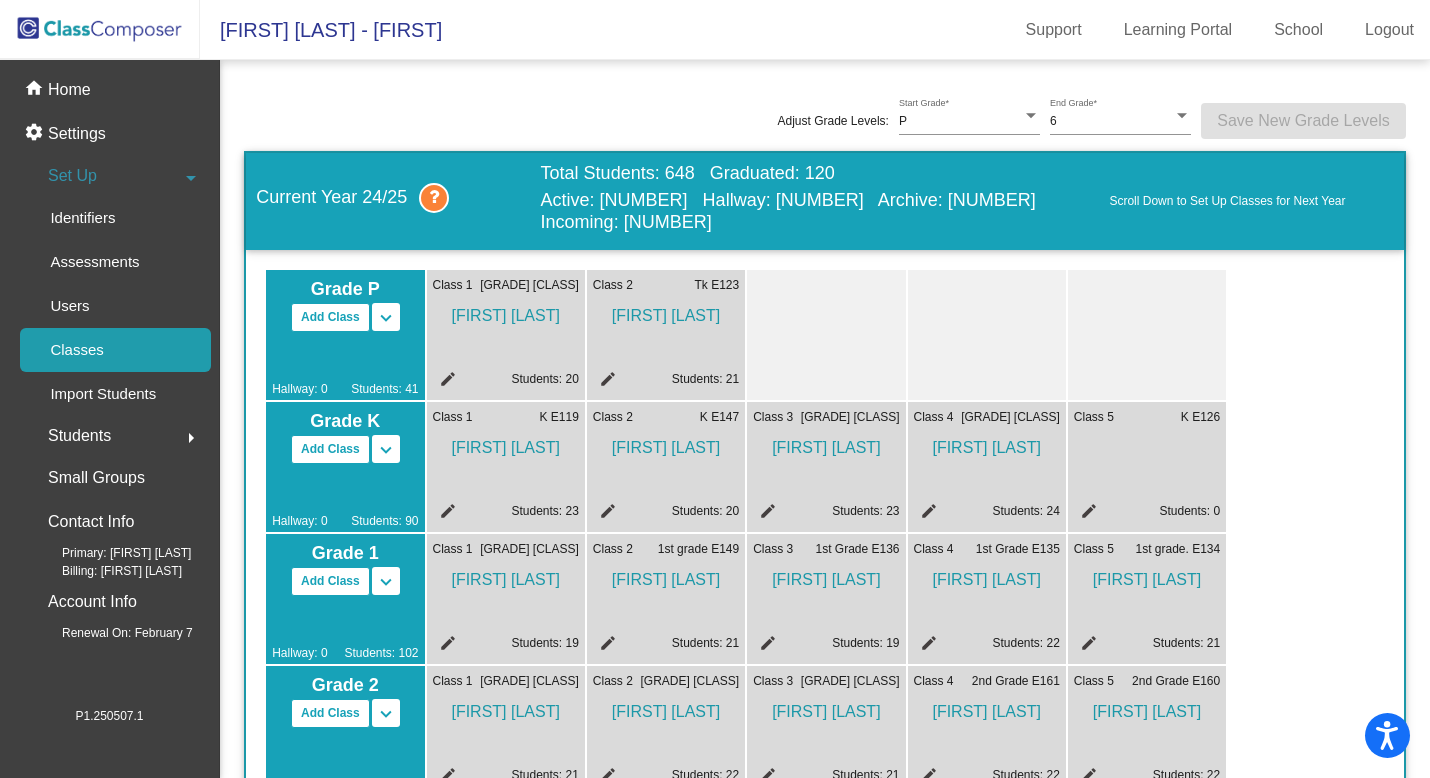 click on "keyboard_arrow_down" at bounding box center [386, 318] 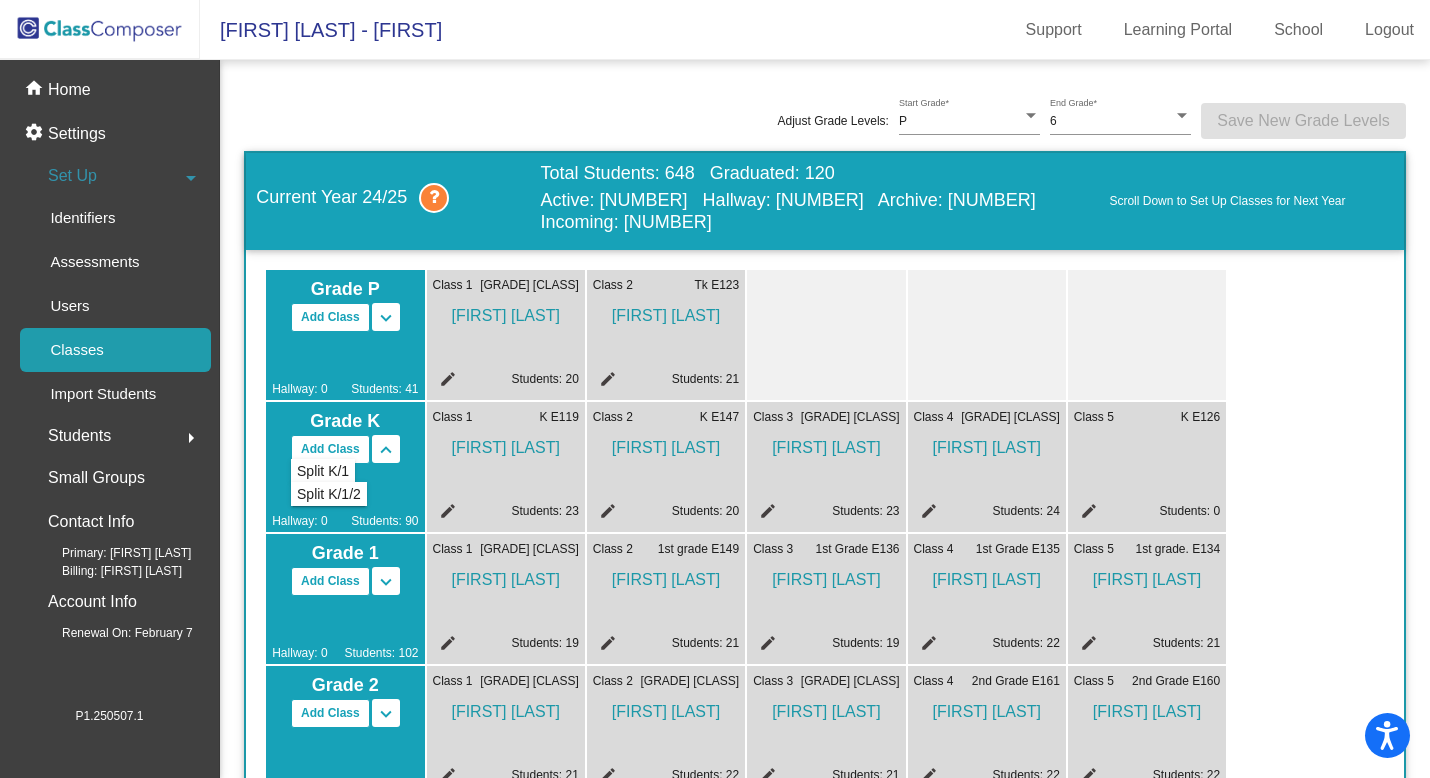 click on "keyboard_arrow_up" at bounding box center [0, 0] 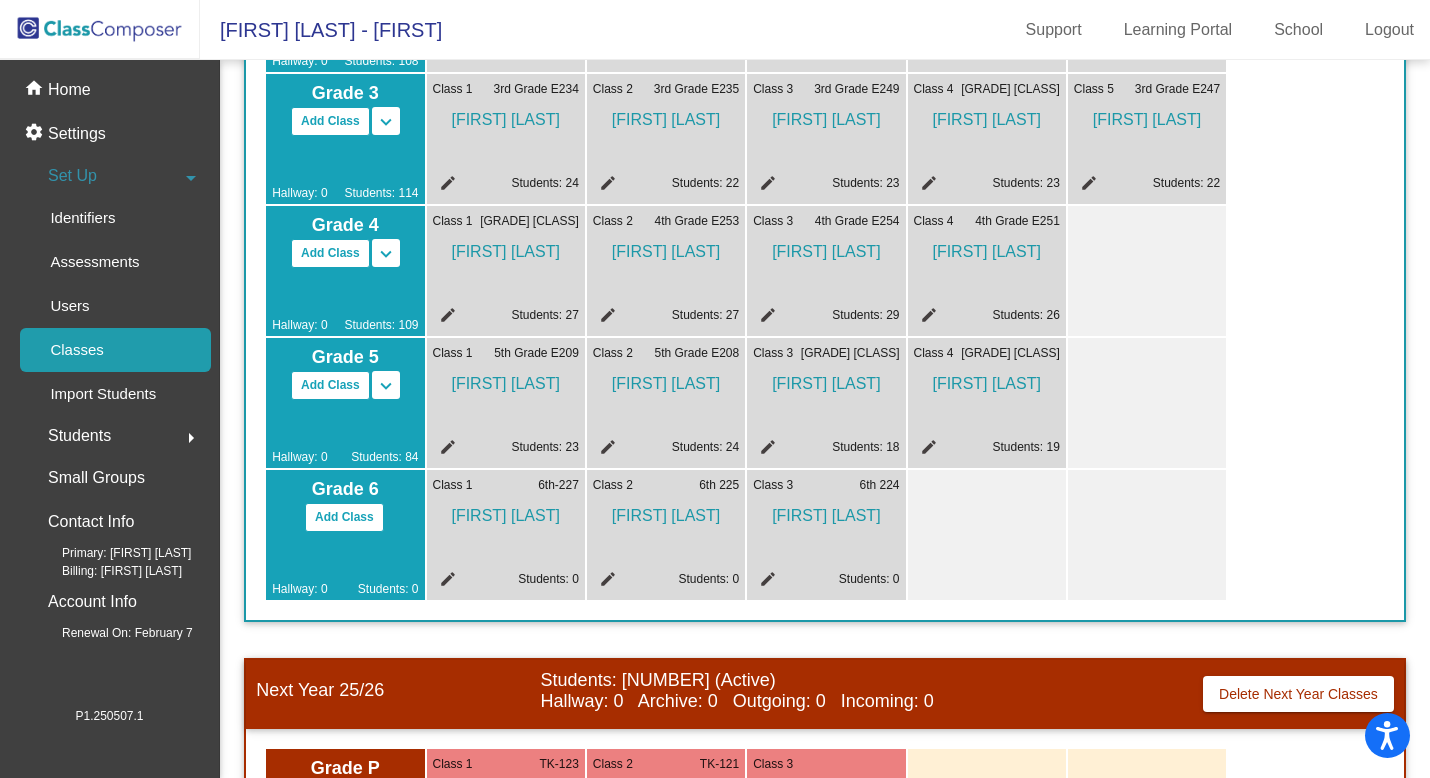 scroll, scrollTop: 728, scrollLeft: 0, axis: vertical 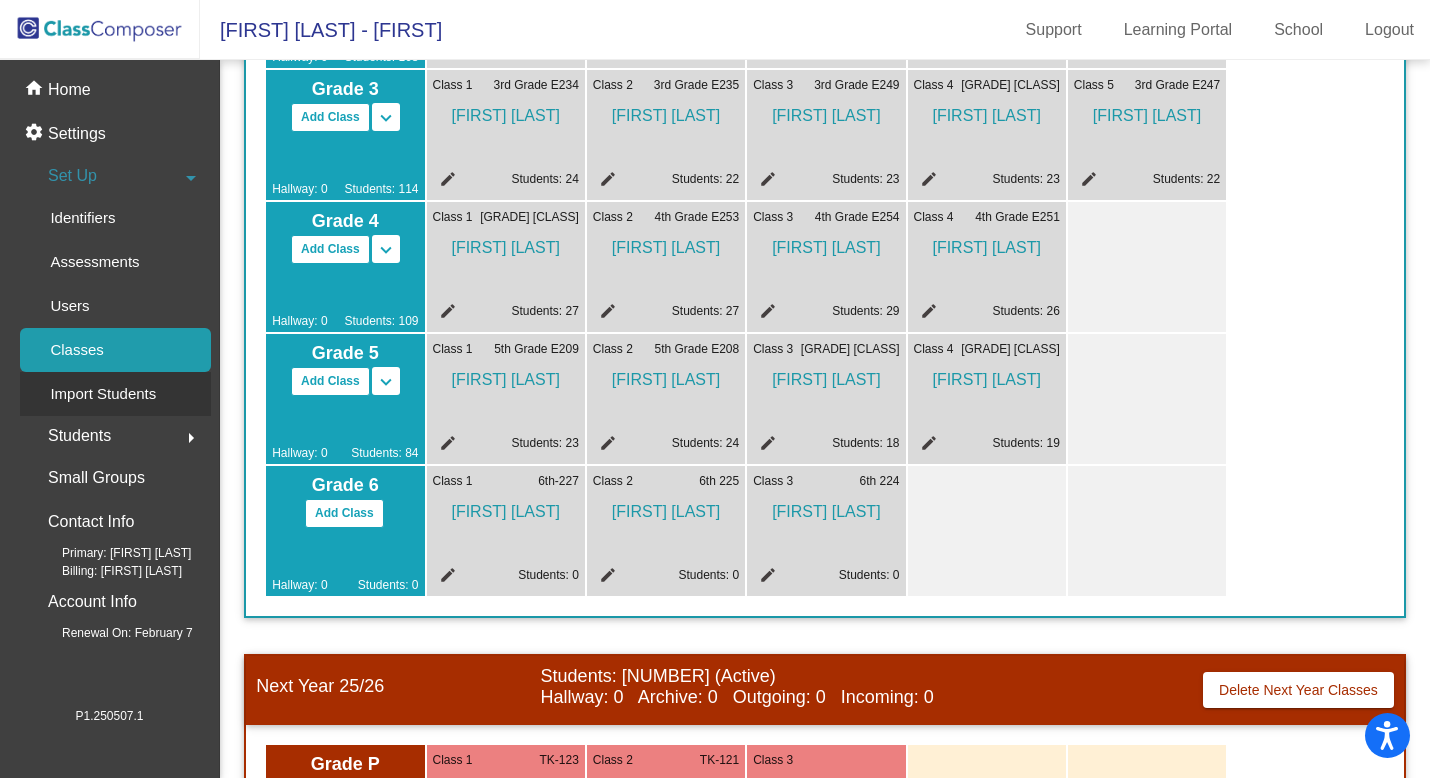 click on "Import Students" 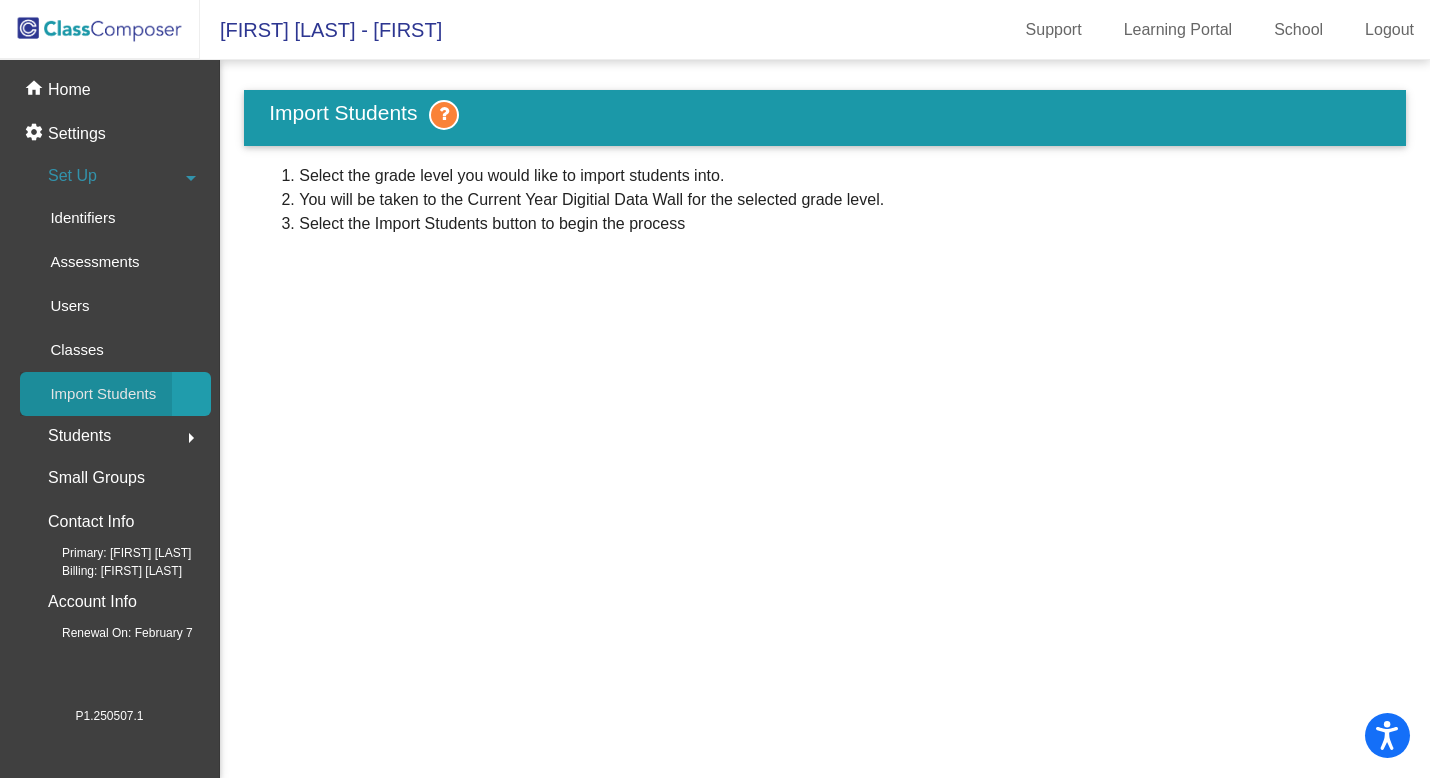 scroll, scrollTop: 0, scrollLeft: 0, axis: both 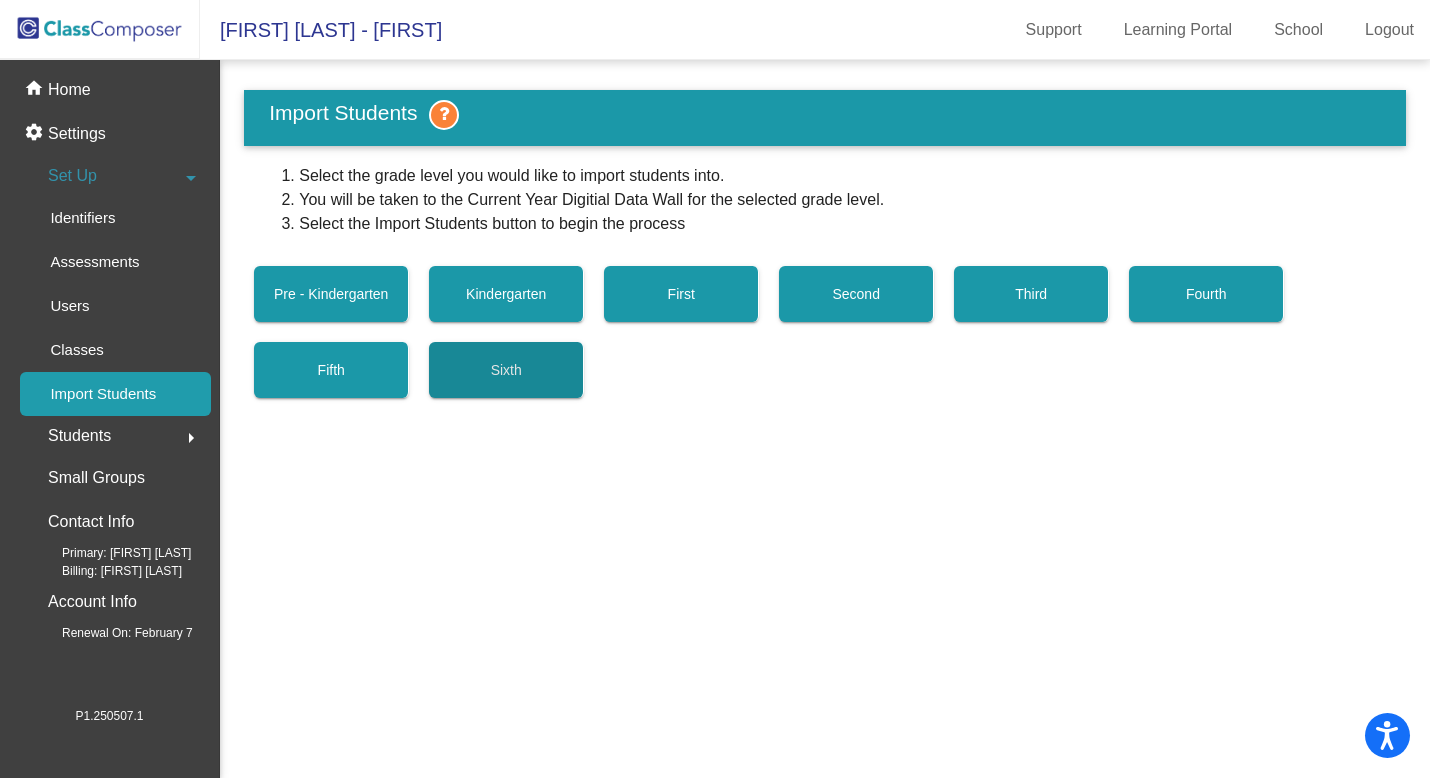 click on "Sixth" at bounding box center [506, 370] 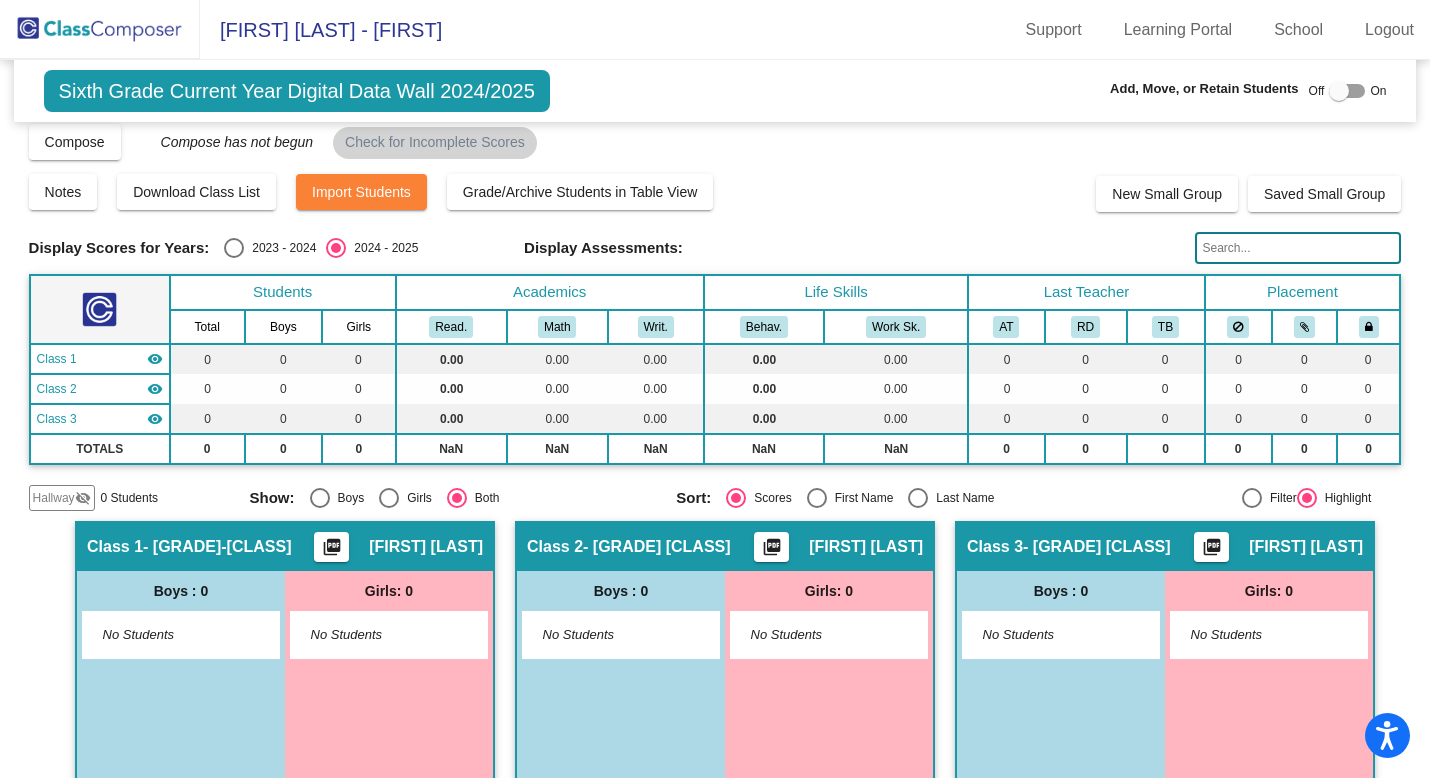 scroll, scrollTop: 0, scrollLeft: 0, axis: both 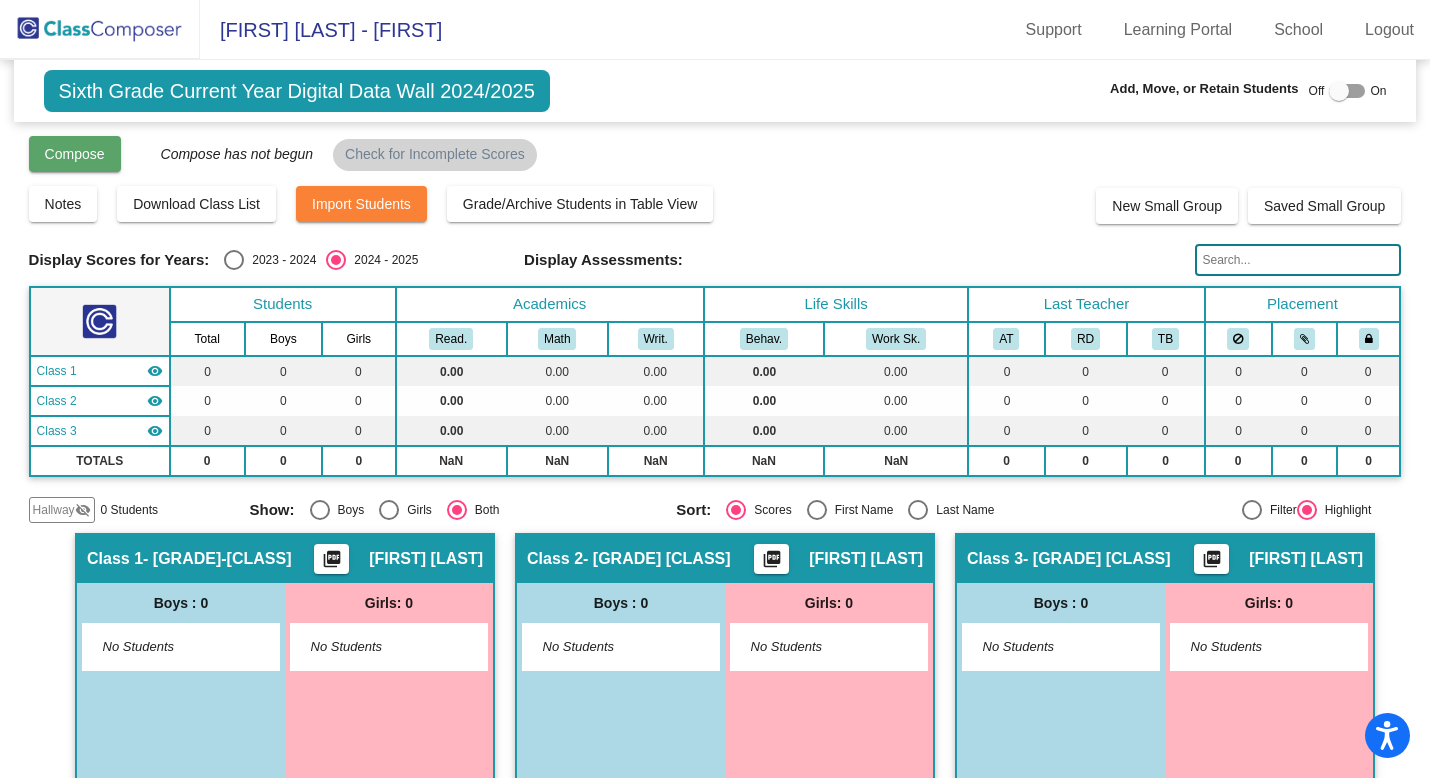 click on "Compose" 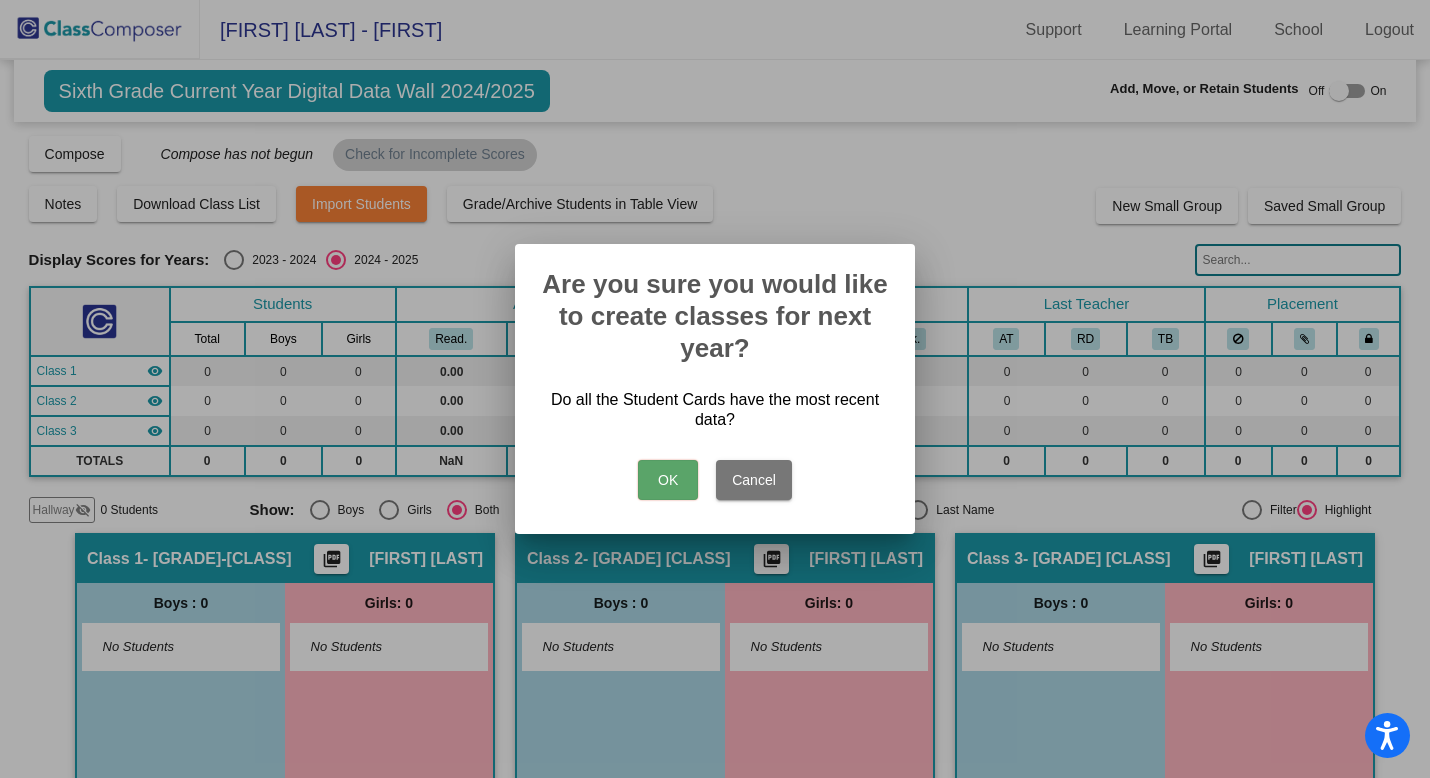 click at bounding box center [715, 389] 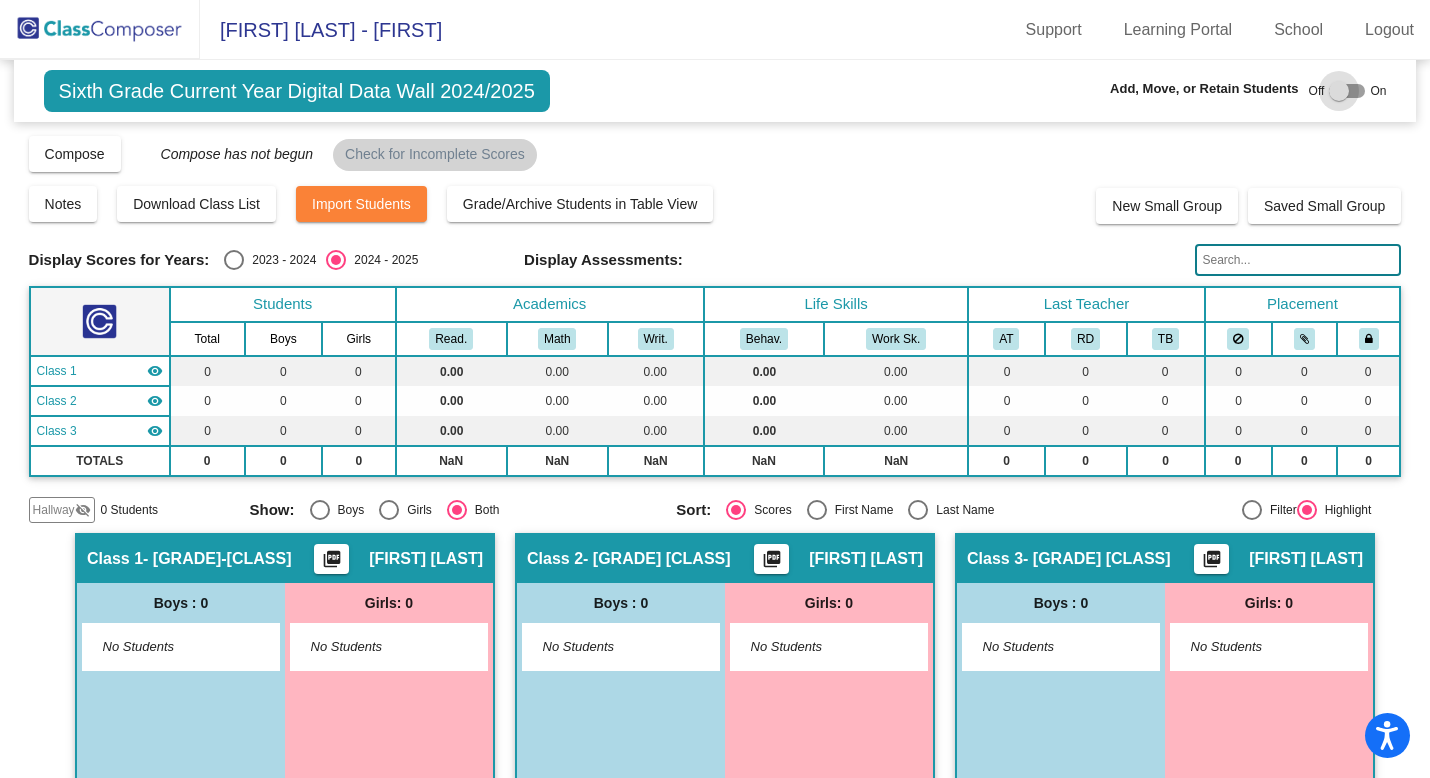 click at bounding box center (1339, 91) 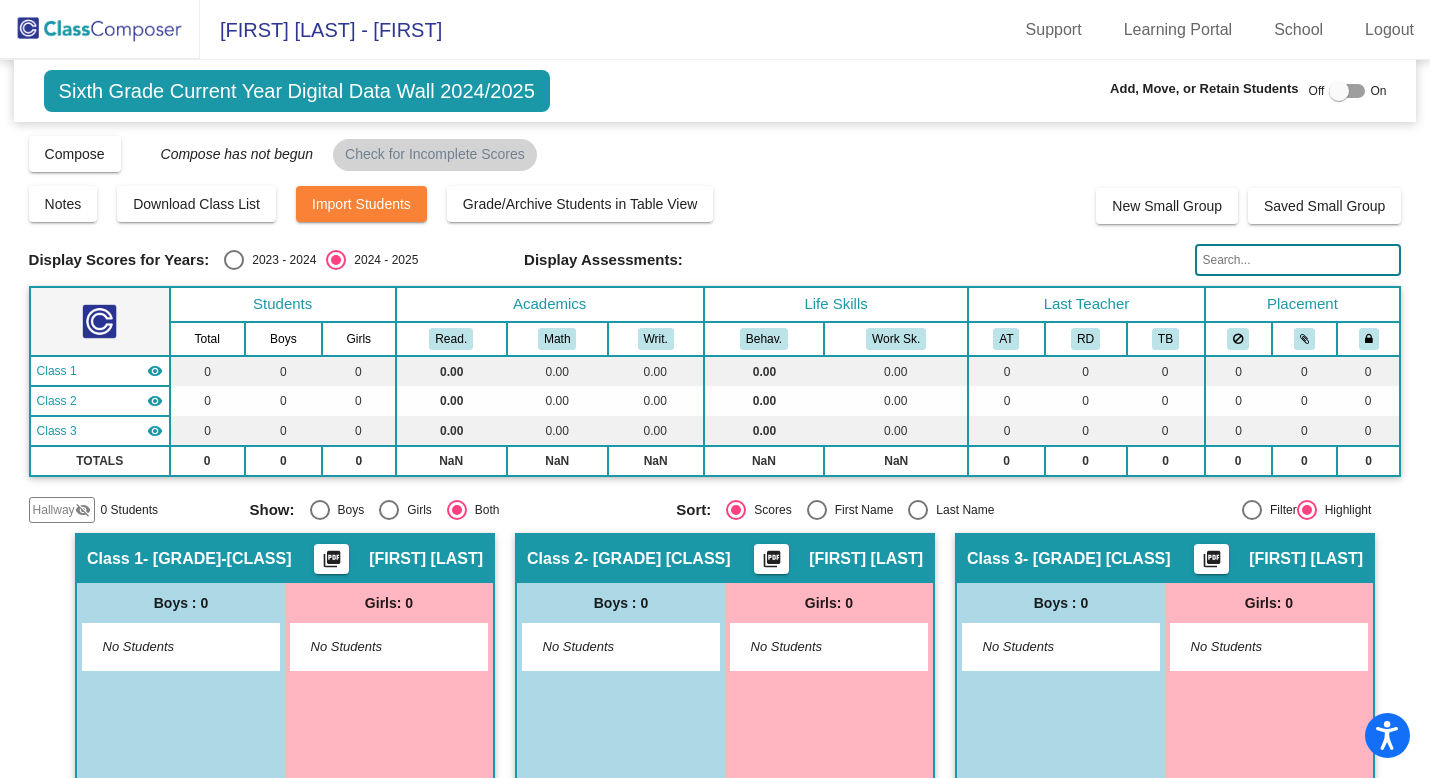 checkbox on "true" 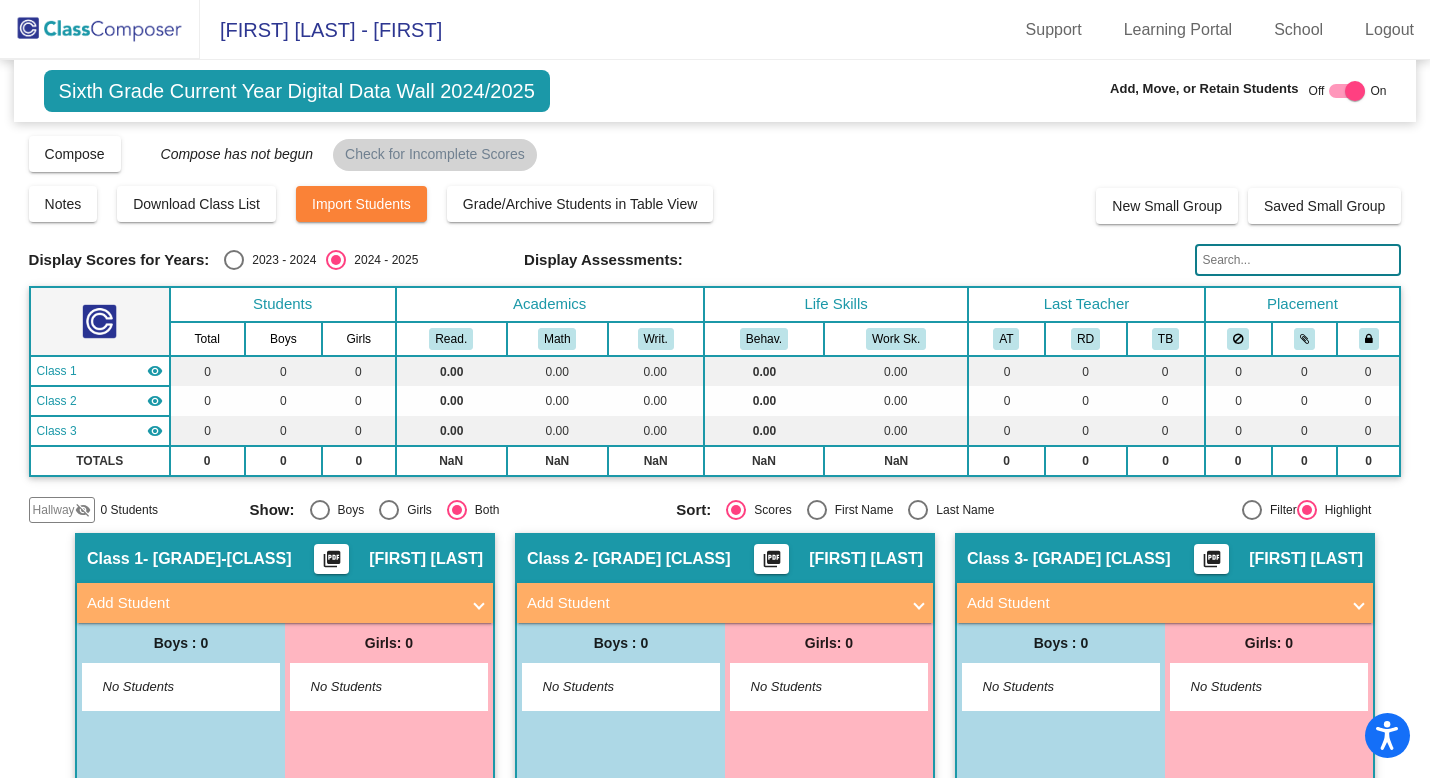 click 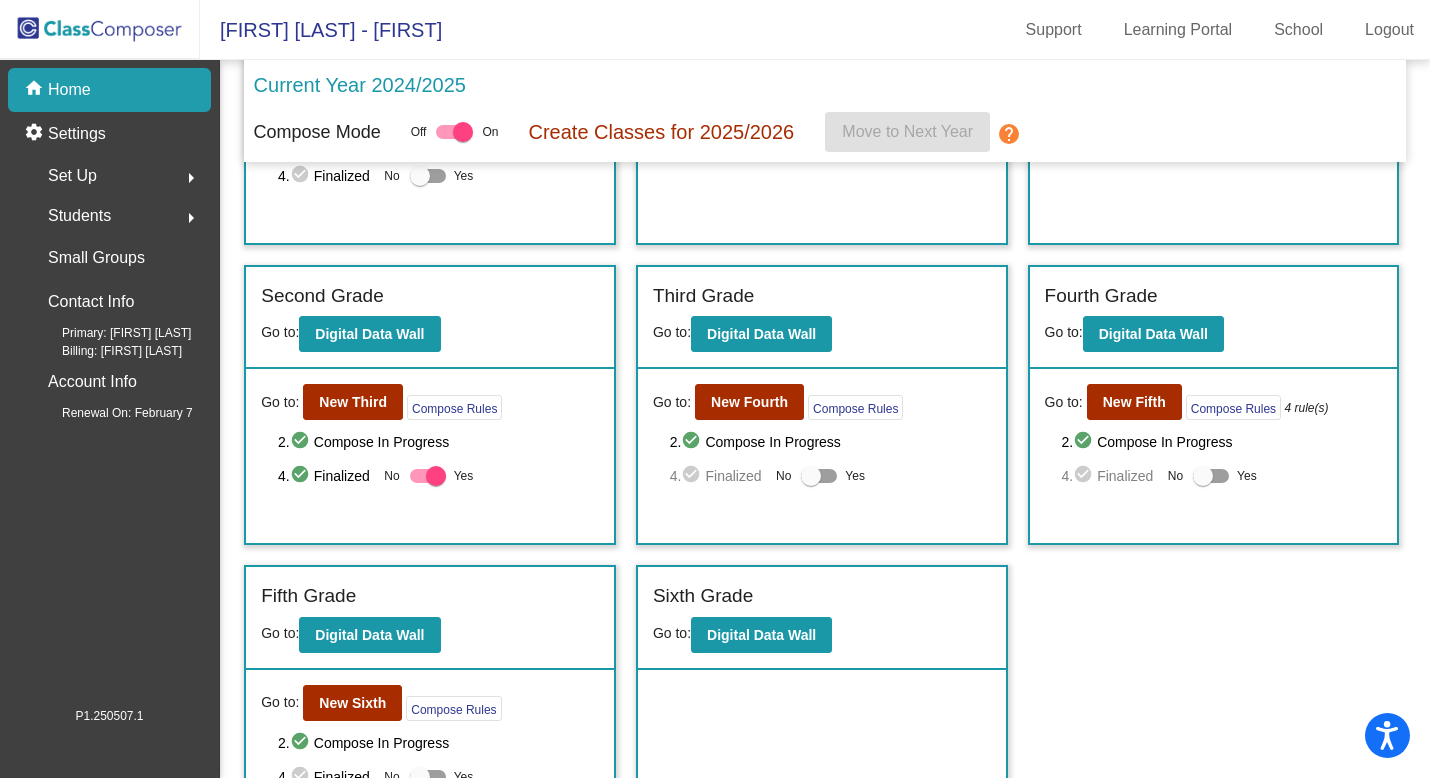 scroll, scrollTop: 312, scrollLeft: 0, axis: vertical 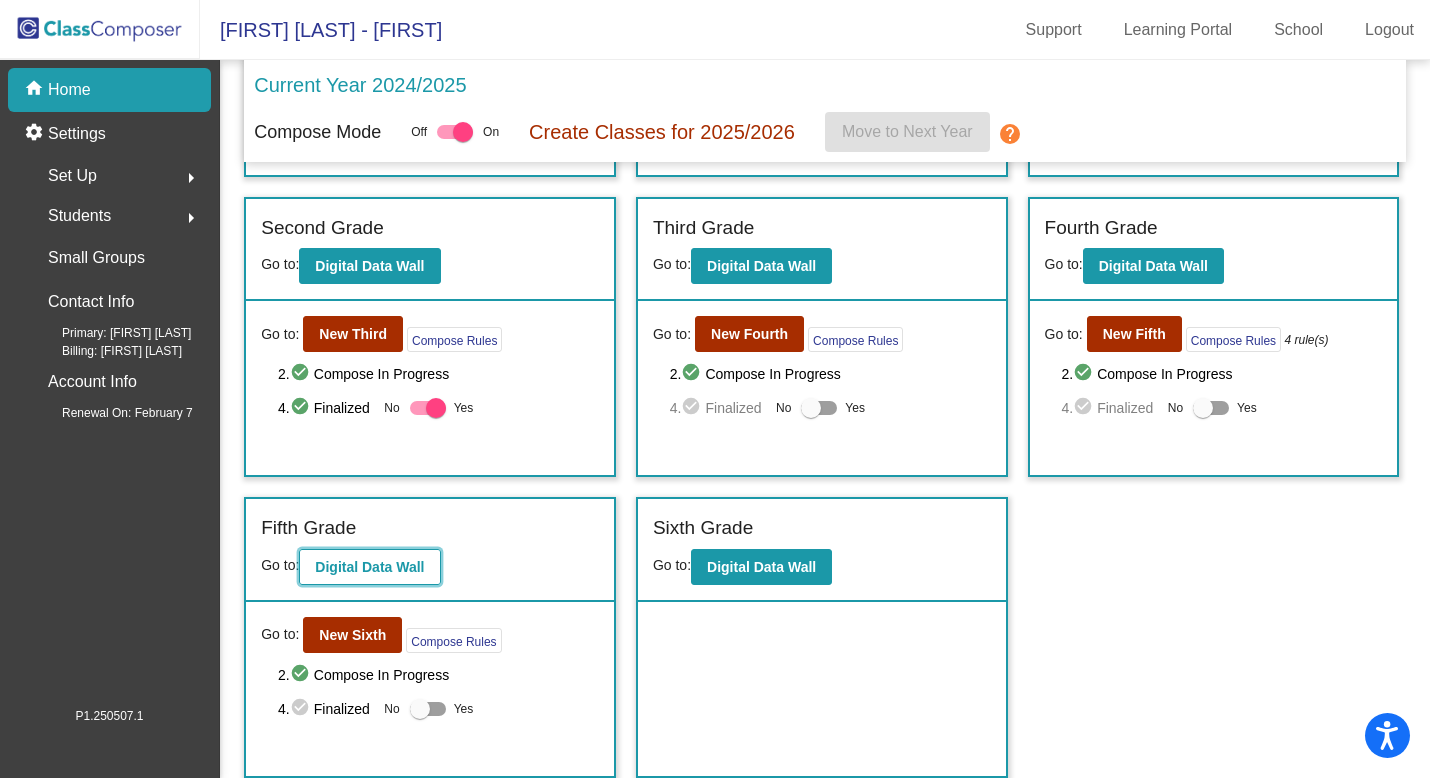 click on "Digital Data Wall" 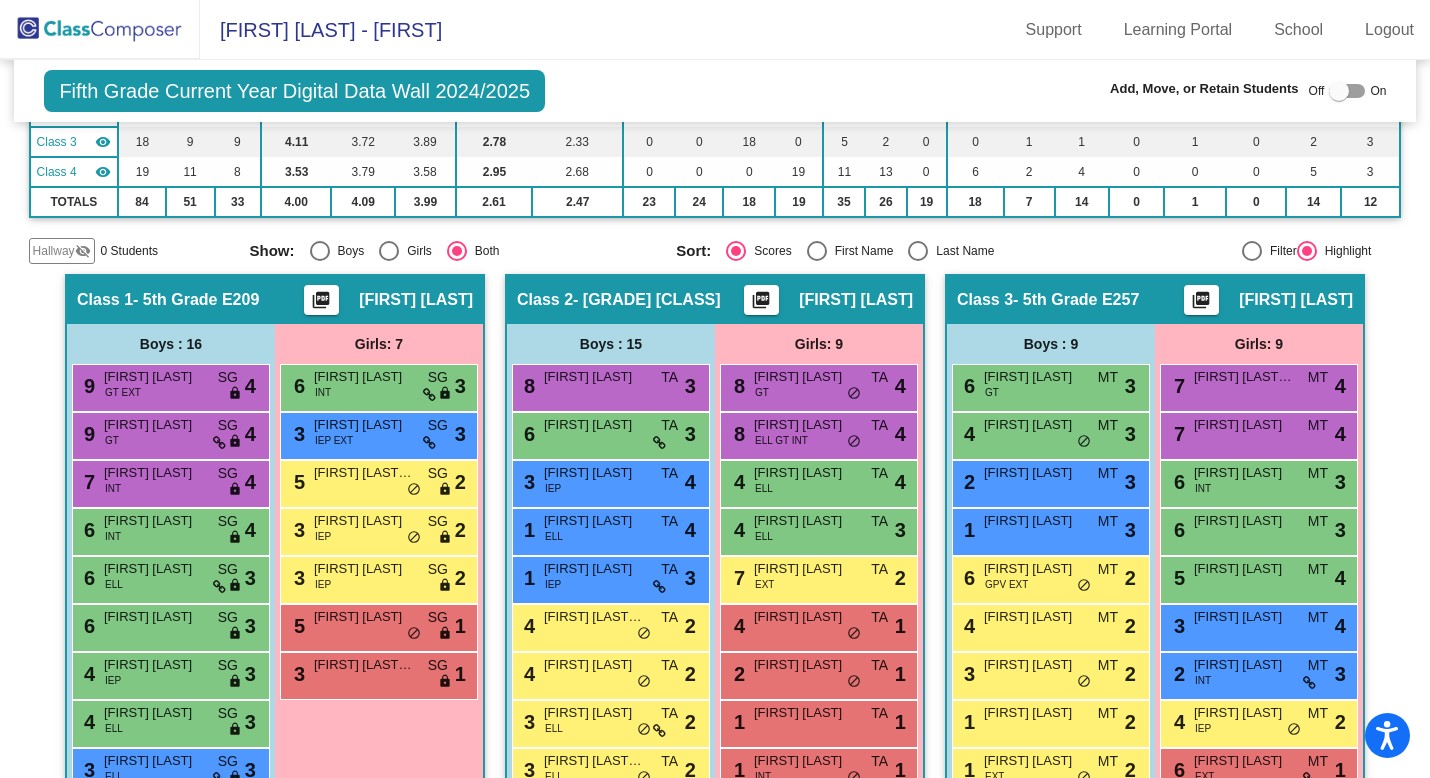 scroll, scrollTop: 291, scrollLeft: 0, axis: vertical 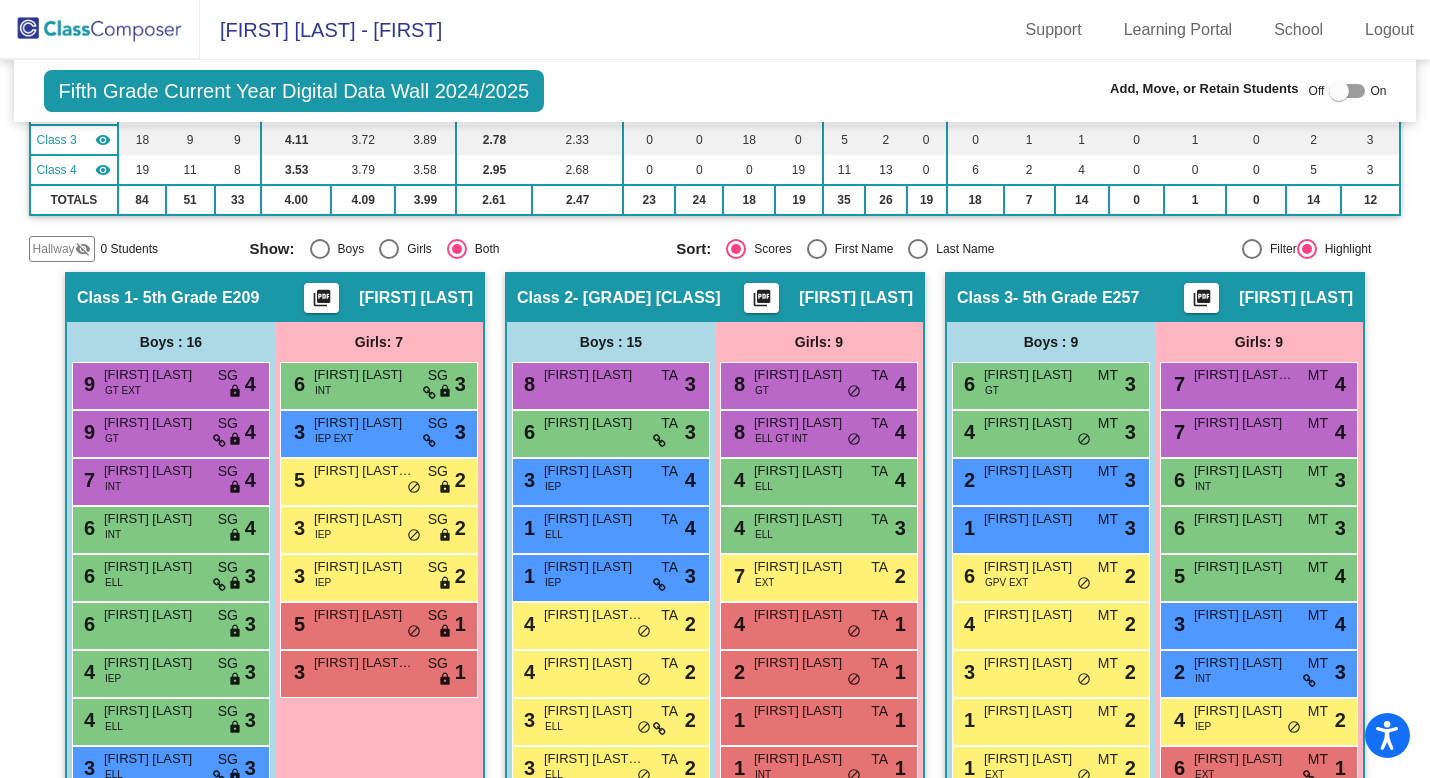 click 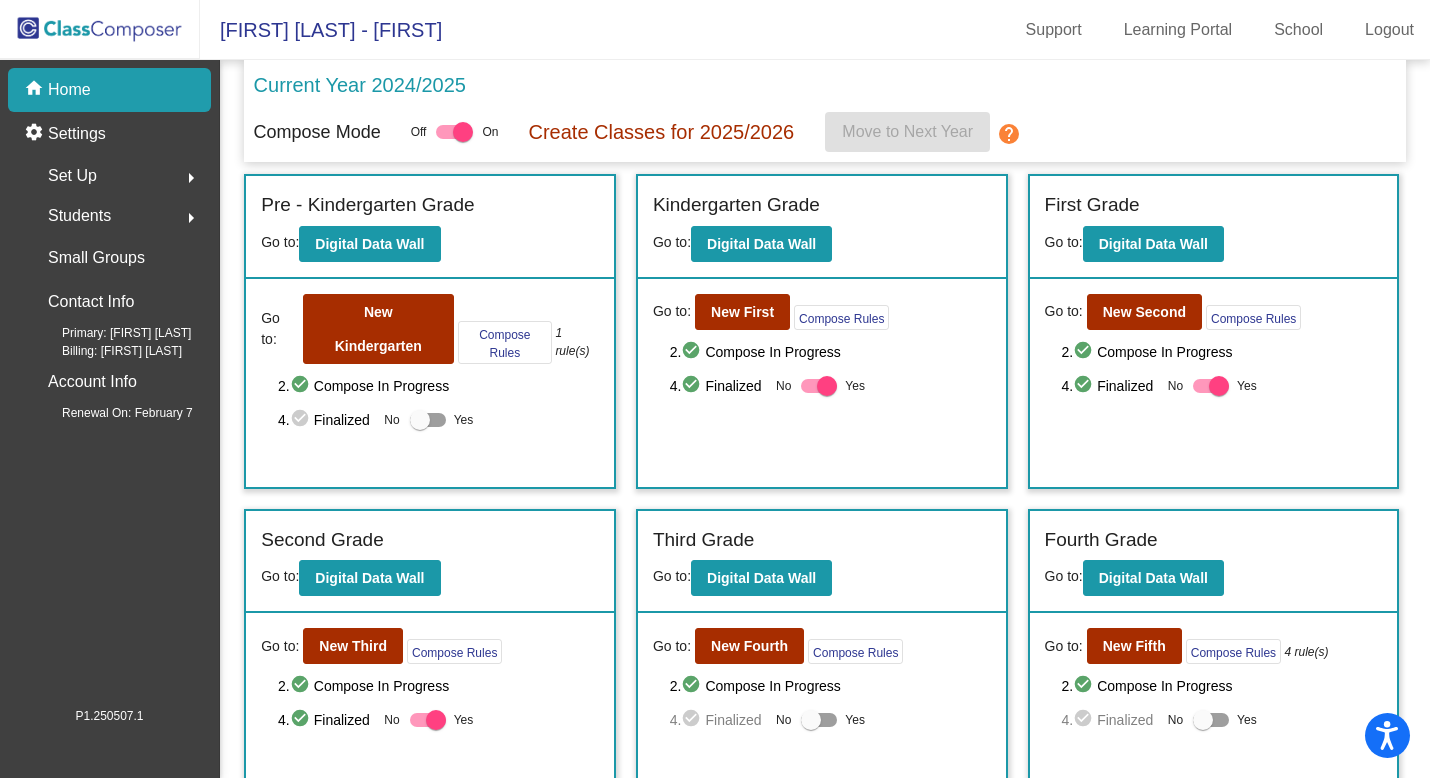 scroll, scrollTop: 5, scrollLeft: 0, axis: vertical 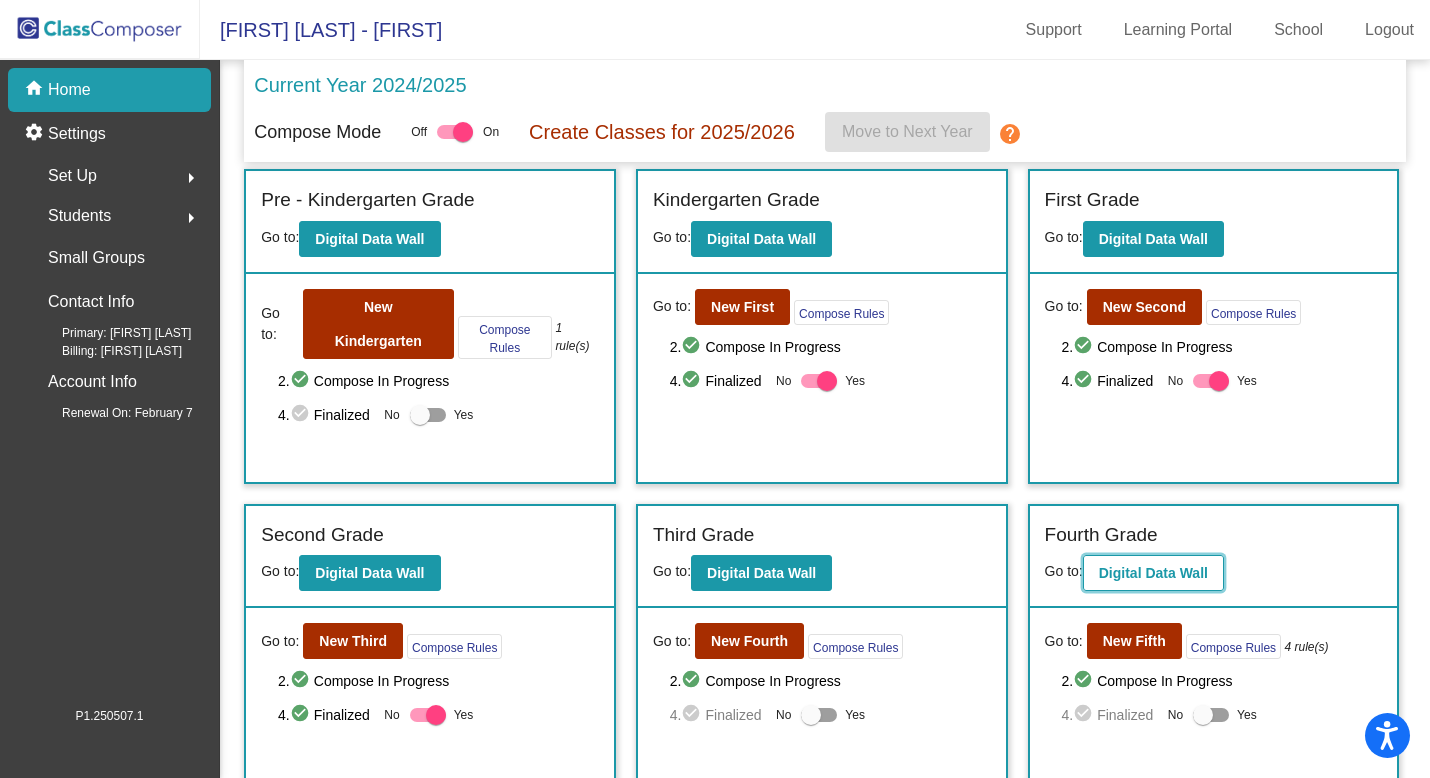 click on "Digital Data Wall" 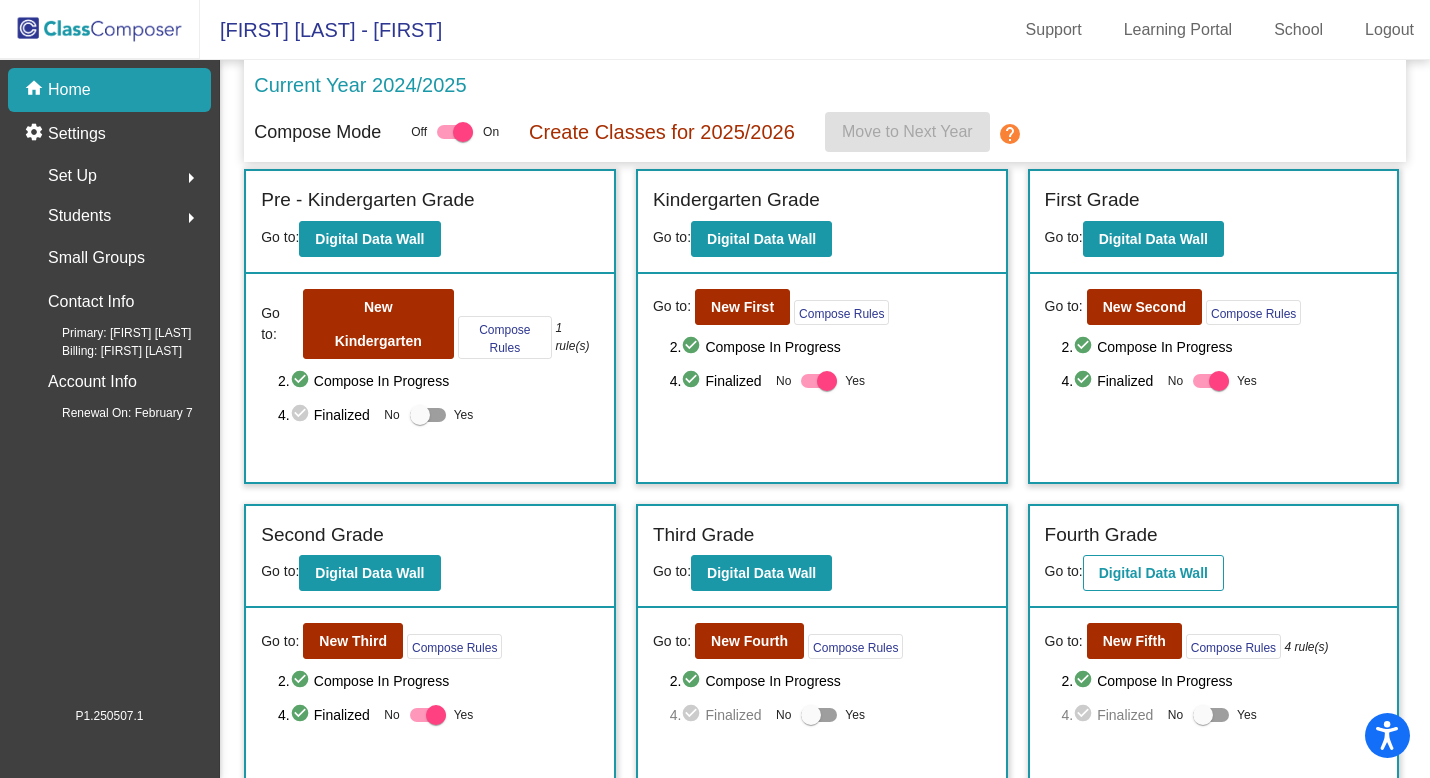 scroll, scrollTop: 0, scrollLeft: 0, axis: both 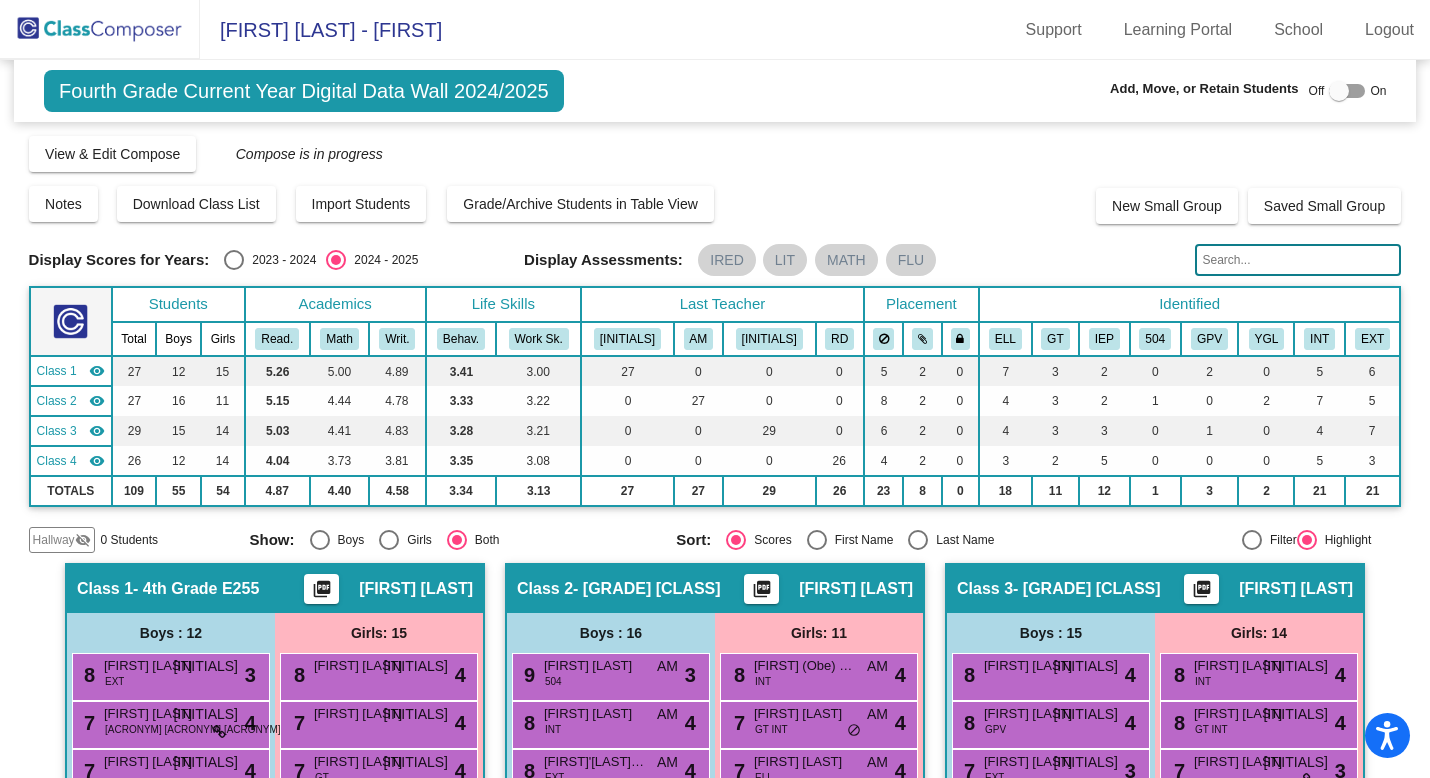click 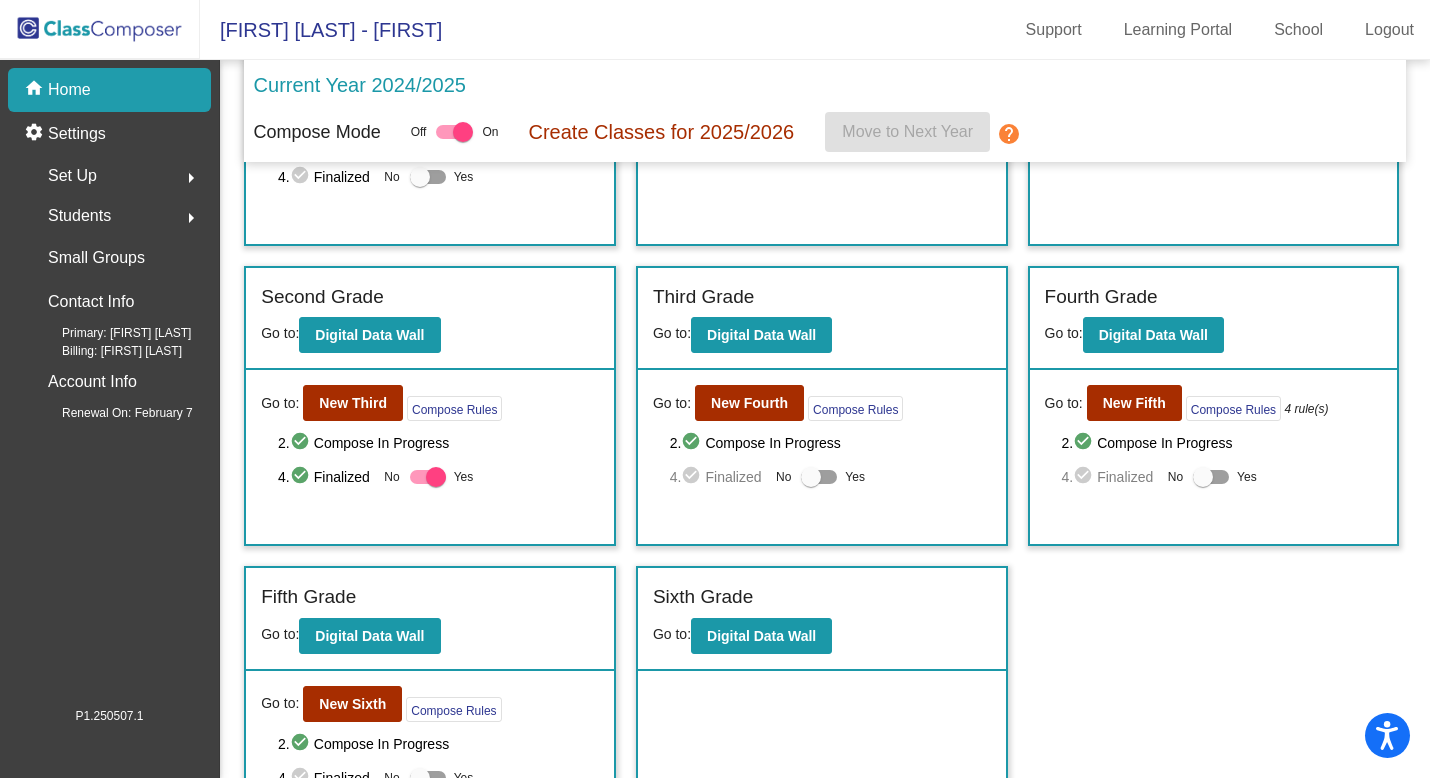 scroll, scrollTop: 312, scrollLeft: 0, axis: vertical 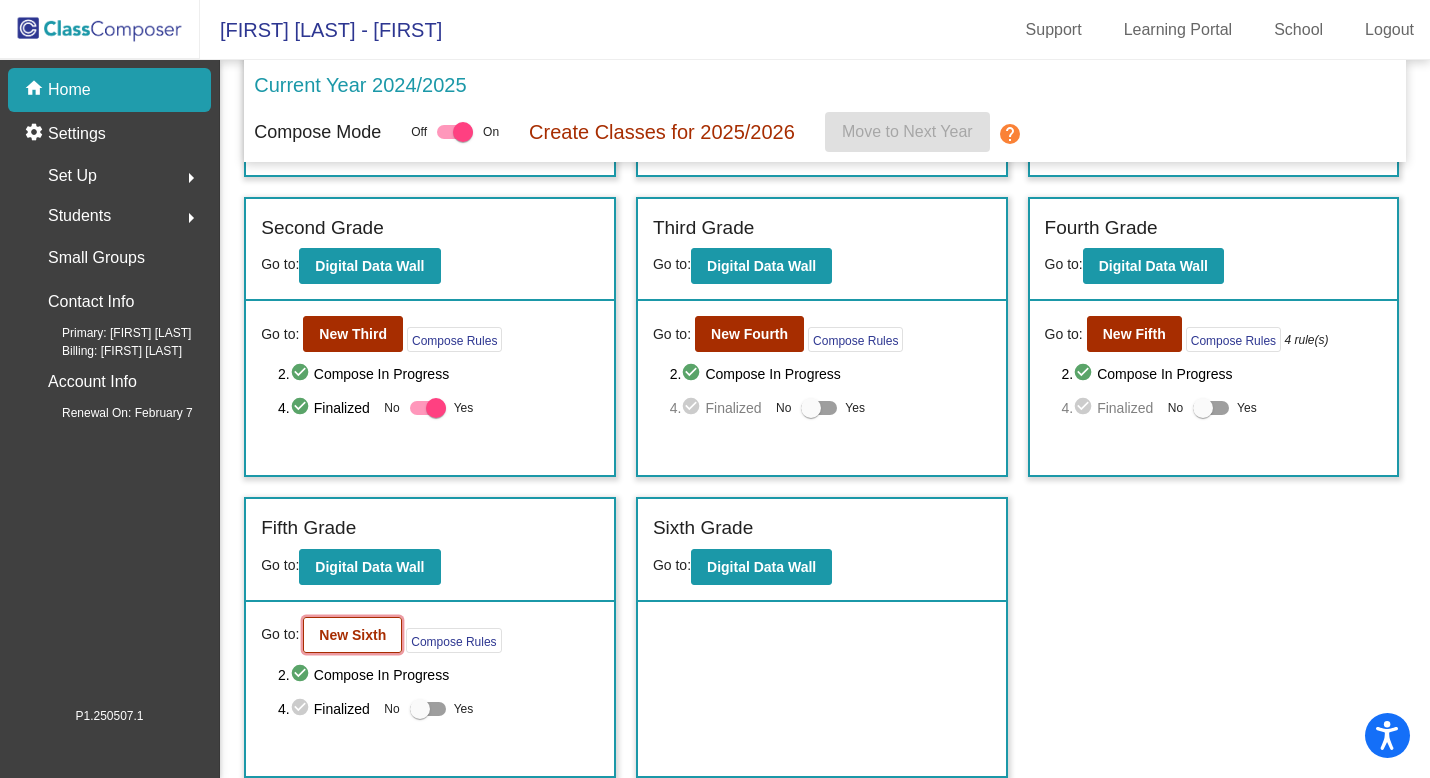 click on "New Sixth" 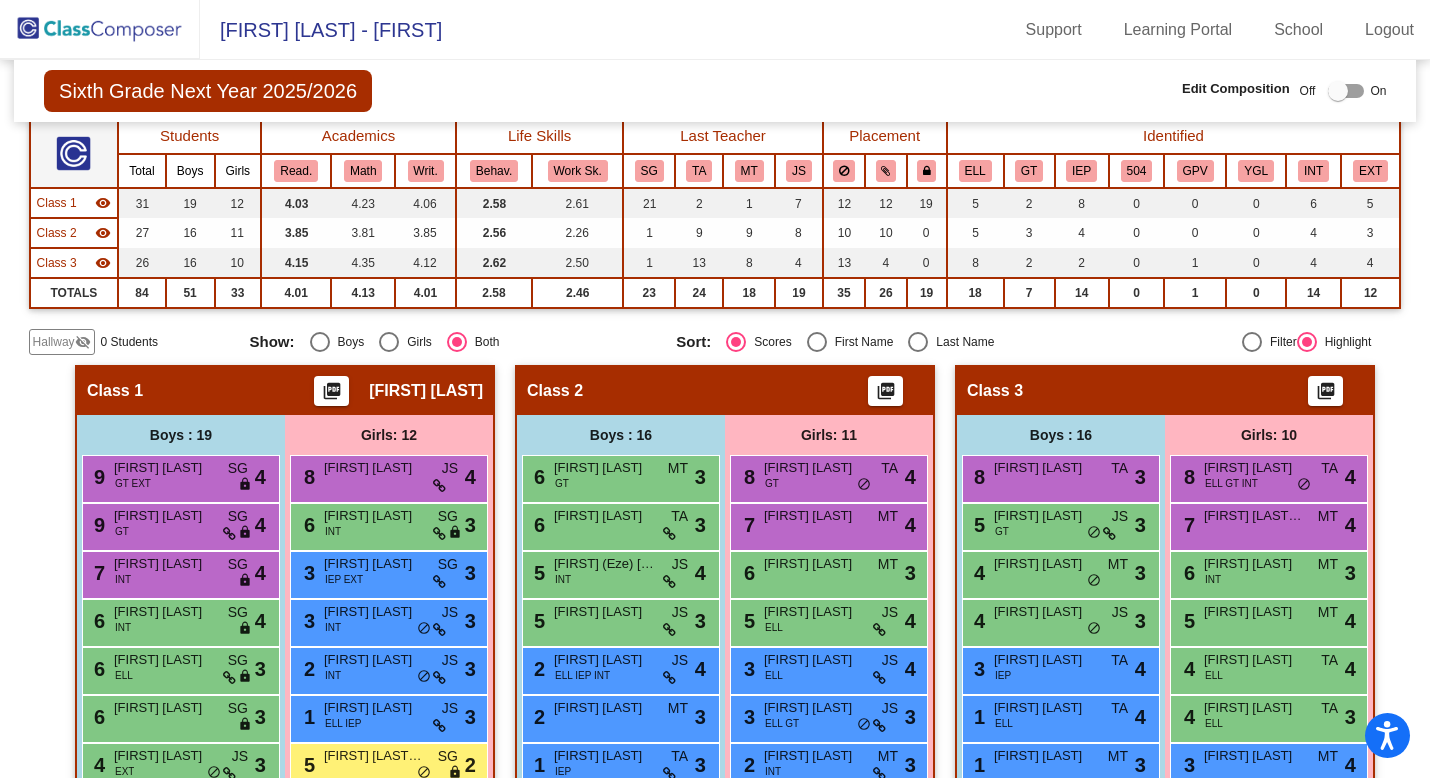 scroll, scrollTop: 159, scrollLeft: 0, axis: vertical 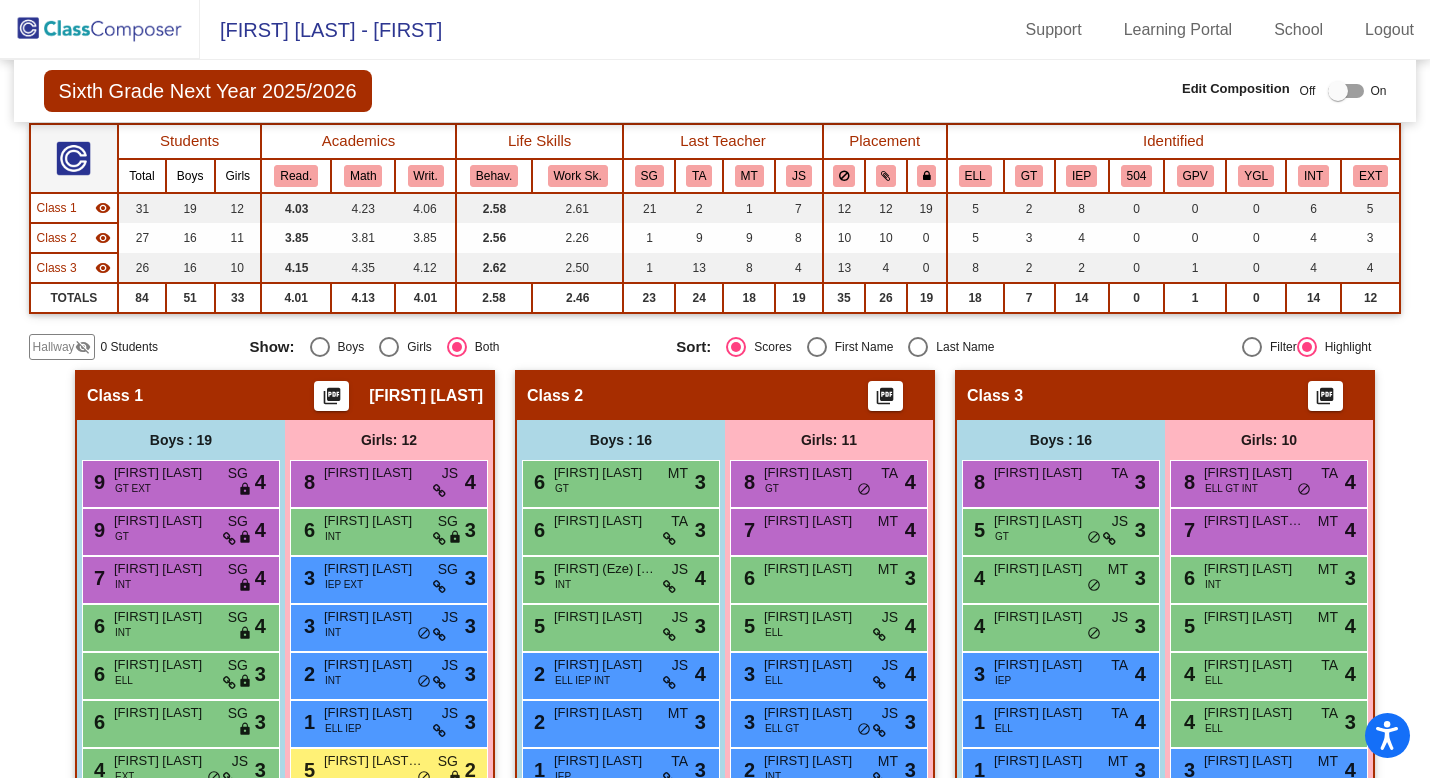 click at bounding box center (918, 347) 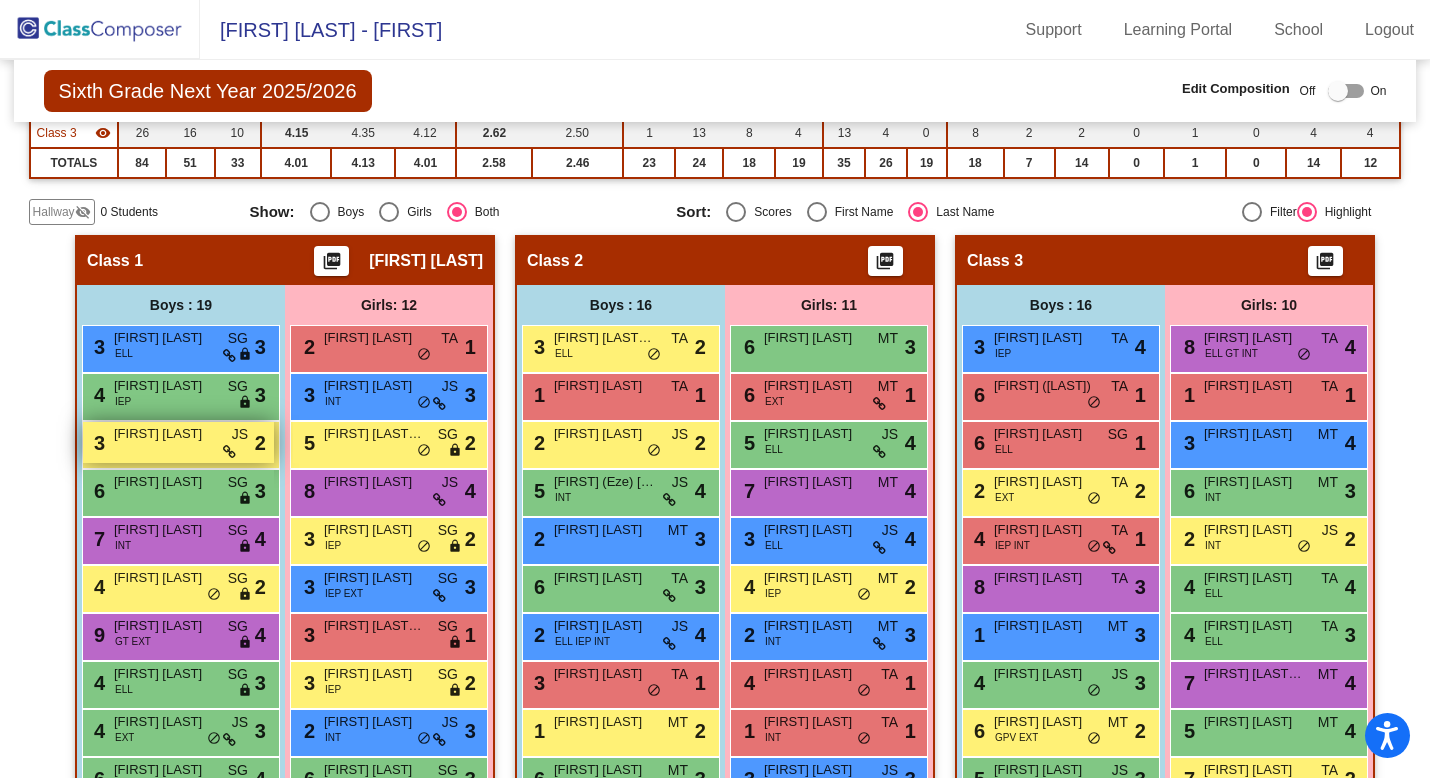 scroll, scrollTop: 300, scrollLeft: 0, axis: vertical 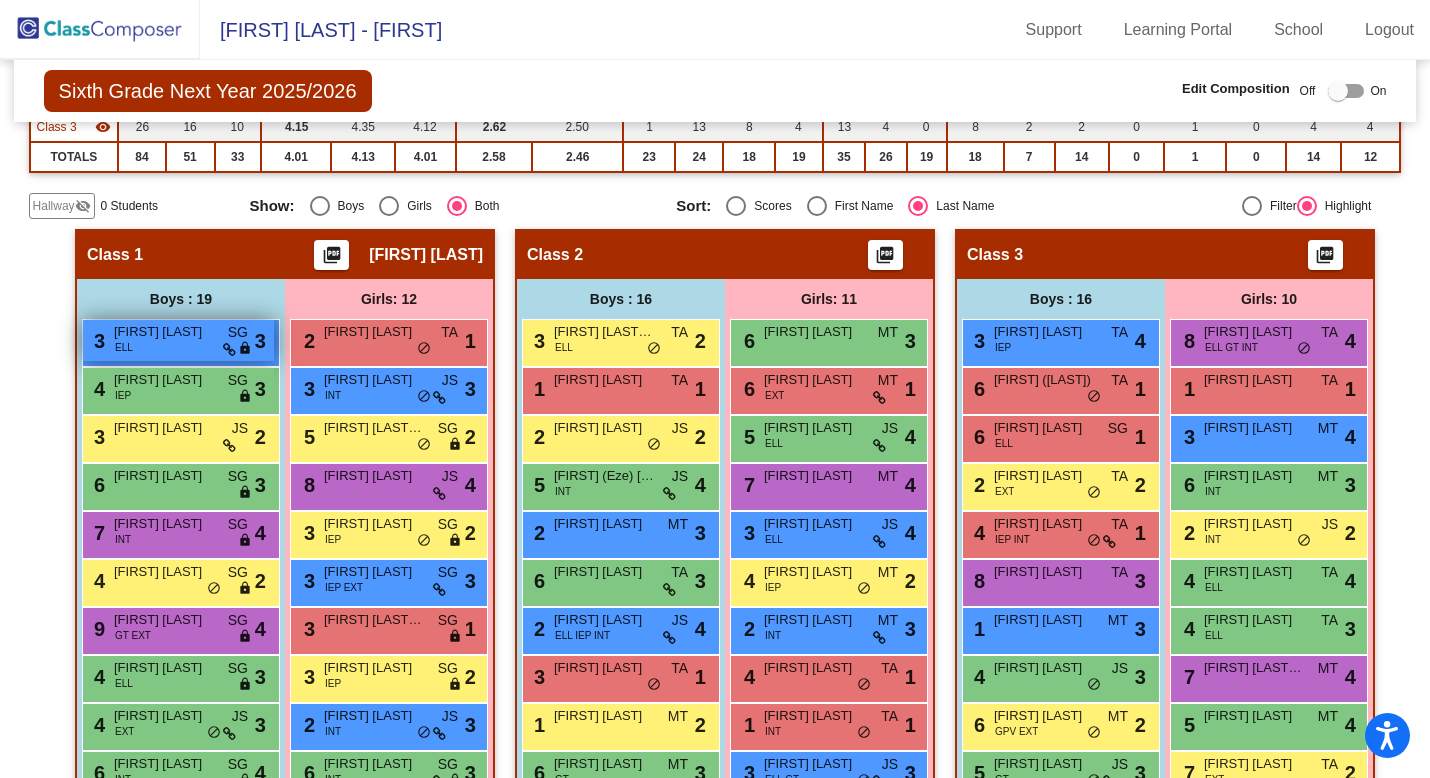 click on "[FIRST] [LAST]" at bounding box center [164, 332] 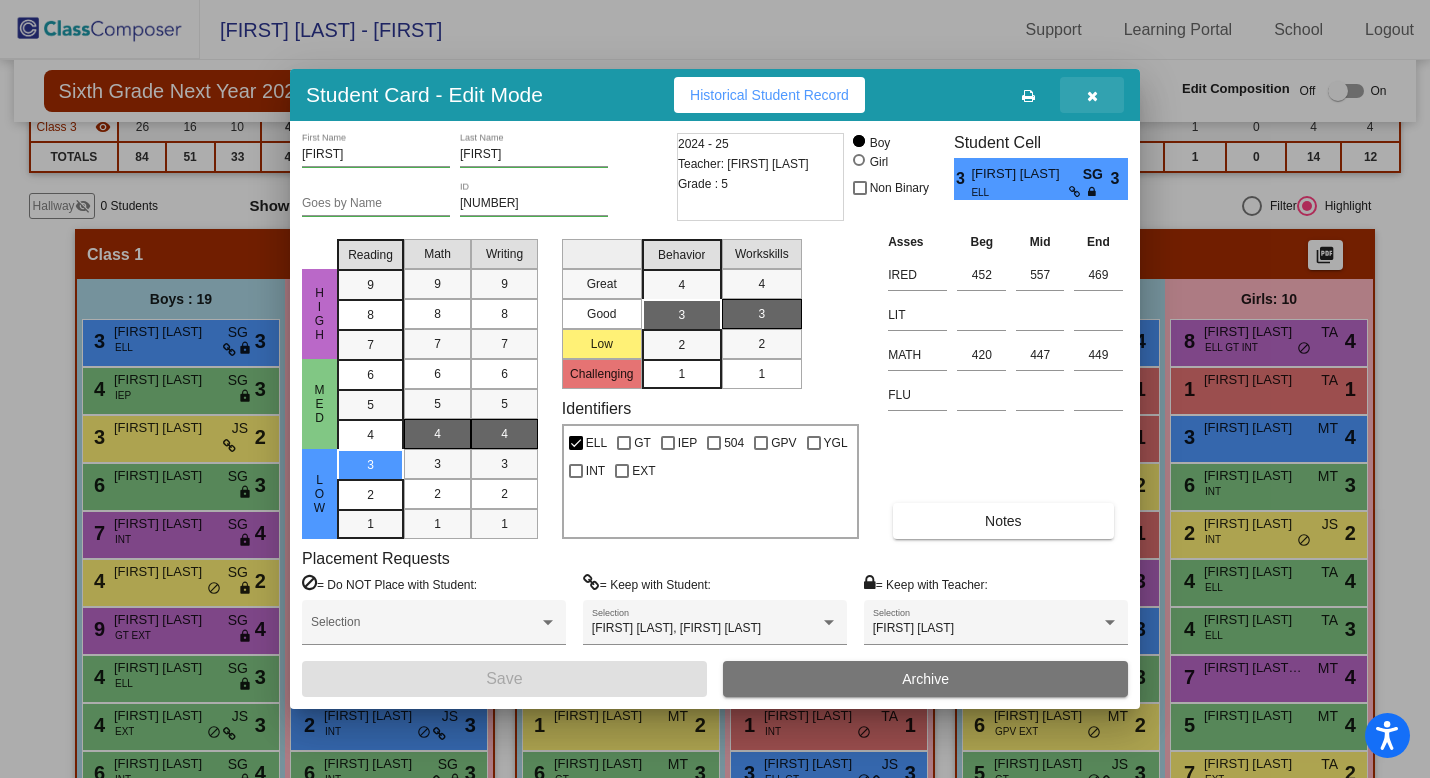 click at bounding box center [1092, 95] 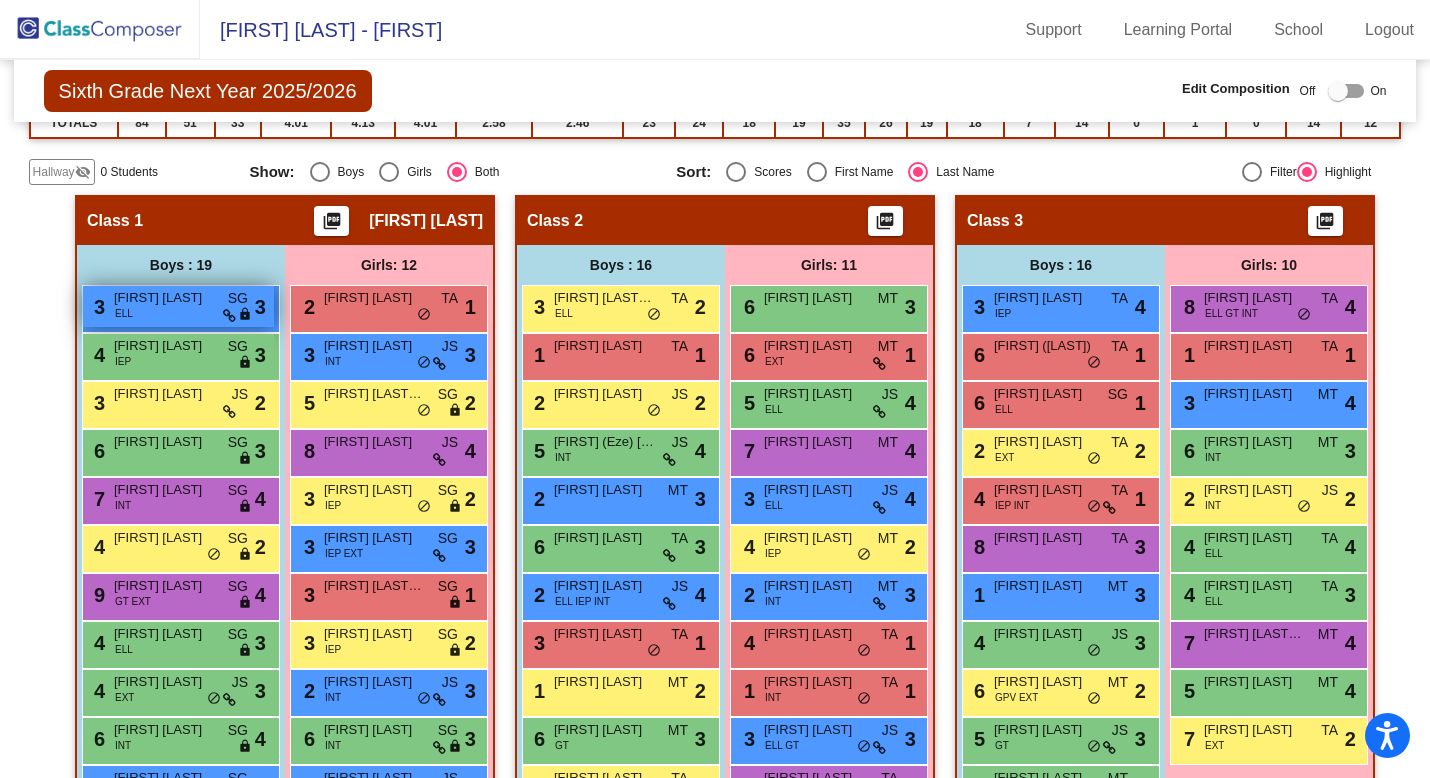 scroll, scrollTop: 351, scrollLeft: 0, axis: vertical 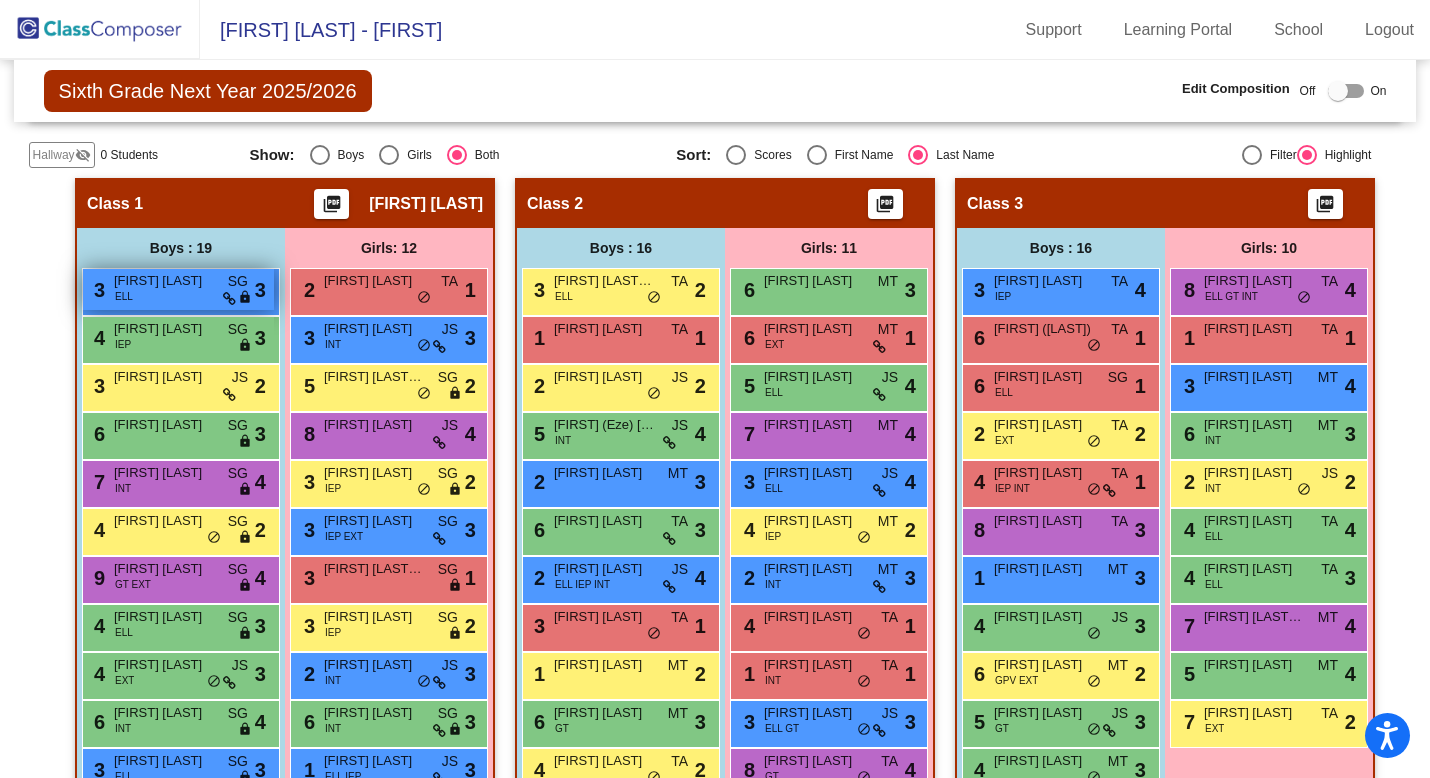 click on "[FIRST] [LAST]" at bounding box center (164, 281) 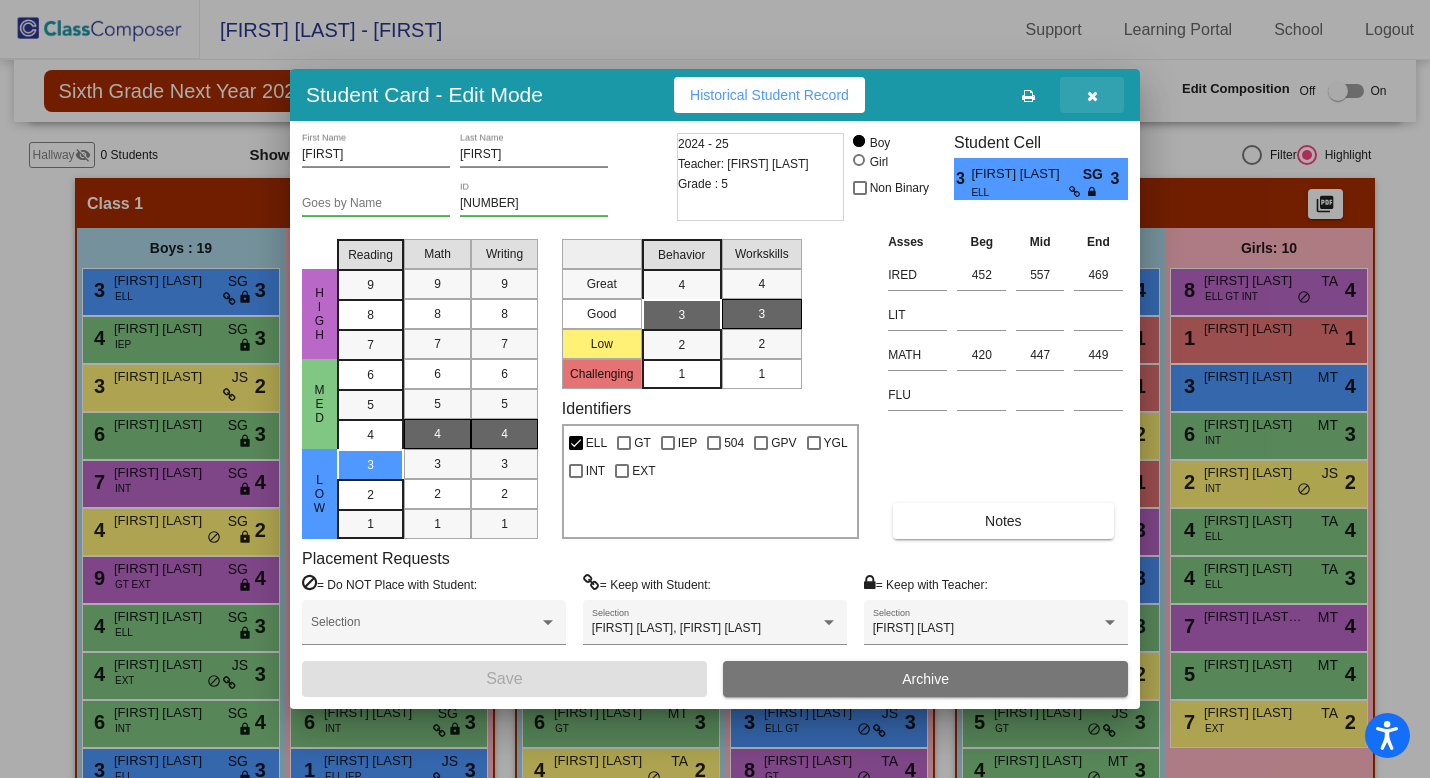 click at bounding box center [1092, 96] 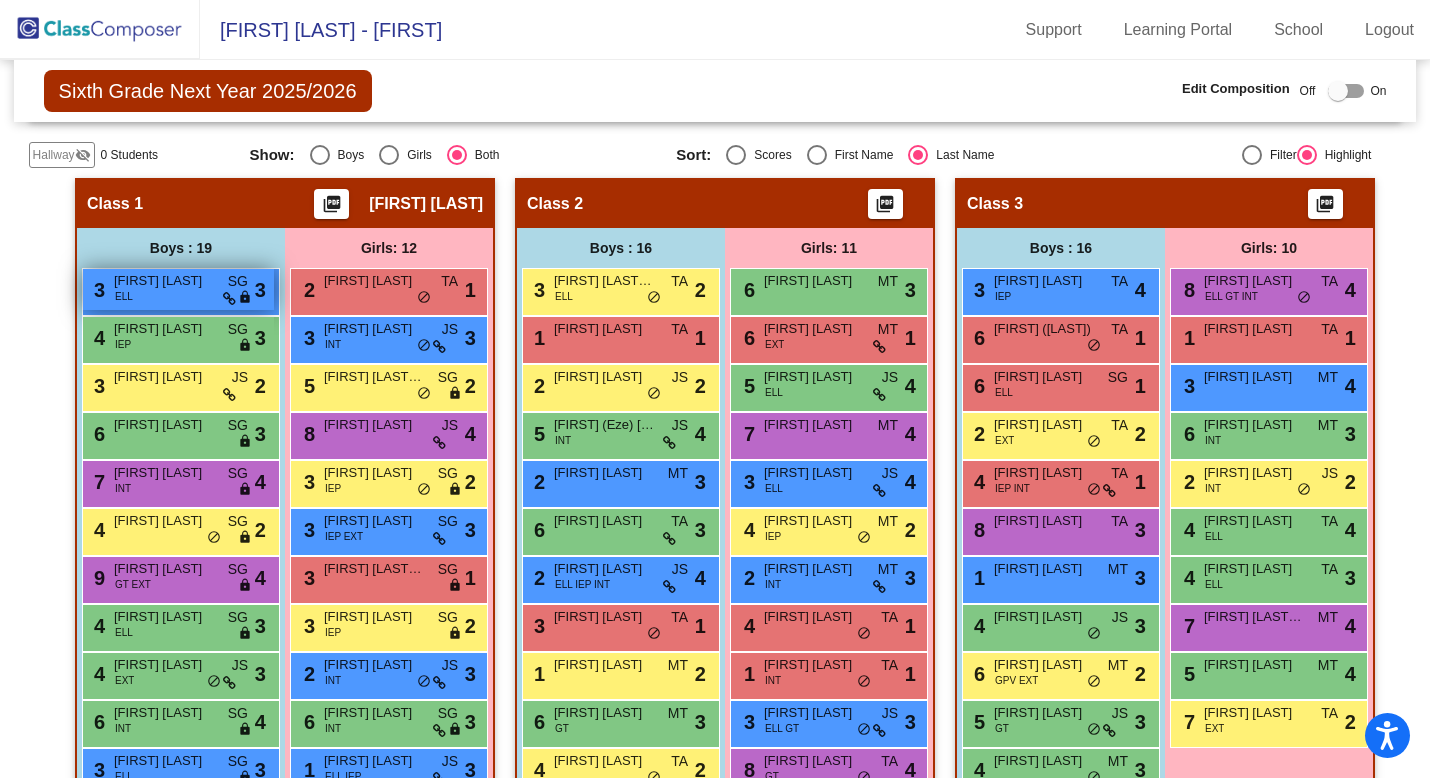 click on "[FIRST] [LAST]" at bounding box center (164, 281) 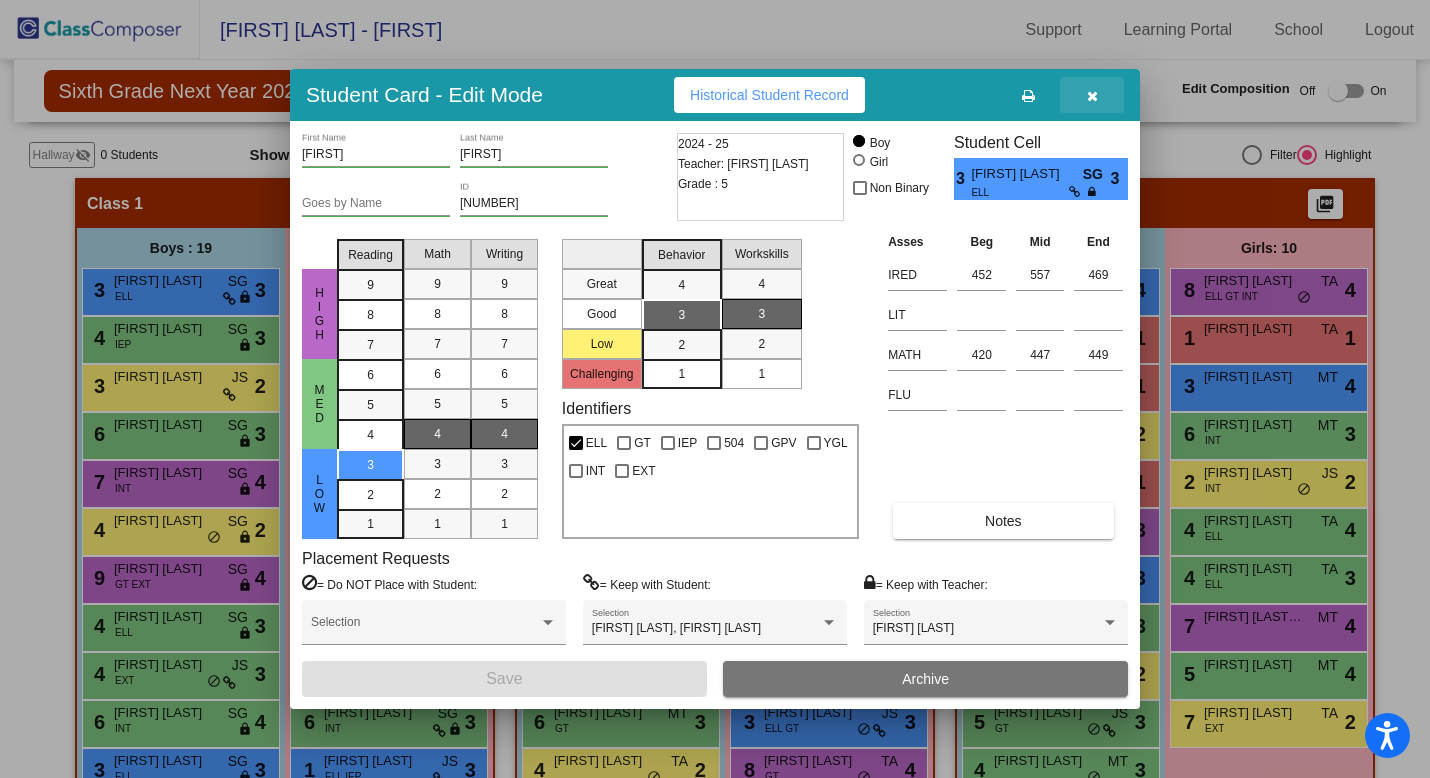 click at bounding box center [1092, 96] 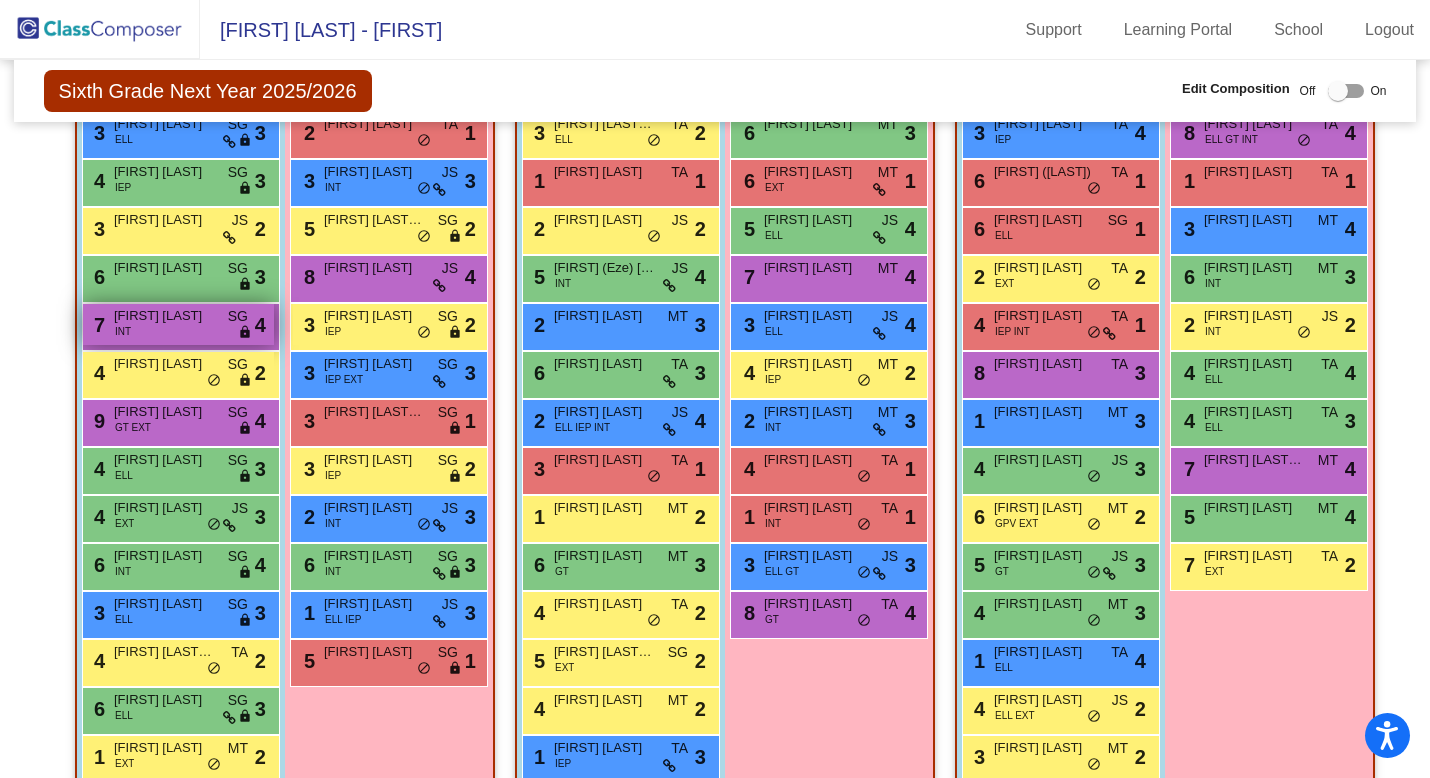 scroll, scrollTop: 513, scrollLeft: 0, axis: vertical 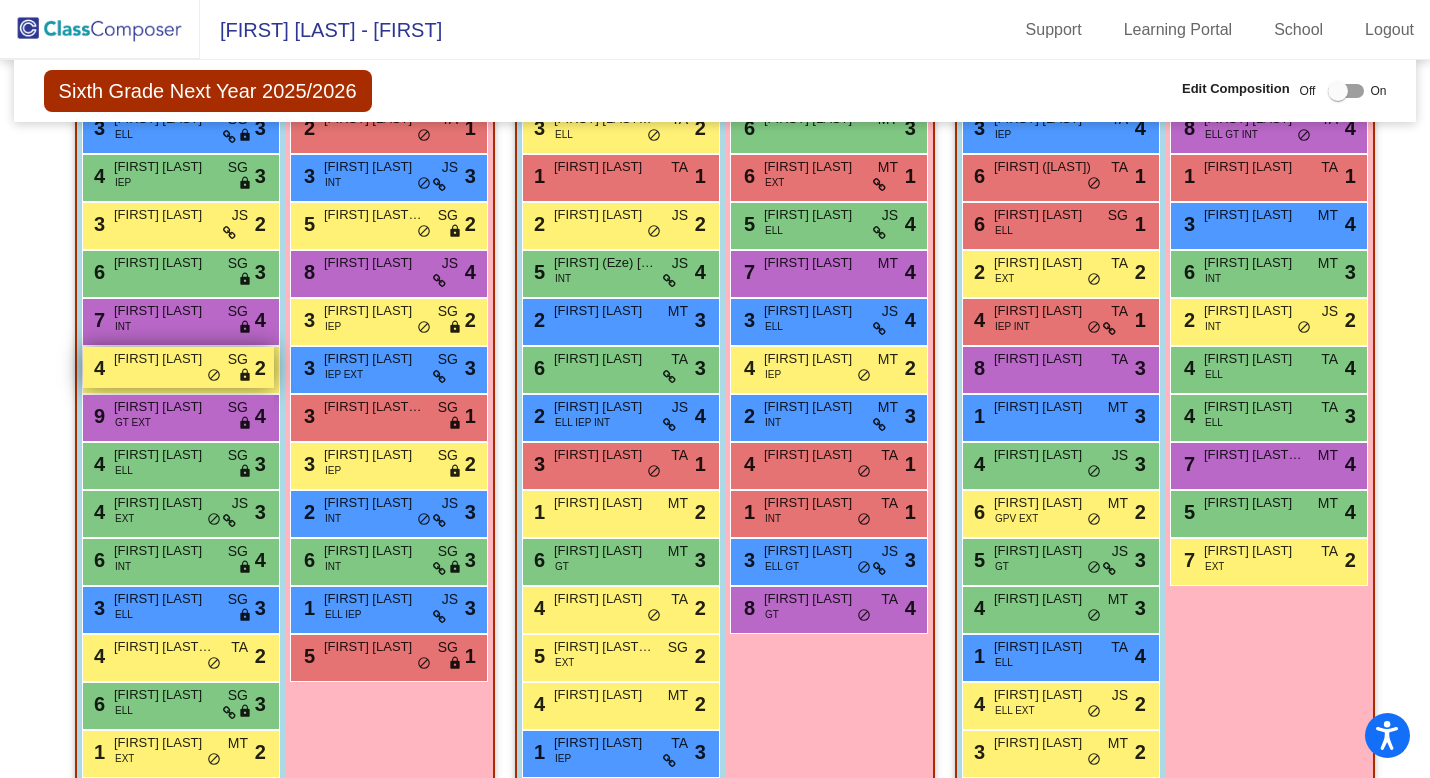 click on "[FIRST] [LAST]" at bounding box center [164, 359] 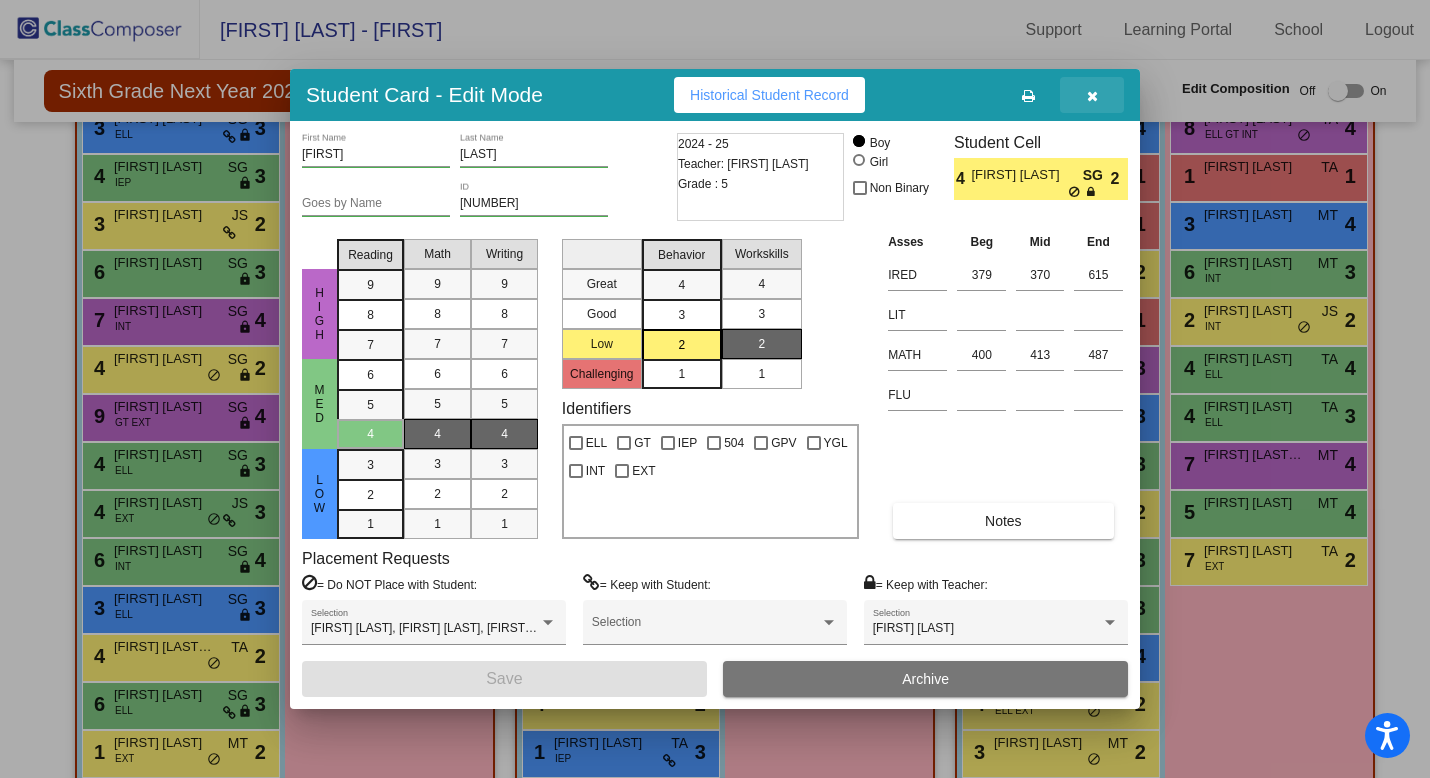 click at bounding box center [1092, 96] 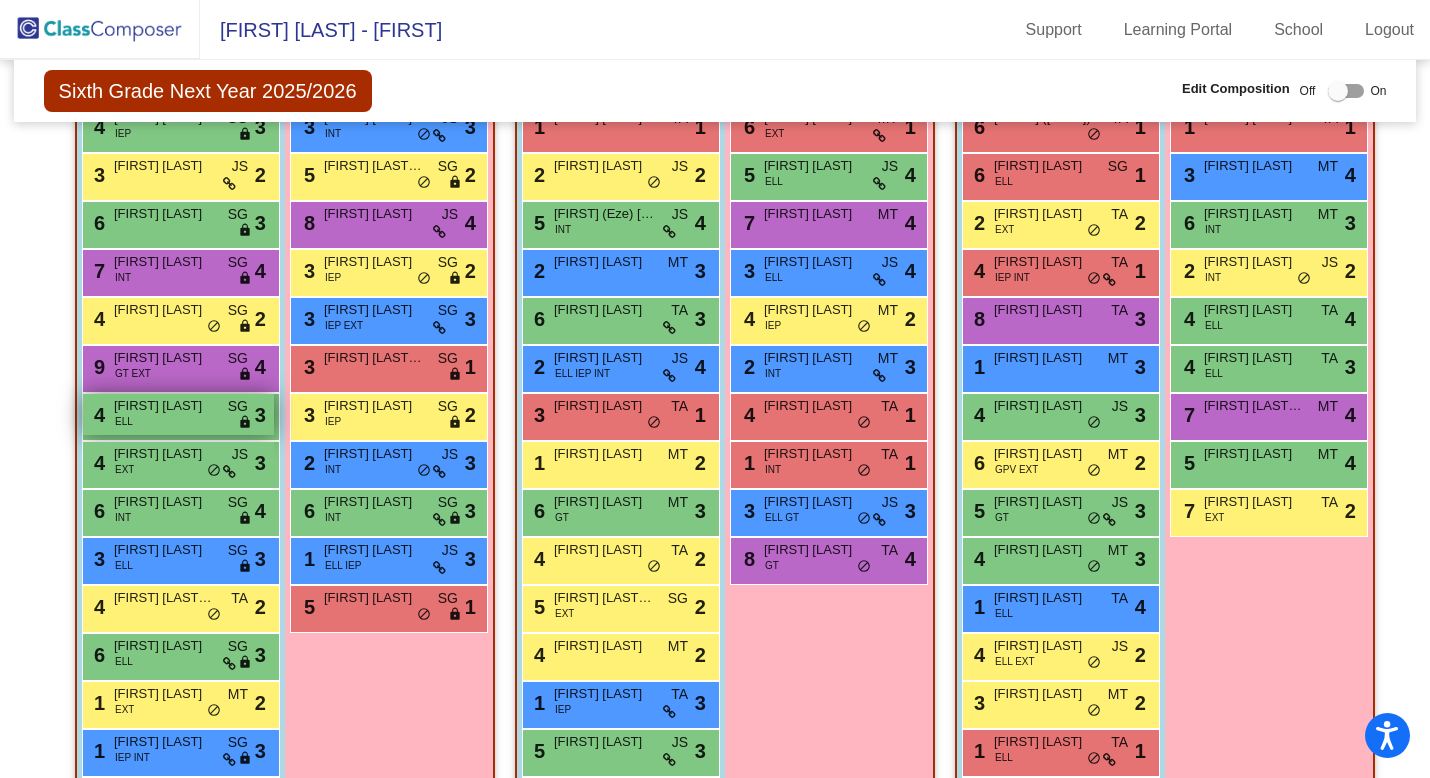 scroll, scrollTop: 564, scrollLeft: 0, axis: vertical 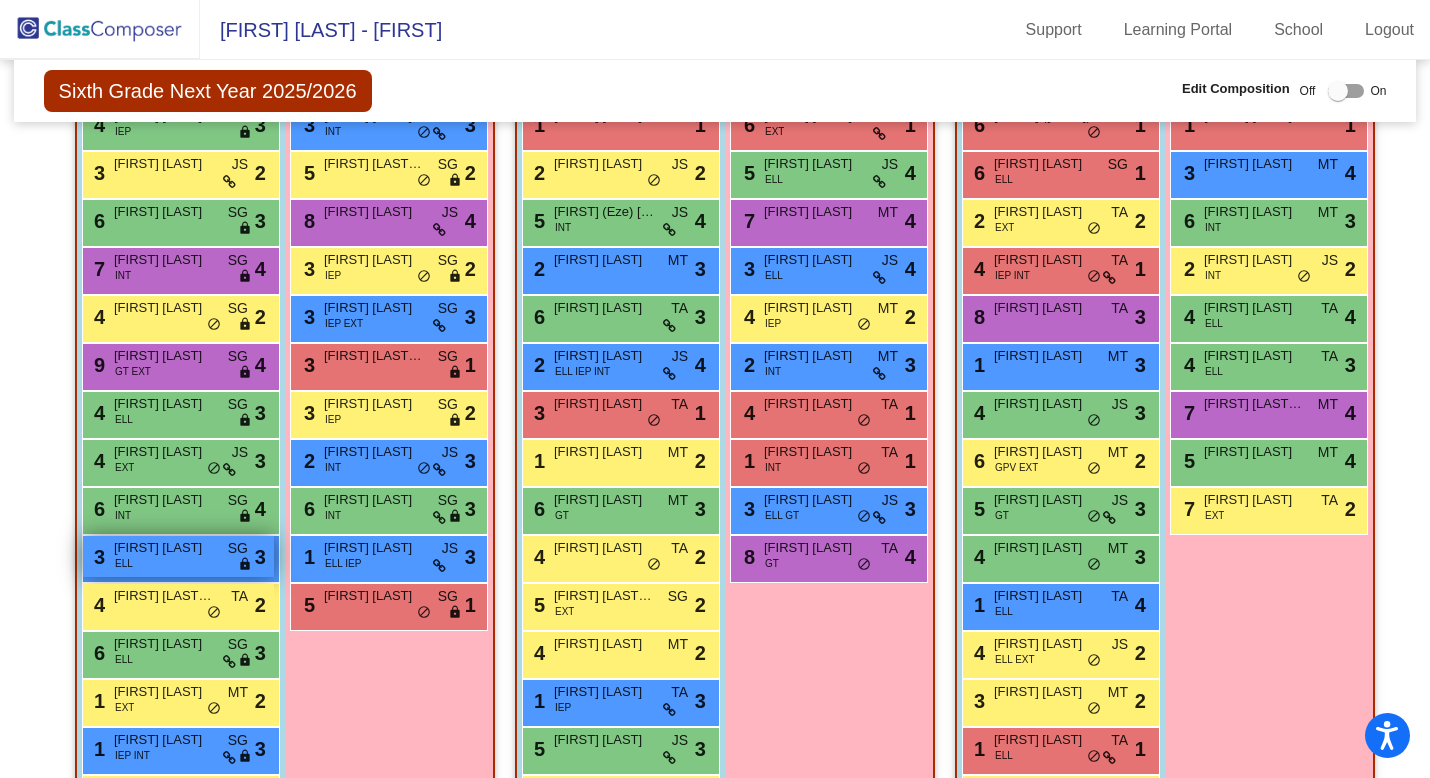 click on "3 [NAME] ELL SG lock do_not_disturb_alt 3" at bounding box center [178, 556] 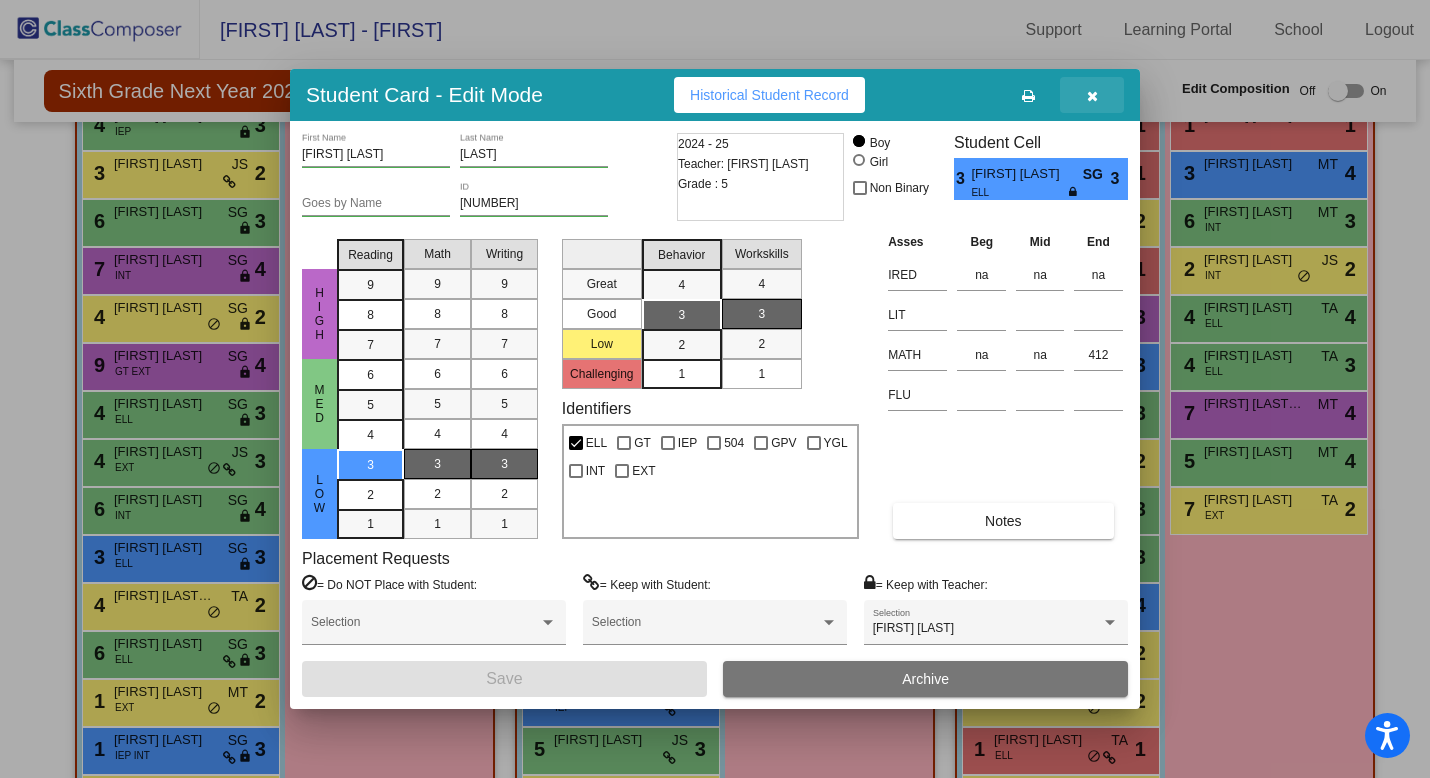 click at bounding box center [1092, 95] 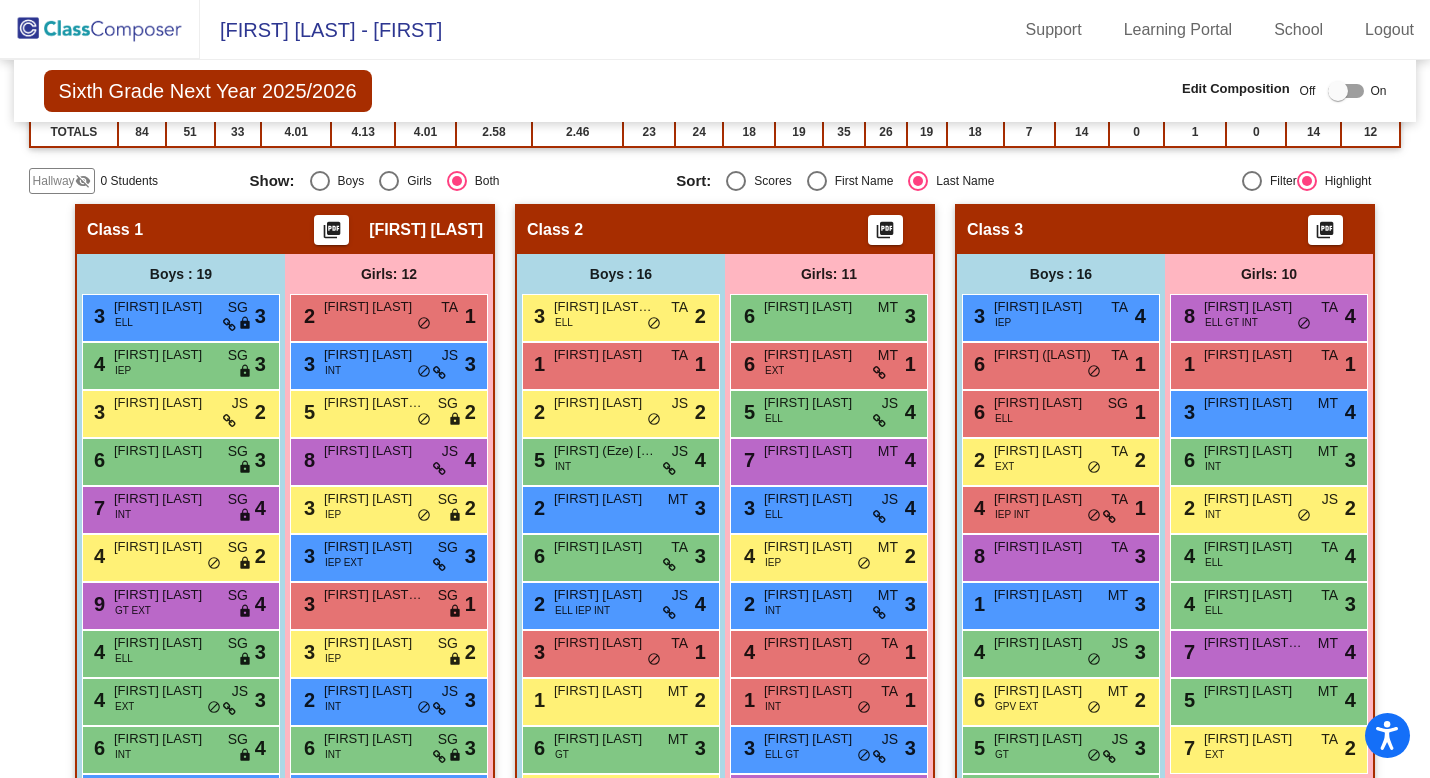 scroll, scrollTop: 323, scrollLeft: 0, axis: vertical 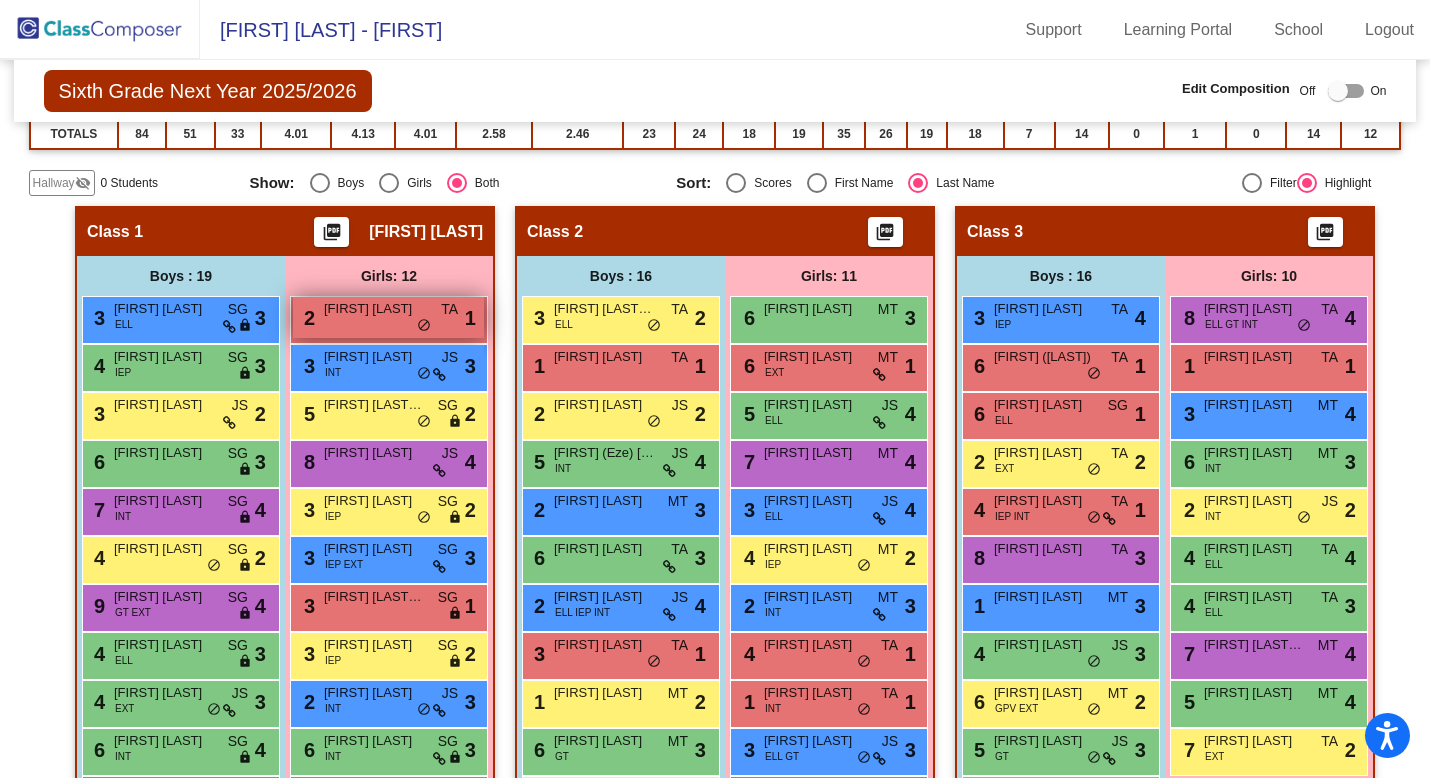 click on "[FIRST] [LAST]" at bounding box center (374, 309) 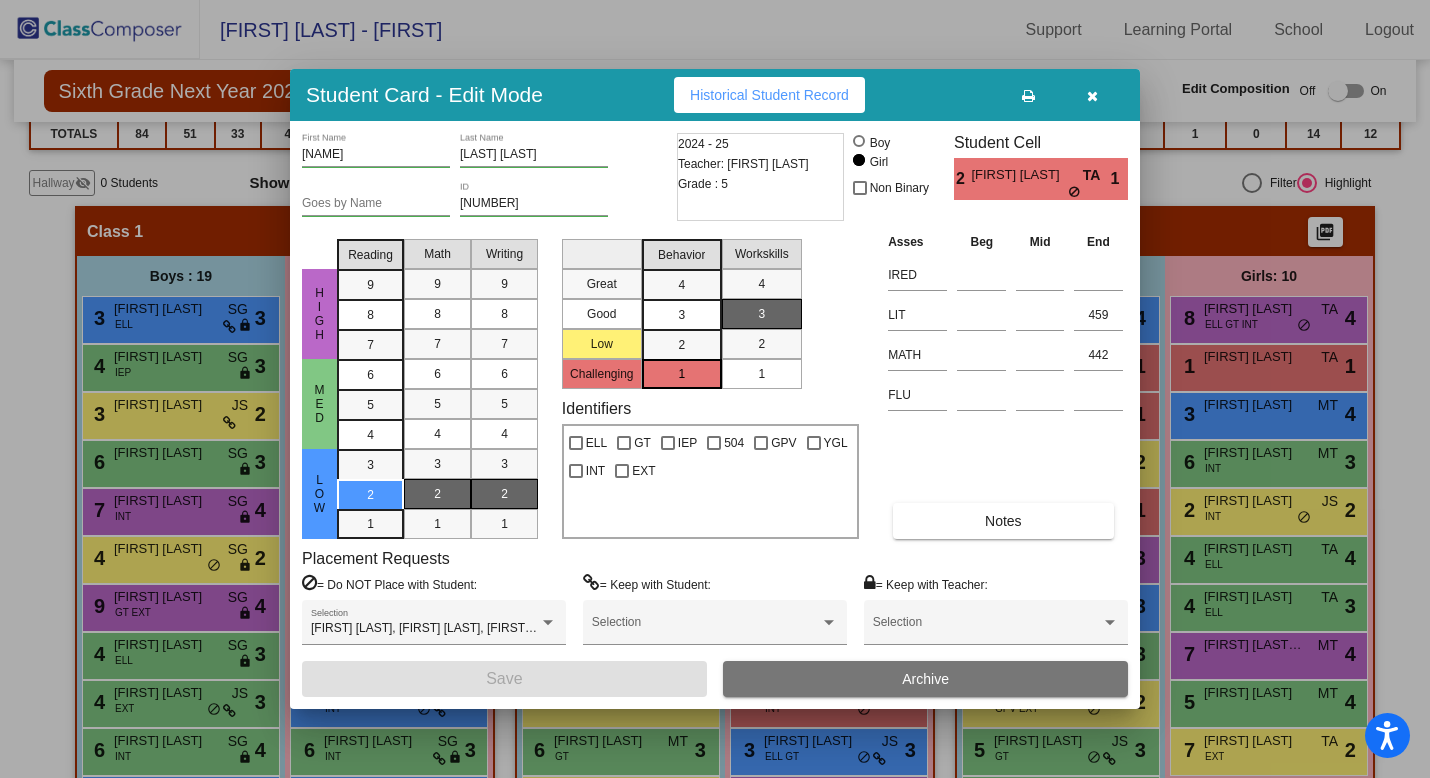 click at bounding box center [1092, 96] 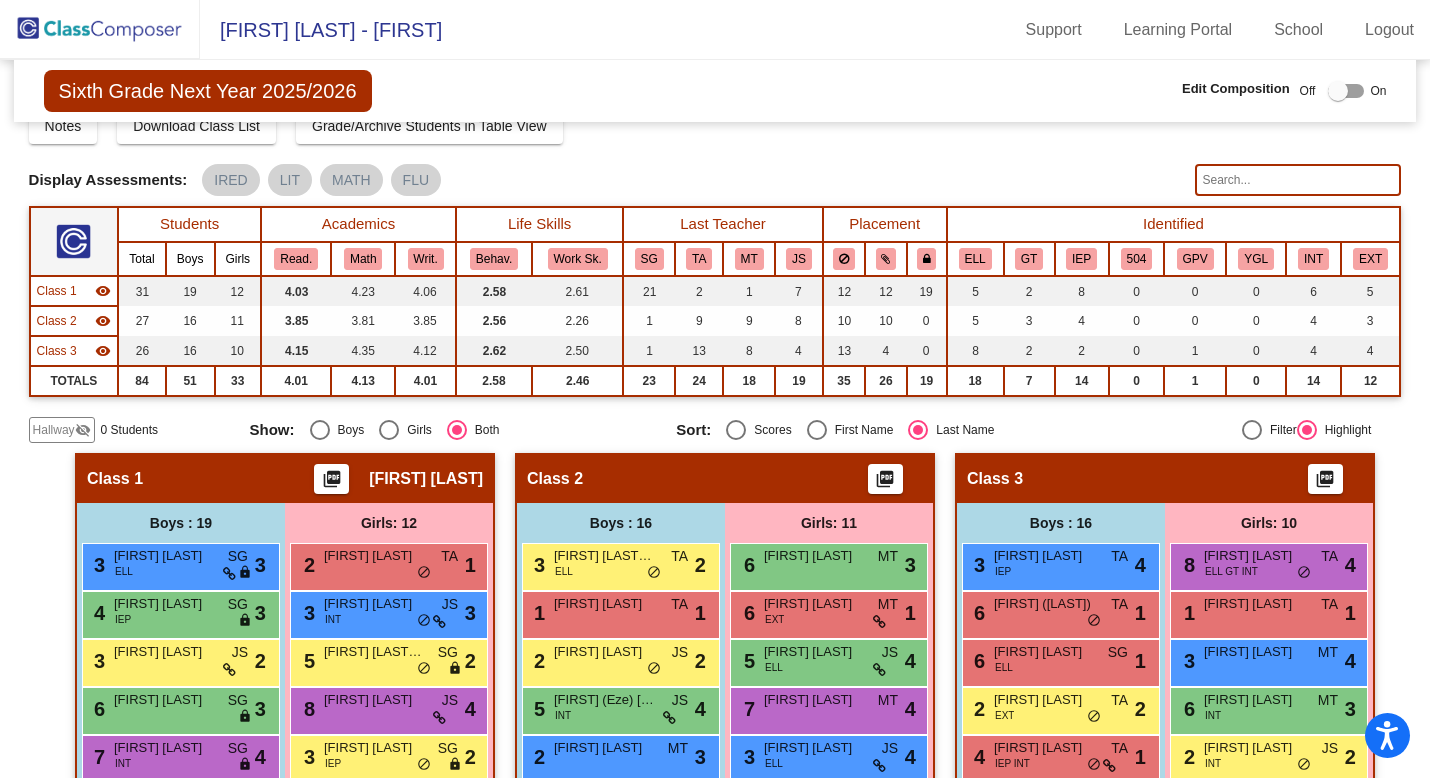 scroll, scrollTop: 0, scrollLeft: 0, axis: both 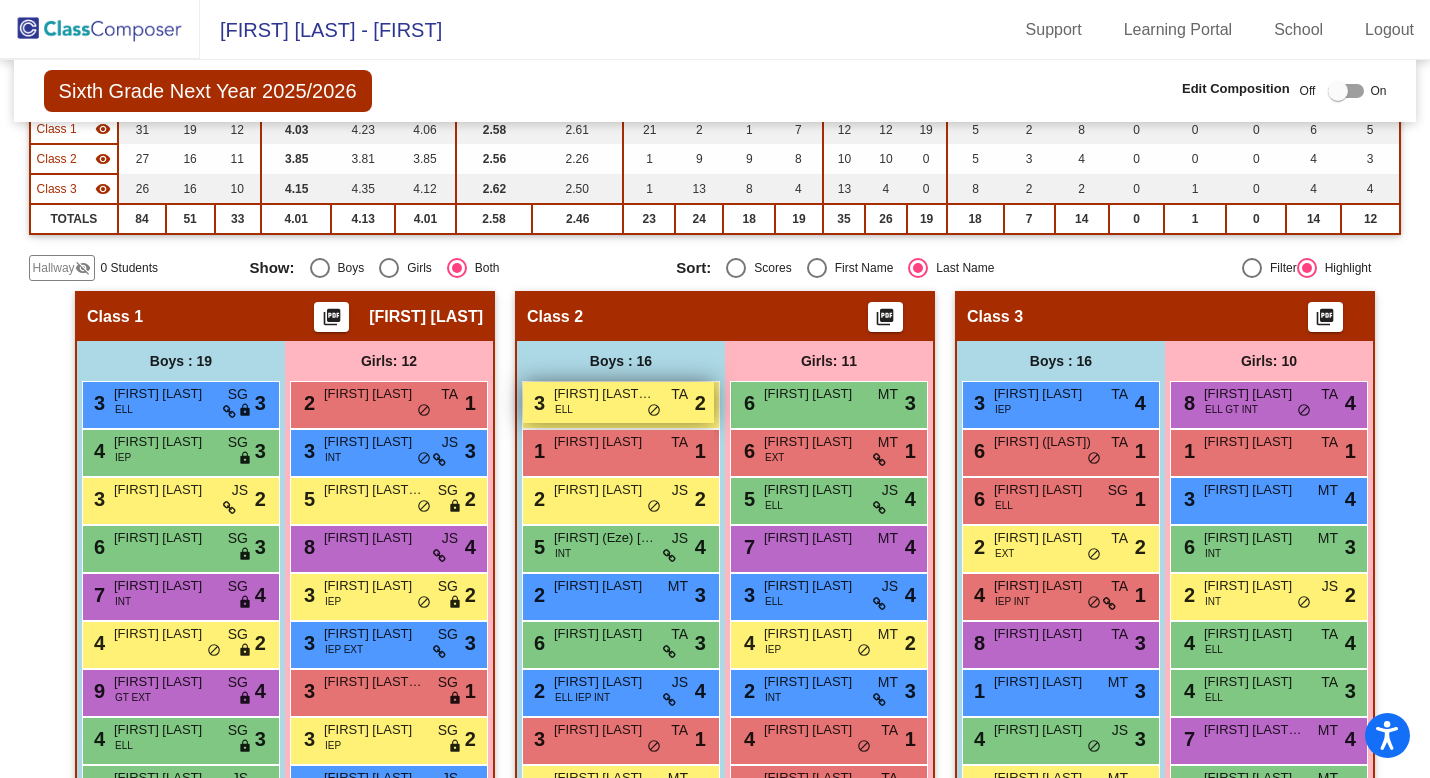 click on "[FIRST] [LAST] [LAST]" at bounding box center (604, 394) 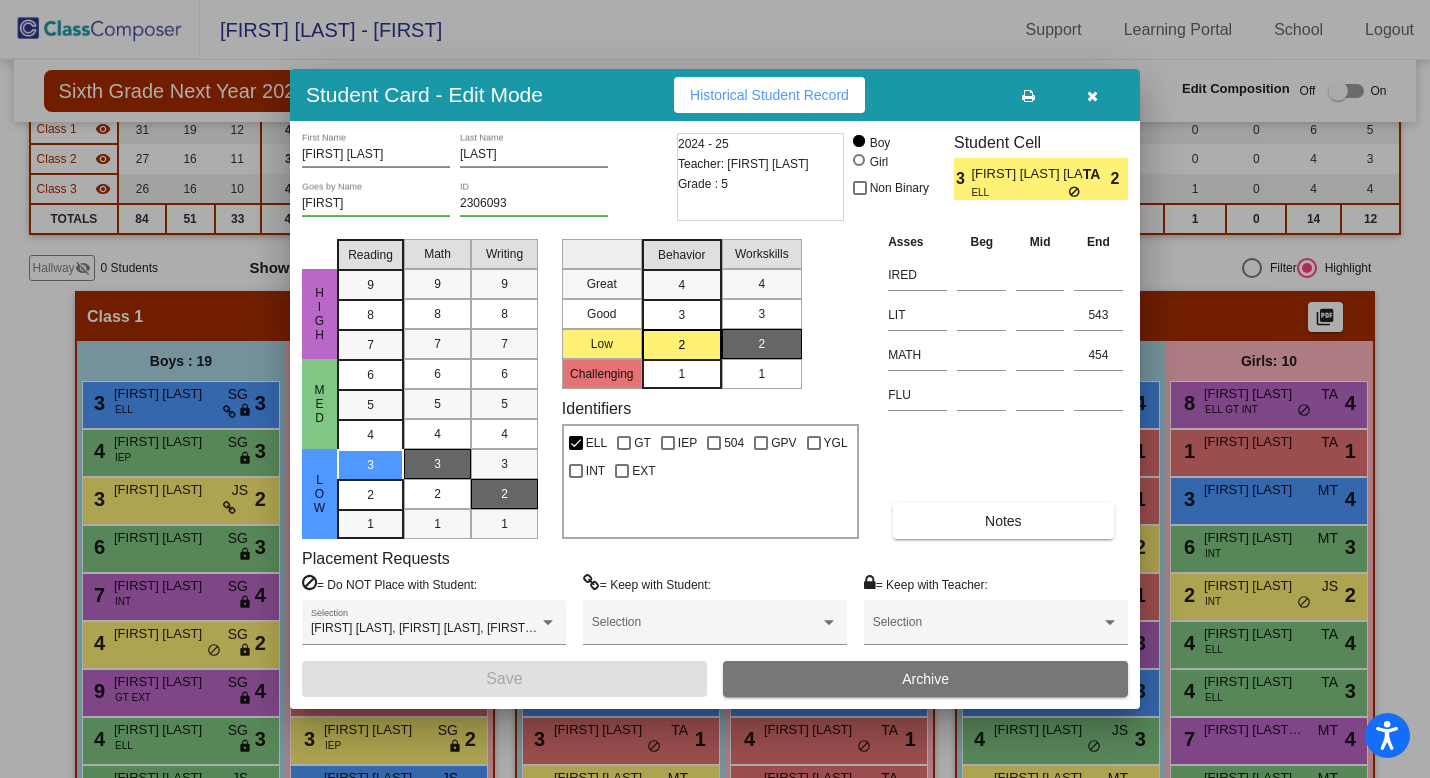 click at bounding box center [1092, 96] 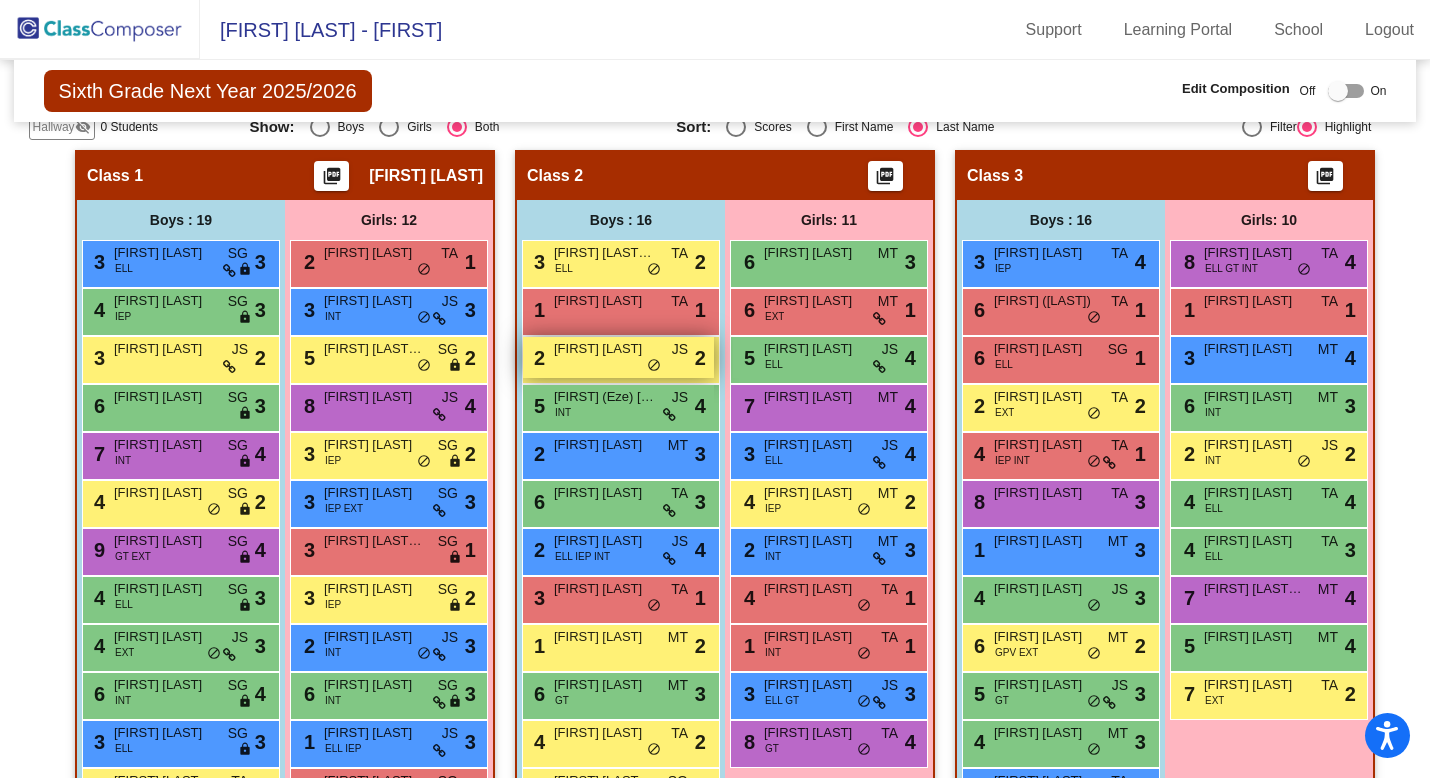 scroll, scrollTop: 384, scrollLeft: 0, axis: vertical 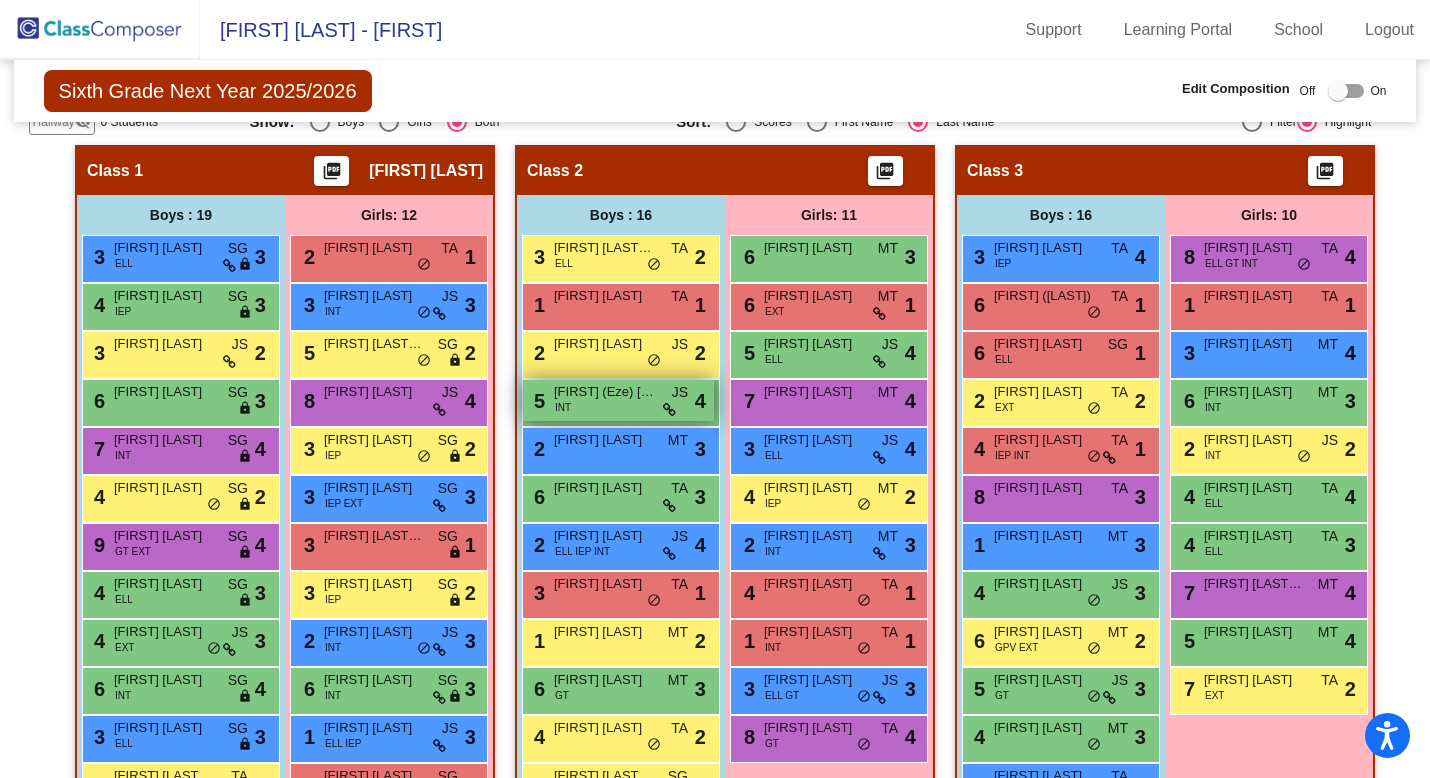 click on "[FIRST] (Eze) [LAST]" at bounding box center [604, 392] 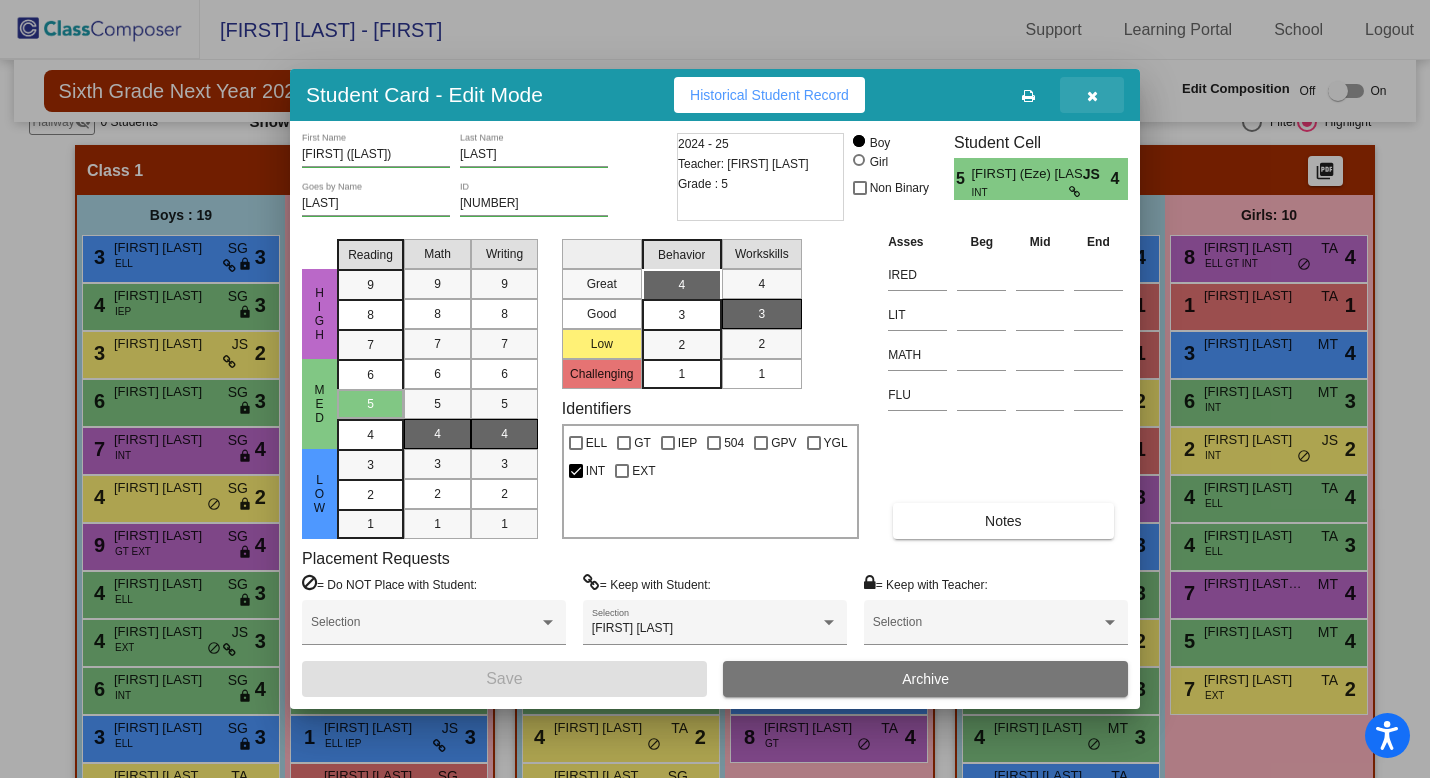 click at bounding box center (1092, 96) 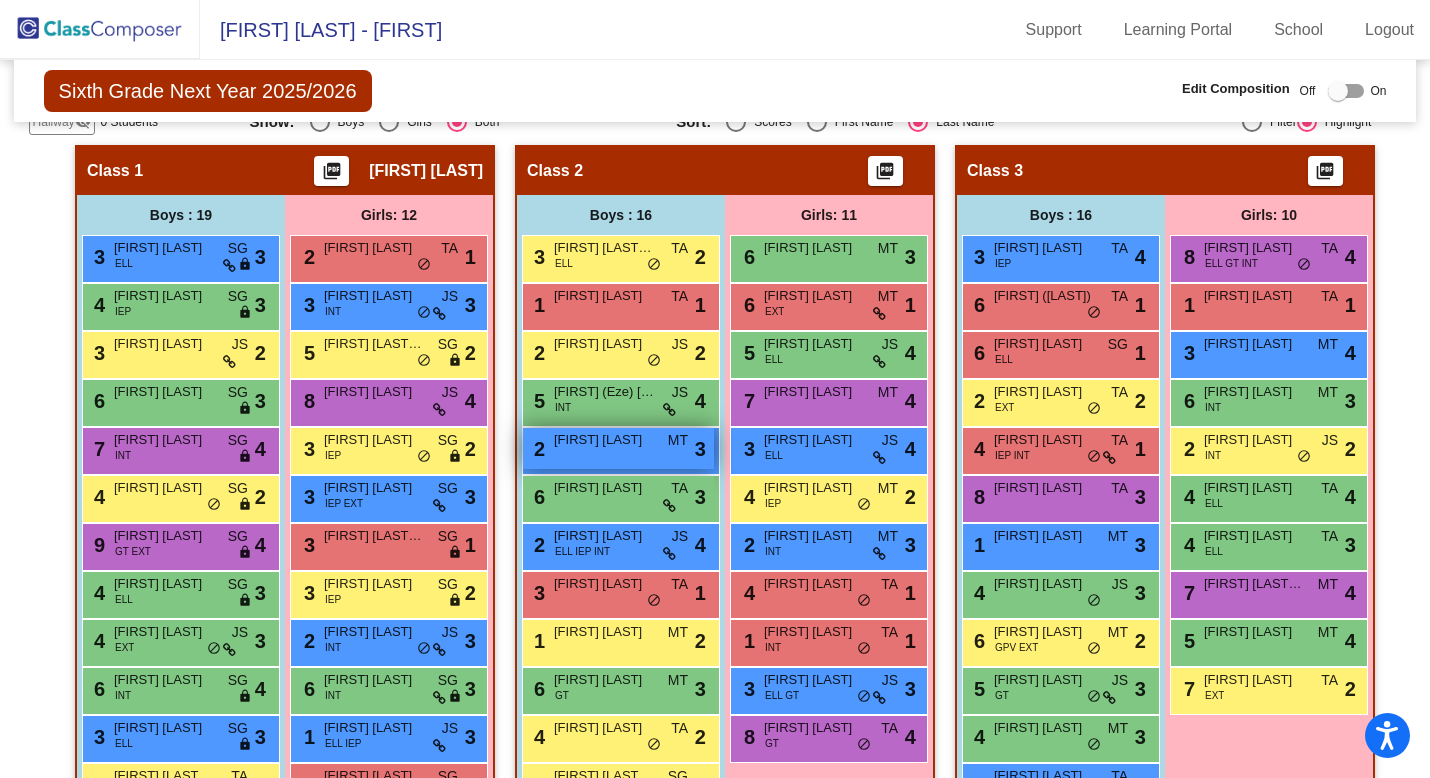 click on "[NUMBER] [FIRST] [LAST] [LOCK] [ICON]" at bounding box center (618, 448) 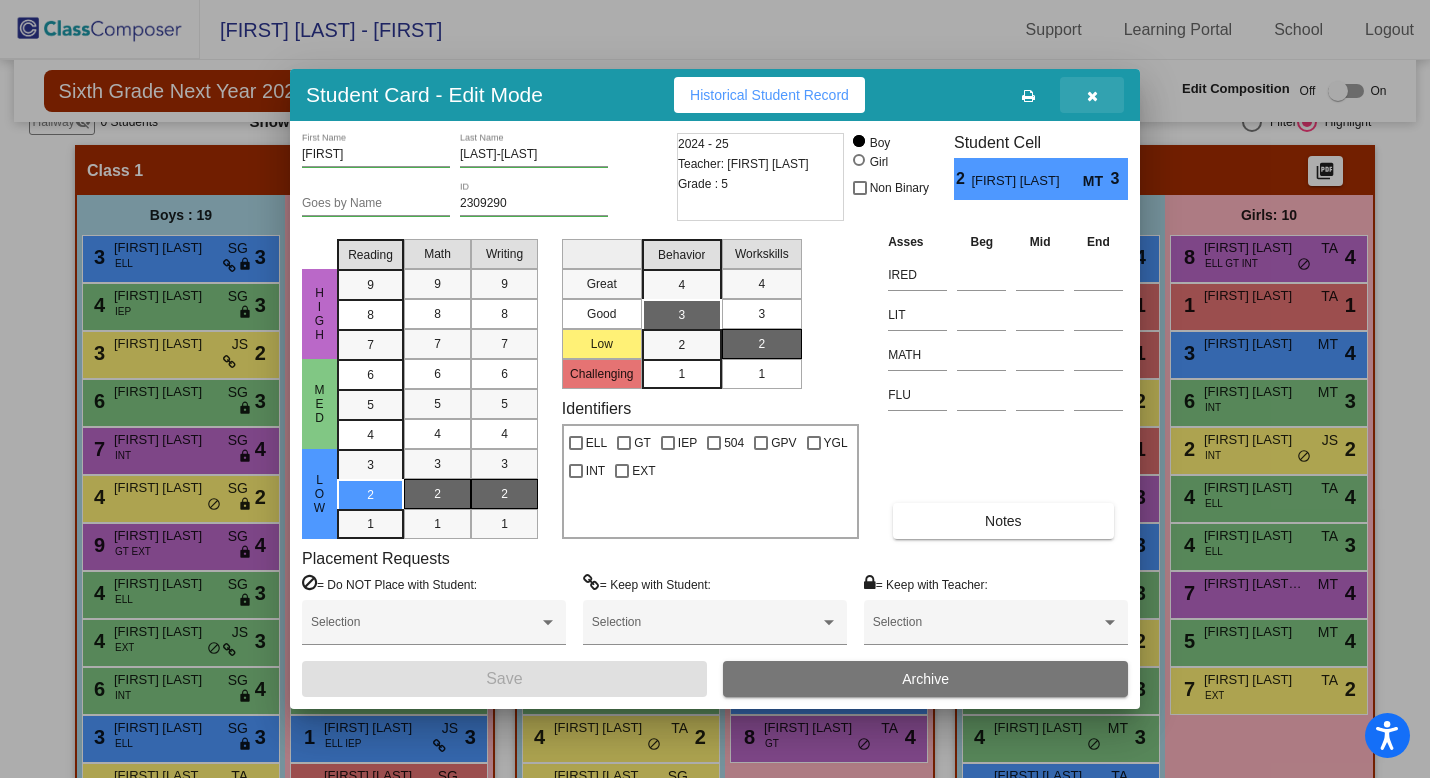 click at bounding box center [1092, 96] 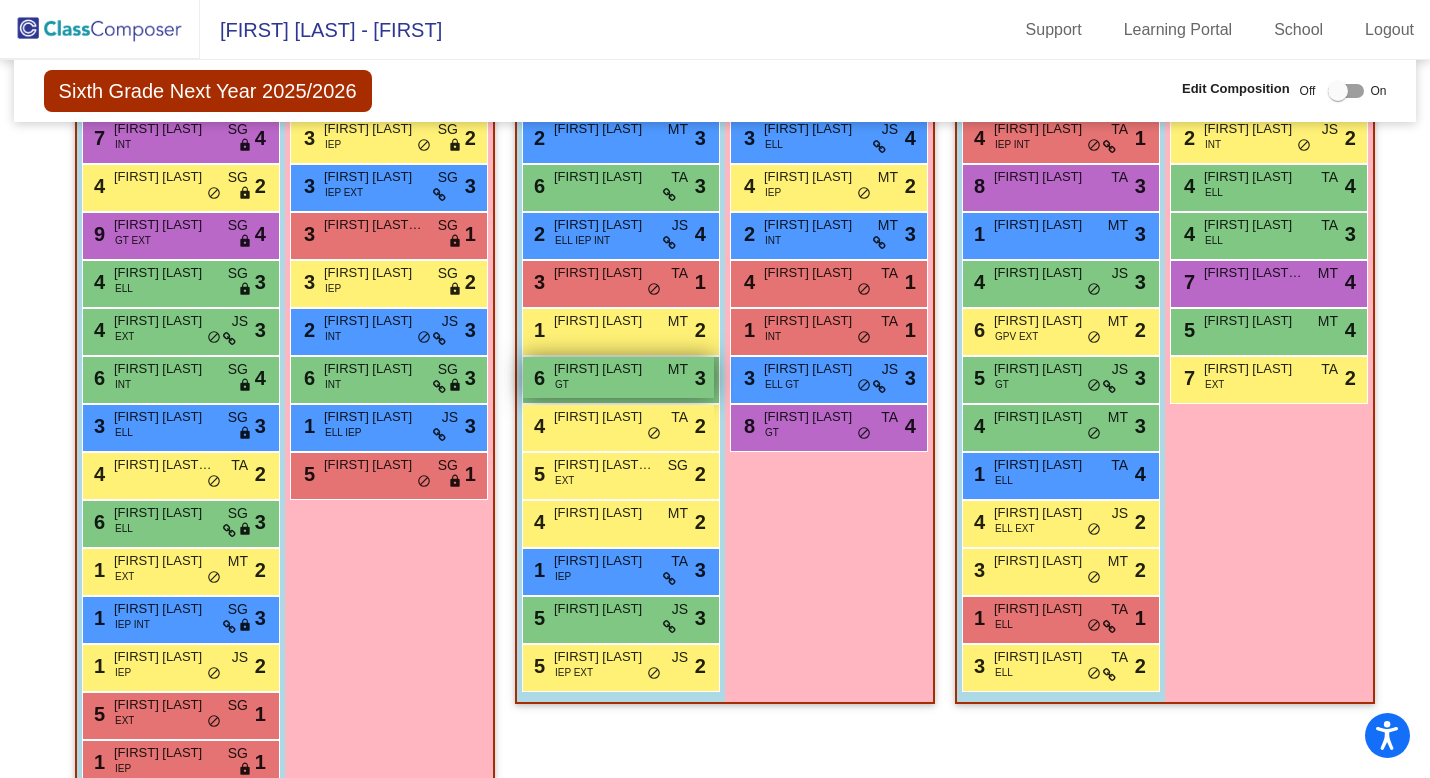 scroll, scrollTop: 701, scrollLeft: 0, axis: vertical 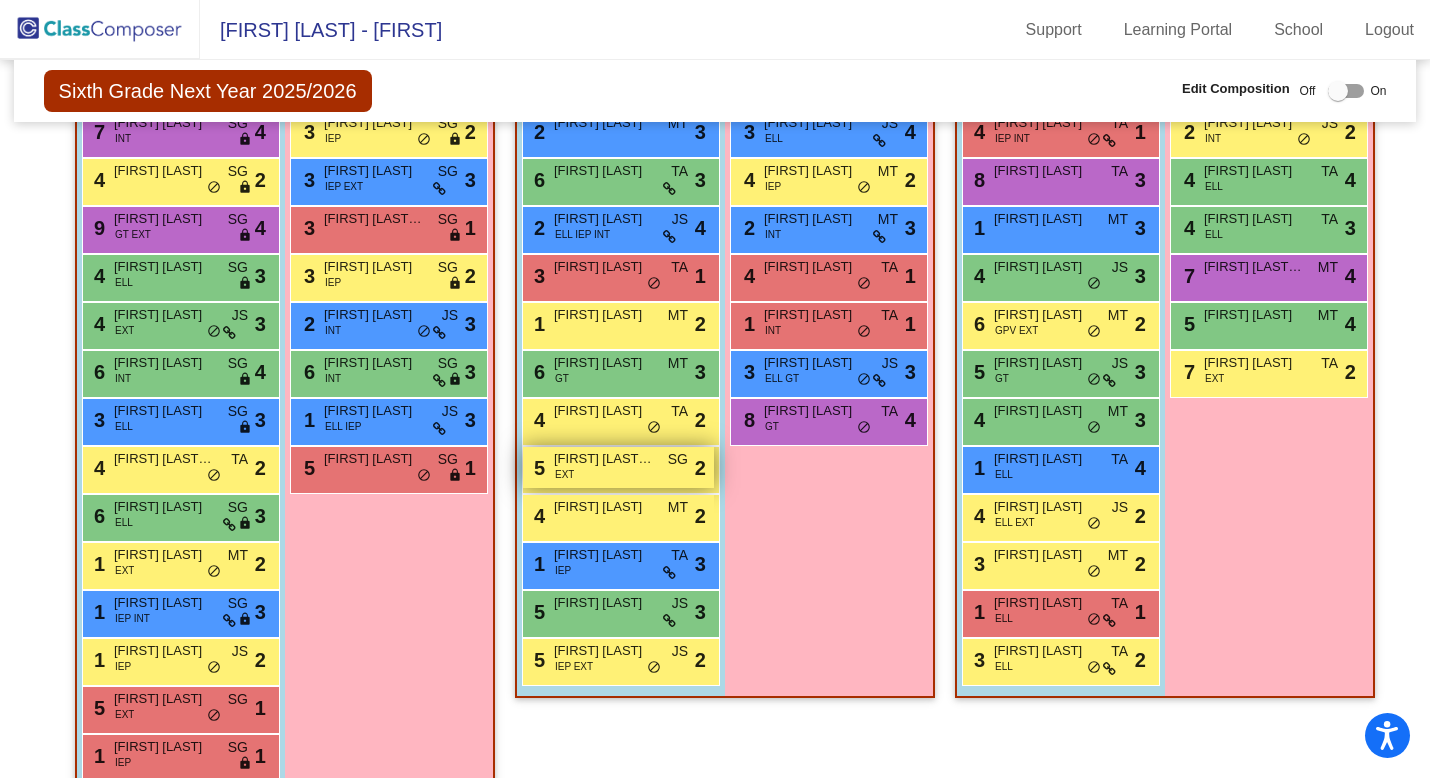 click on "[NUMBER] [FIRST] [LAST] [LOCK] [ICON]" at bounding box center (618, 467) 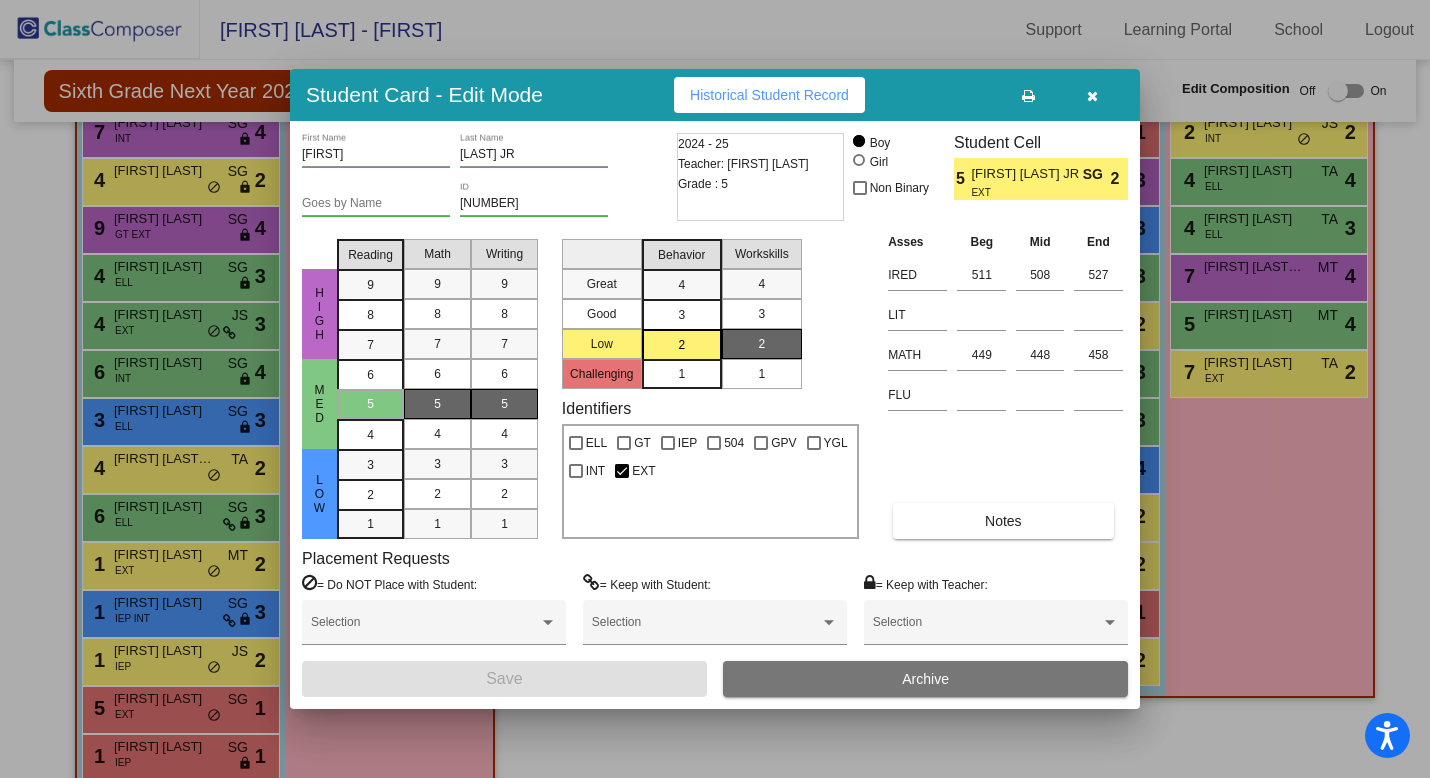 click at bounding box center [1092, 96] 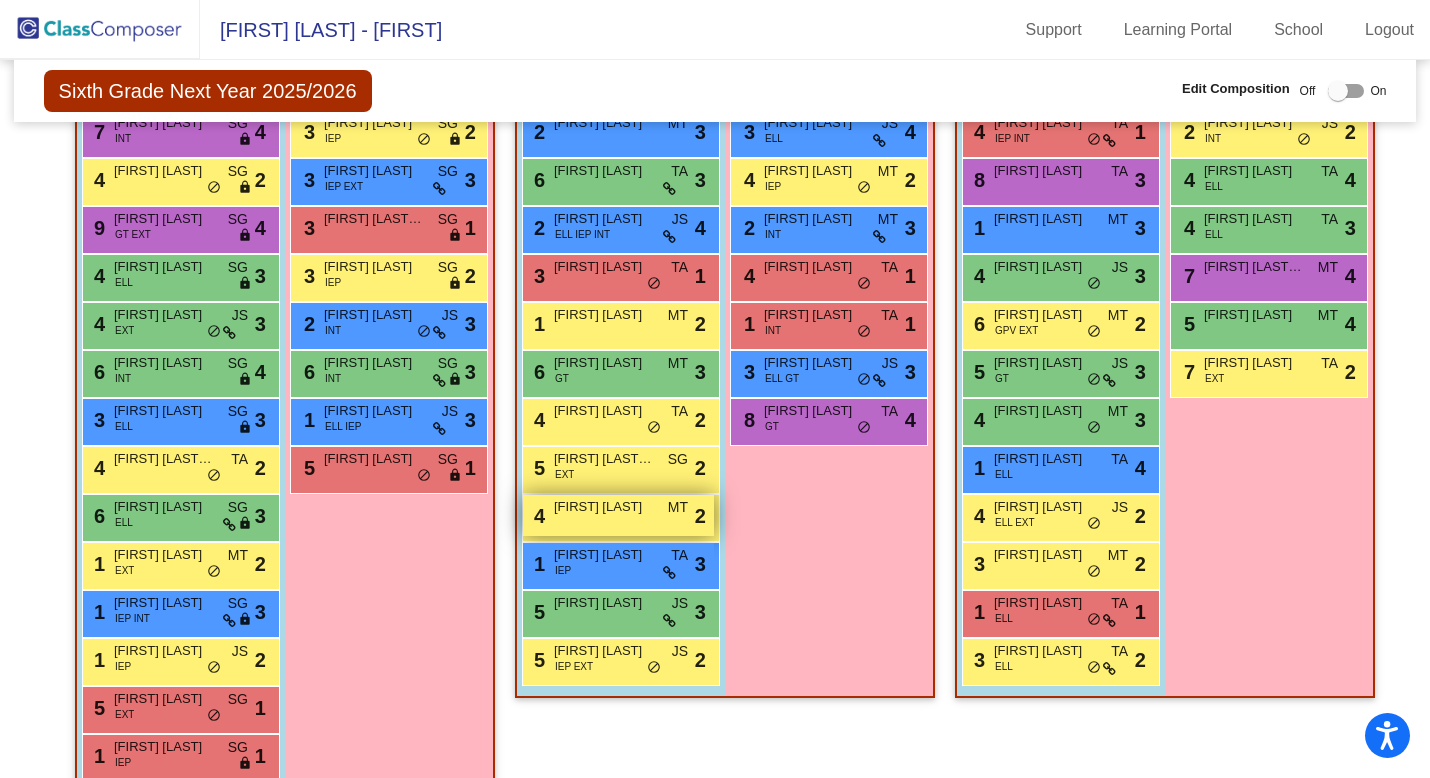 click on "[NUMBER] [FIRST] [LAST] [ACRONYM] [ACRONYM] [ACRONYM] [ACRONYM]" at bounding box center (618, 515) 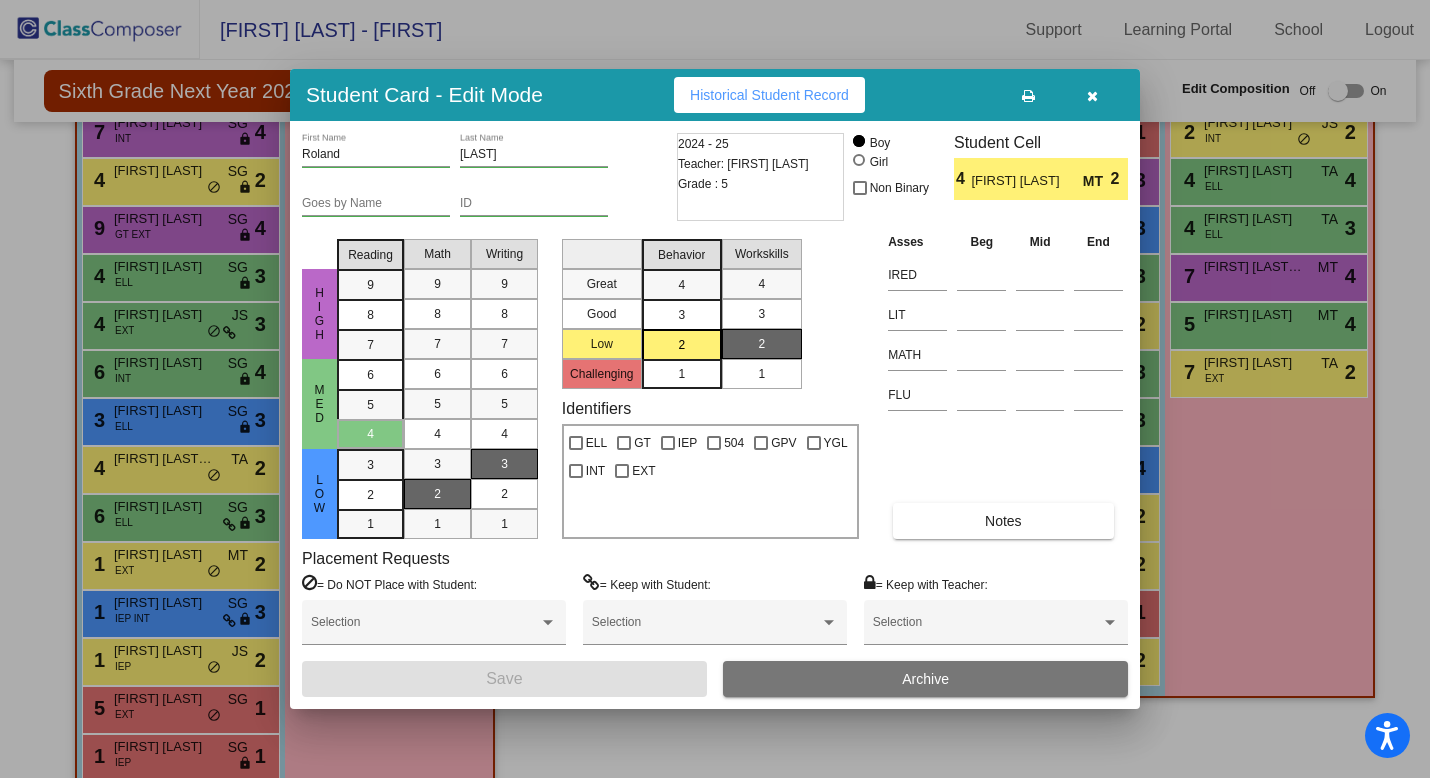 click at bounding box center [1092, 96] 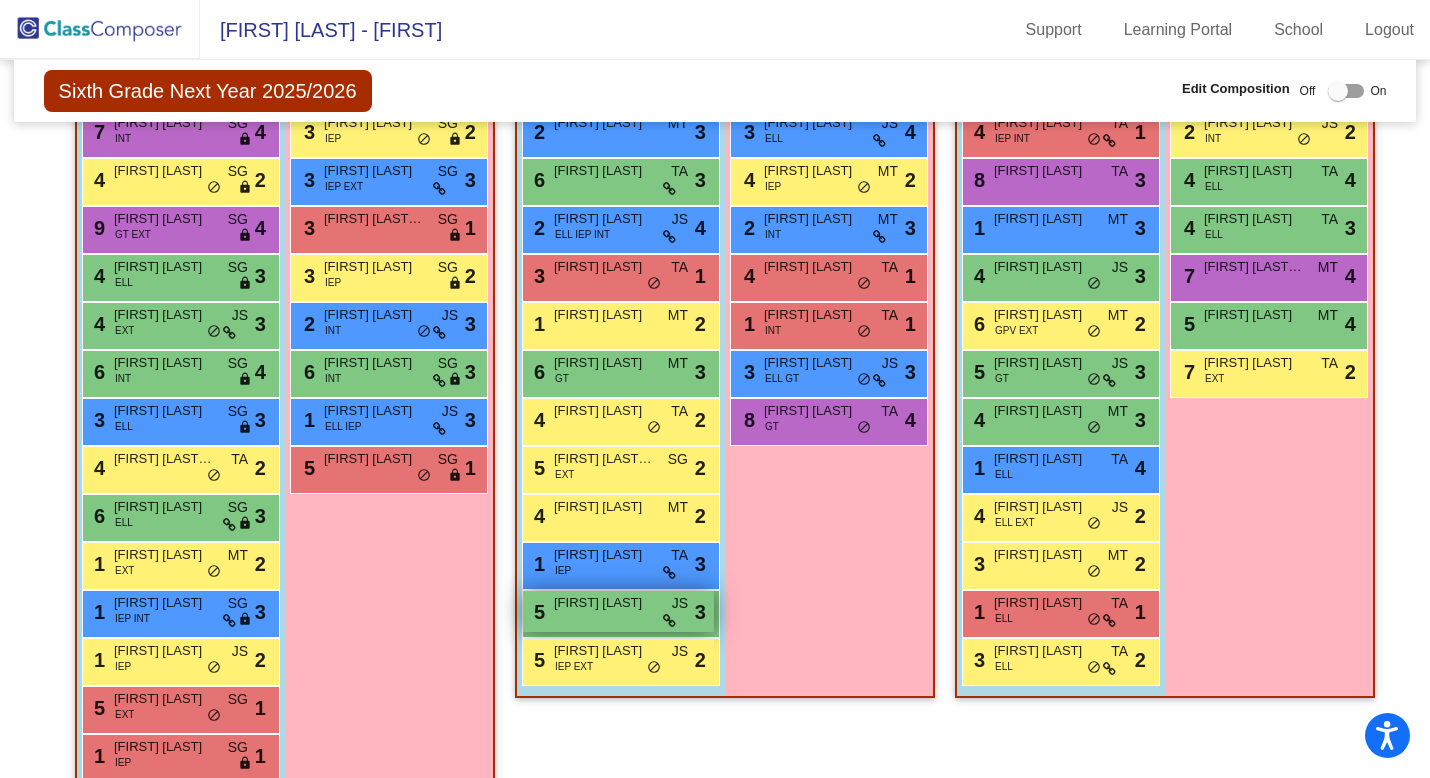 click on "[FIRST] [LAST]" at bounding box center (604, 603) 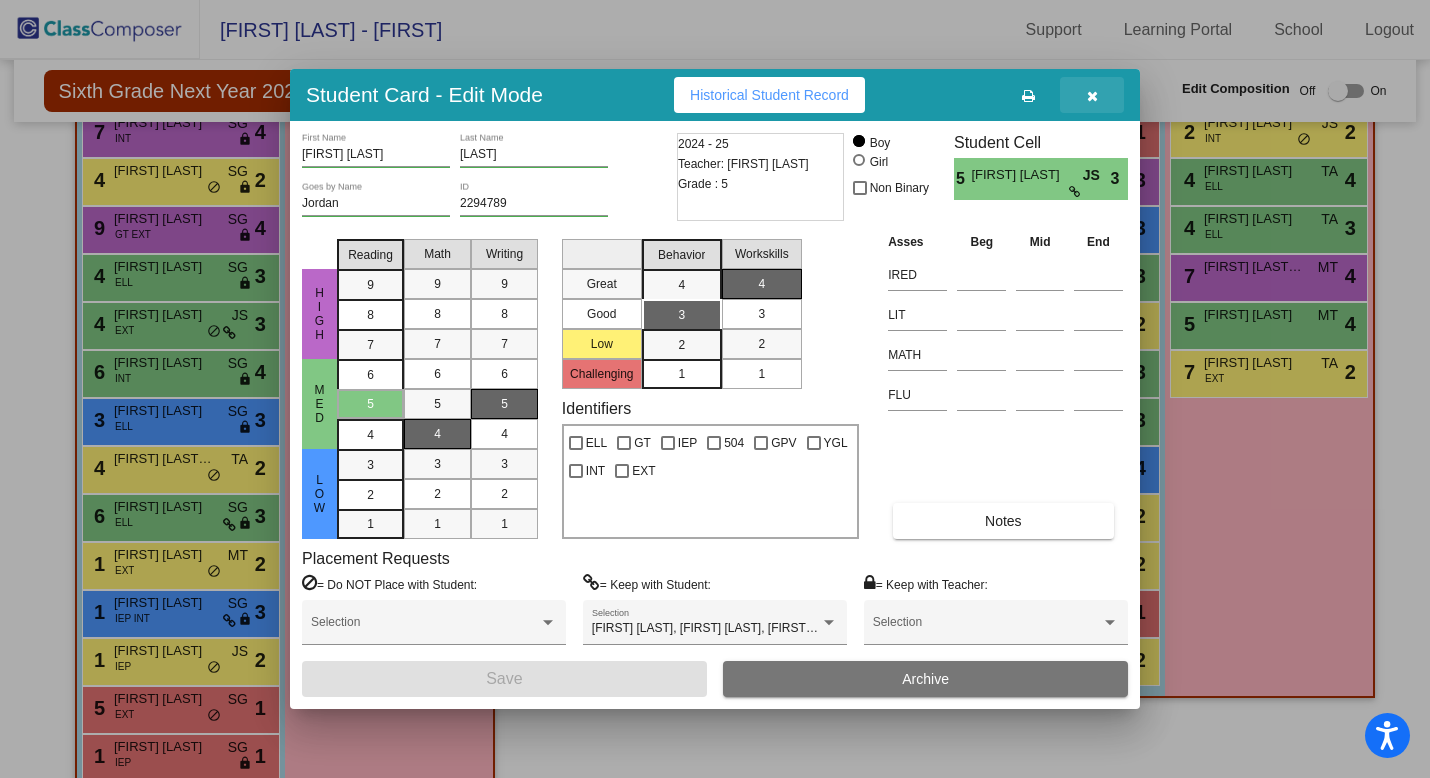 click at bounding box center (1092, 95) 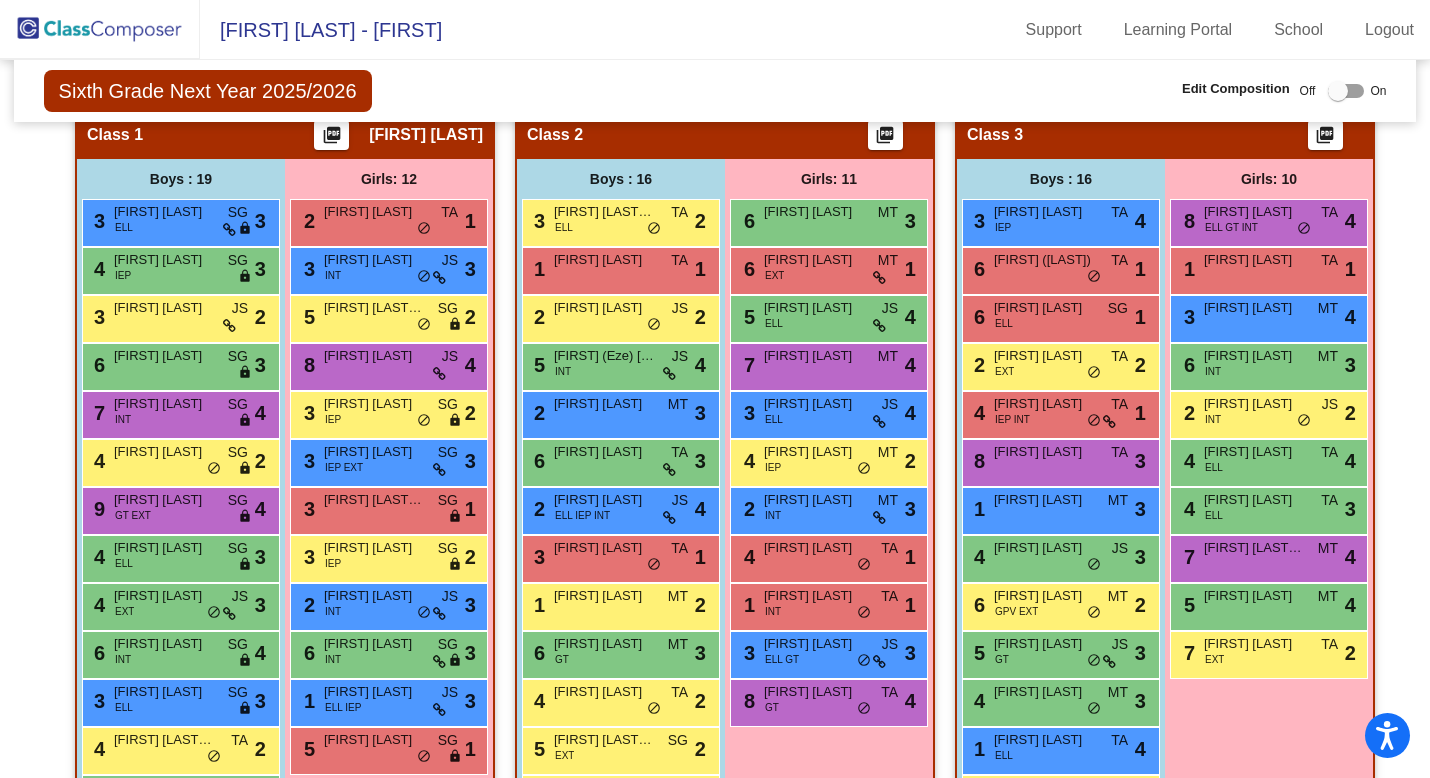 scroll, scrollTop: 426, scrollLeft: 0, axis: vertical 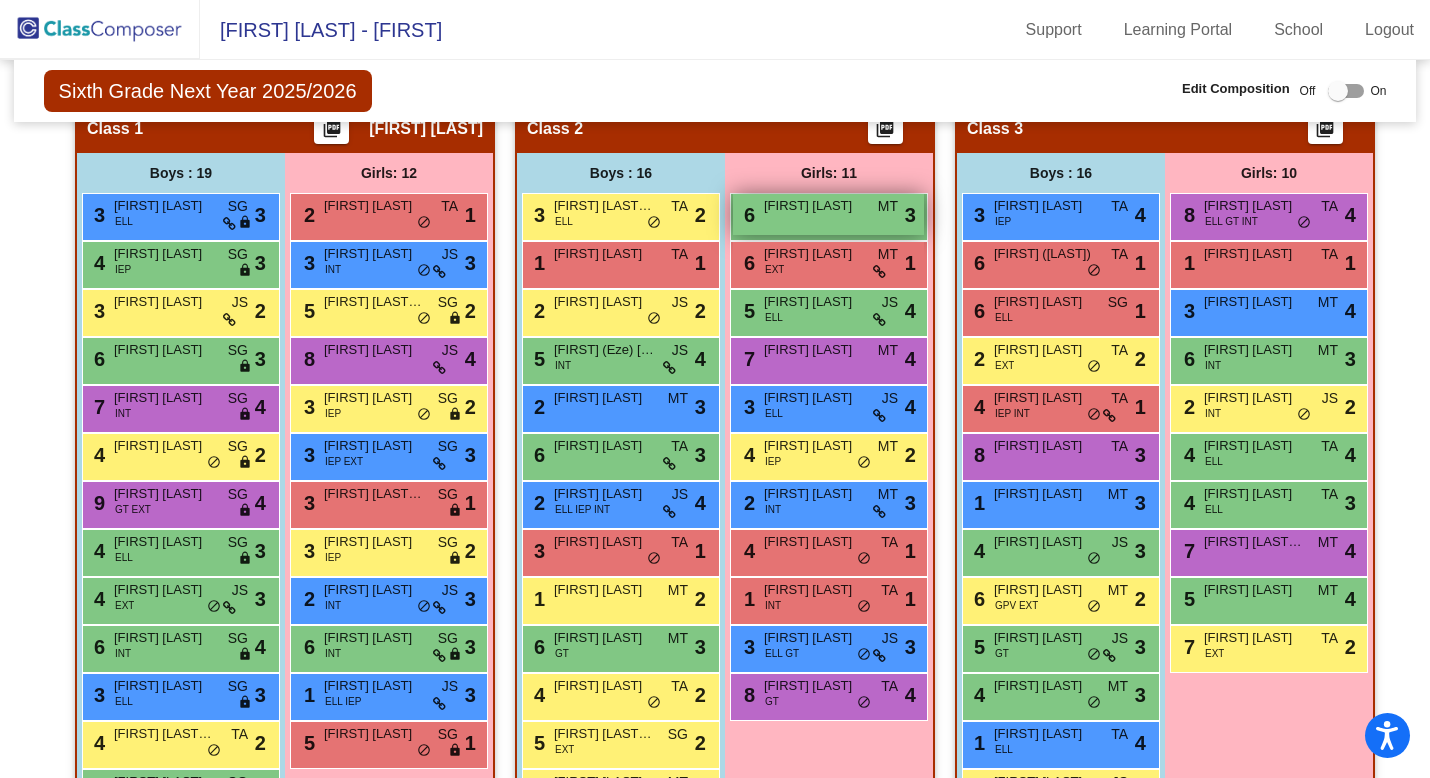 click on "6 [FIRST] [LAST] MT lock do_not_disturb_alt 3" at bounding box center [828, 214] 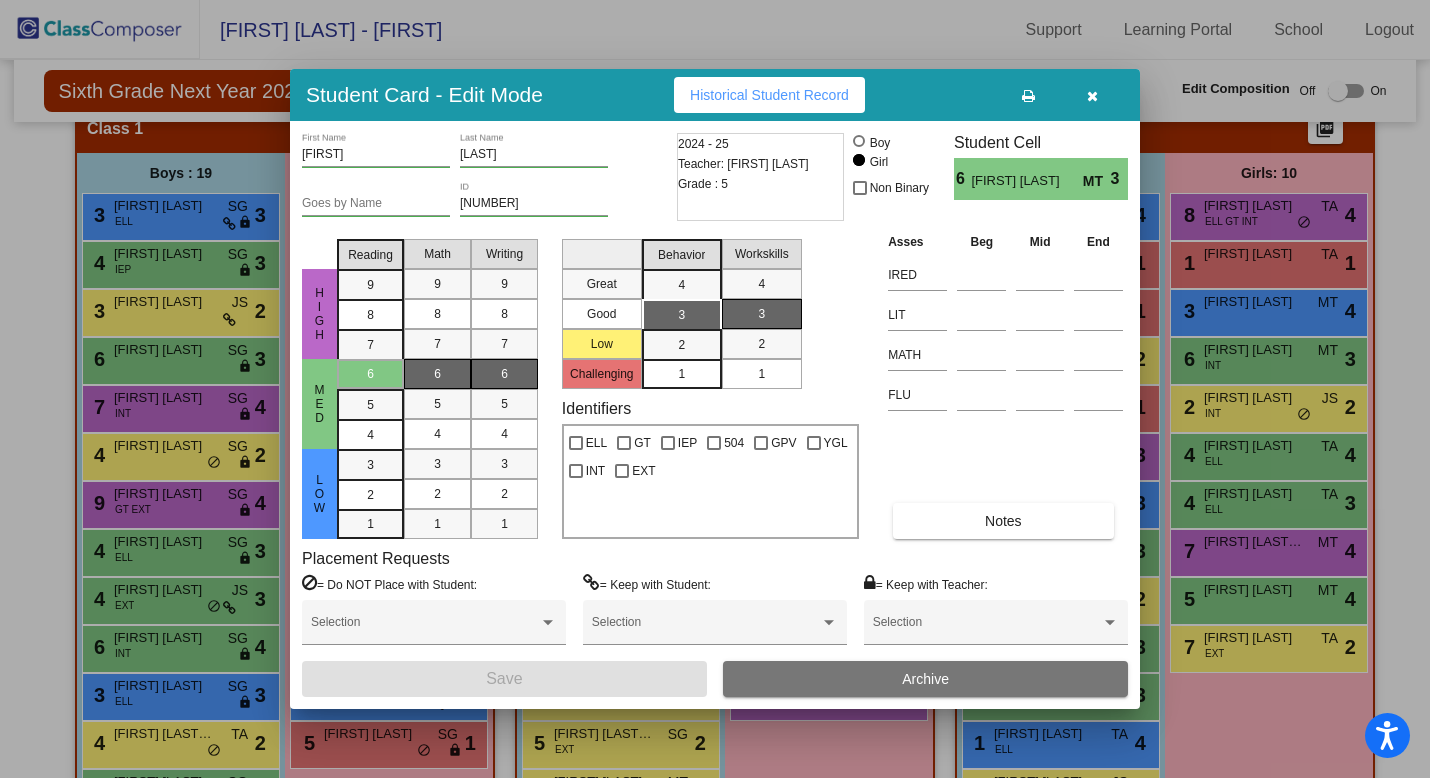 click at bounding box center (1092, 95) 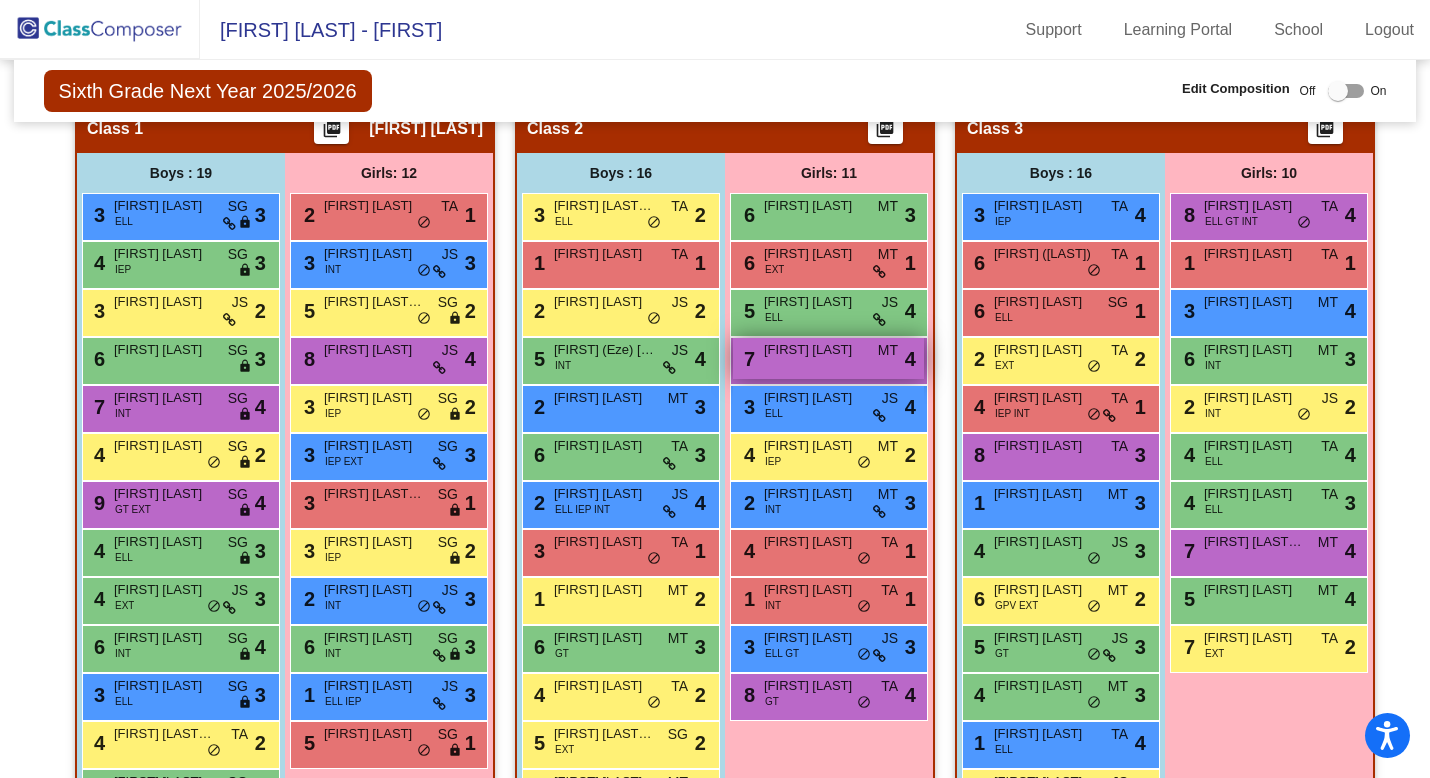 click on "[NUMBER] [FIRST] [LAST] [LOCK] [ICON]" at bounding box center [828, 358] 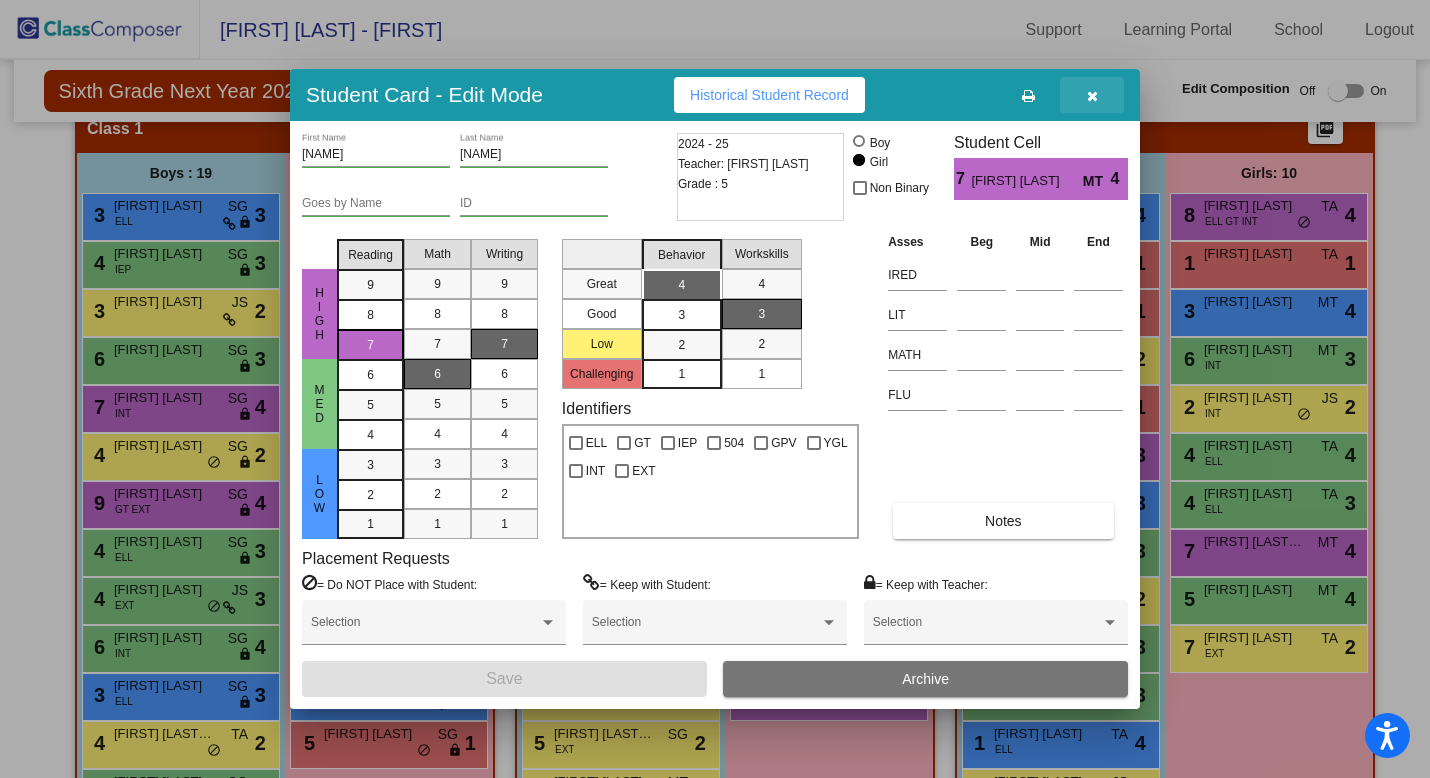 click at bounding box center (1092, 96) 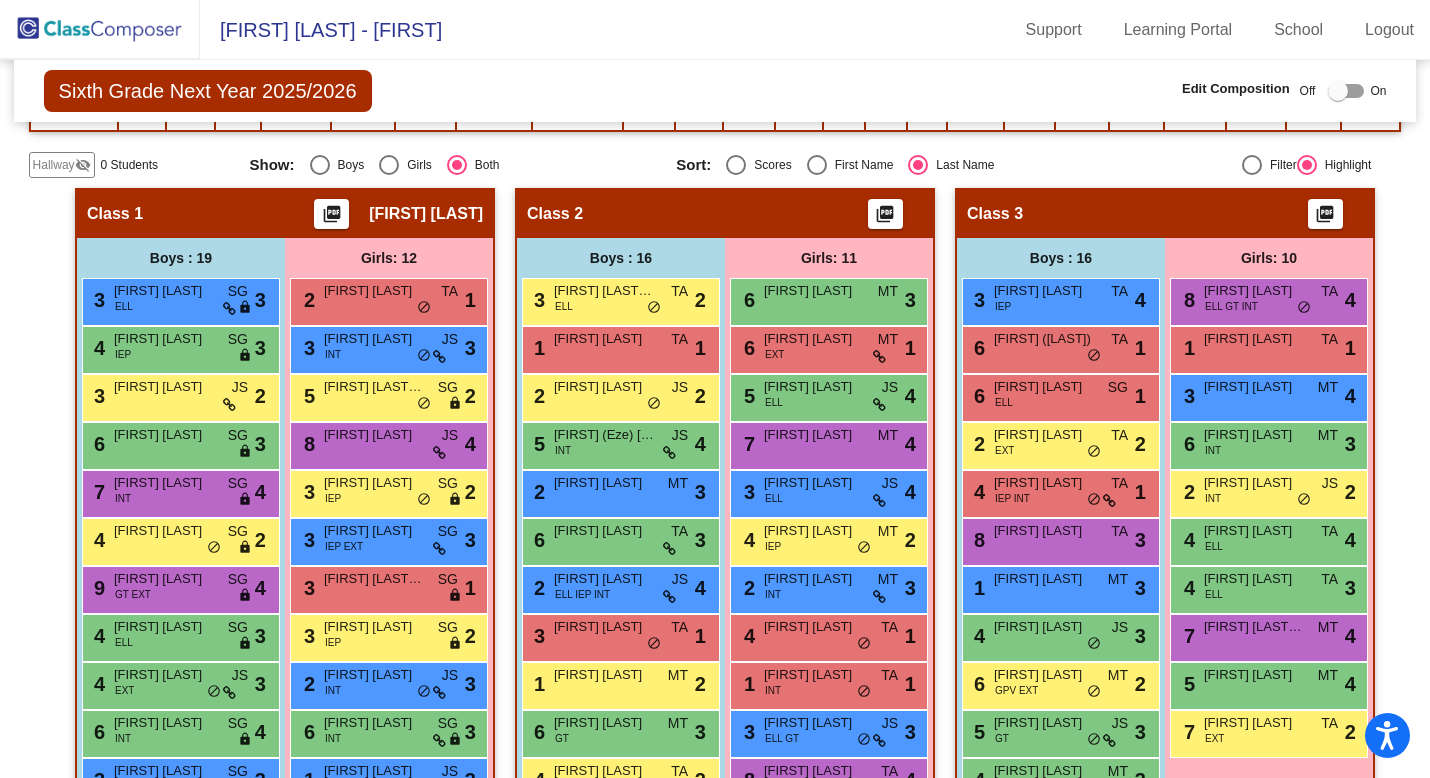 scroll, scrollTop: 351, scrollLeft: 0, axis: vertical 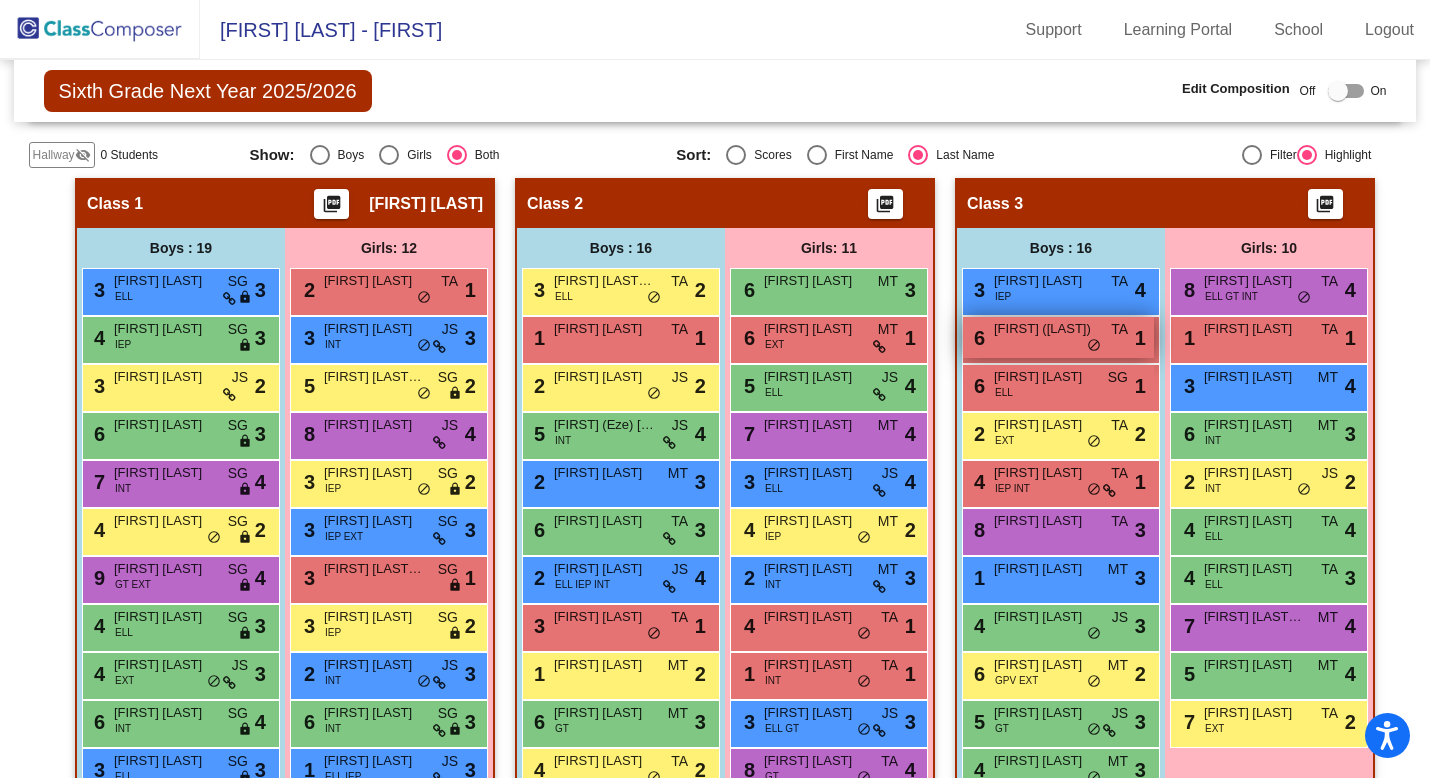 click on "[NUMBER] [FIRST] ([LAST]) [LOCK] [ICON]" at bounding box center [1058, 337] 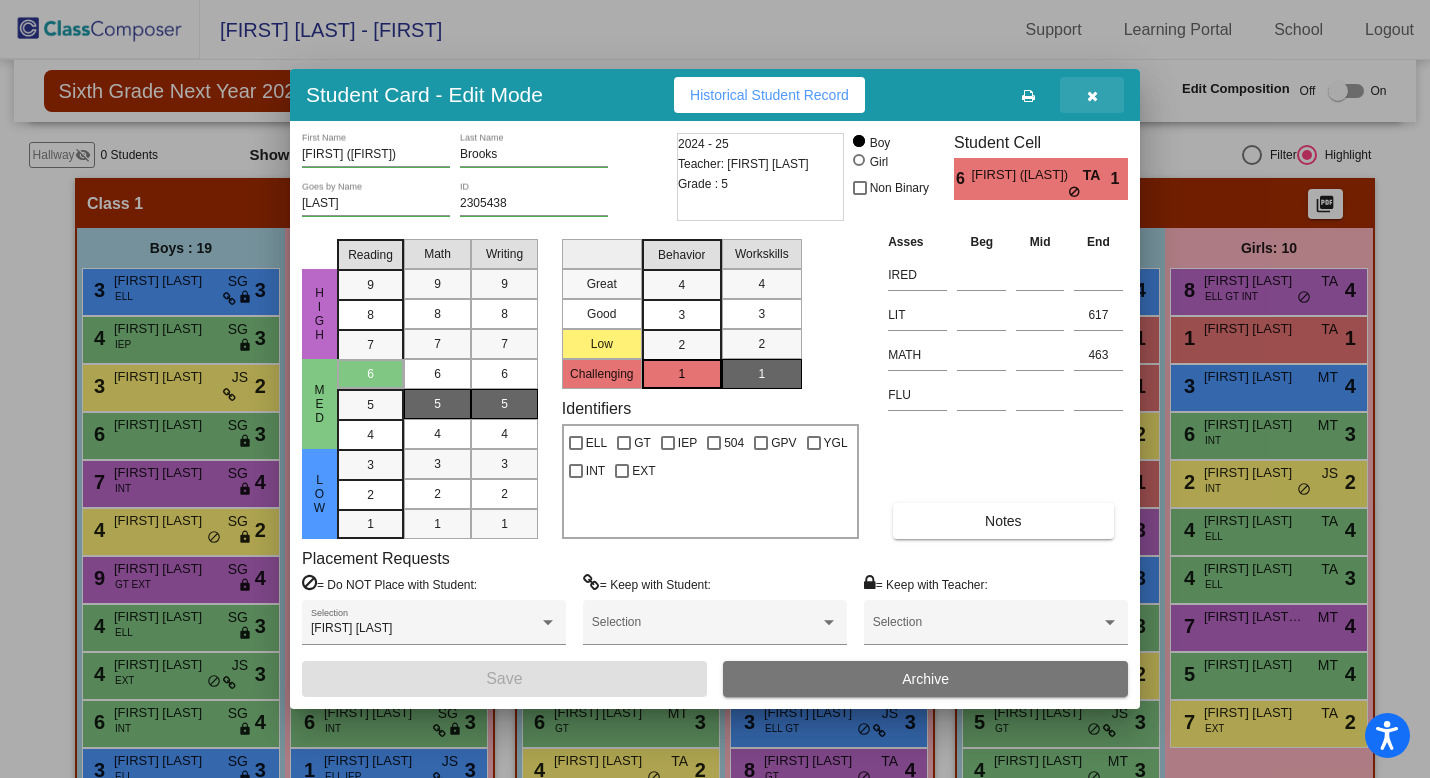 click at bounding box center (1092, 96) 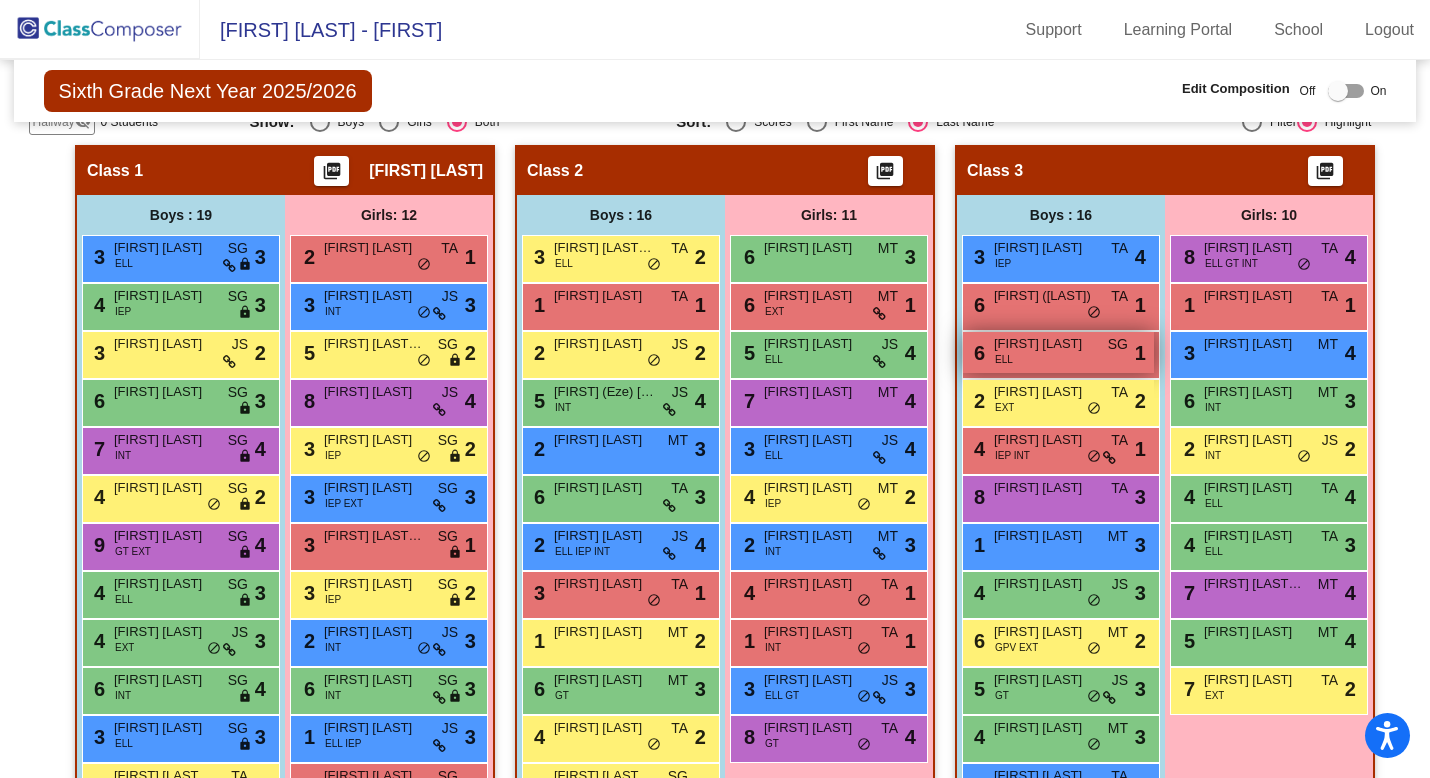 scroll, scrollTop: 393, scrollLeft: 0, axis: vertical 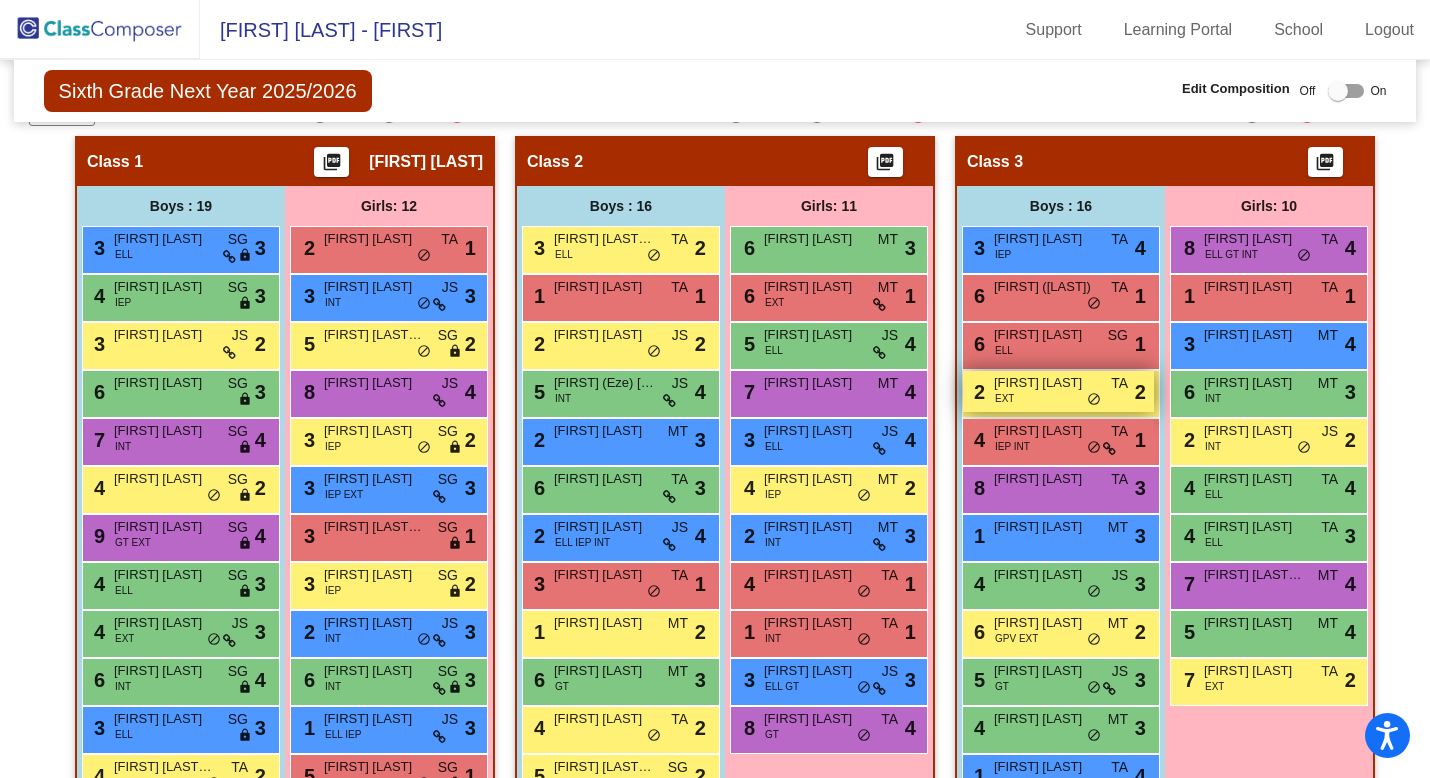 click on "[FIRST] [LAST]" at bounding box center (1044, 383) 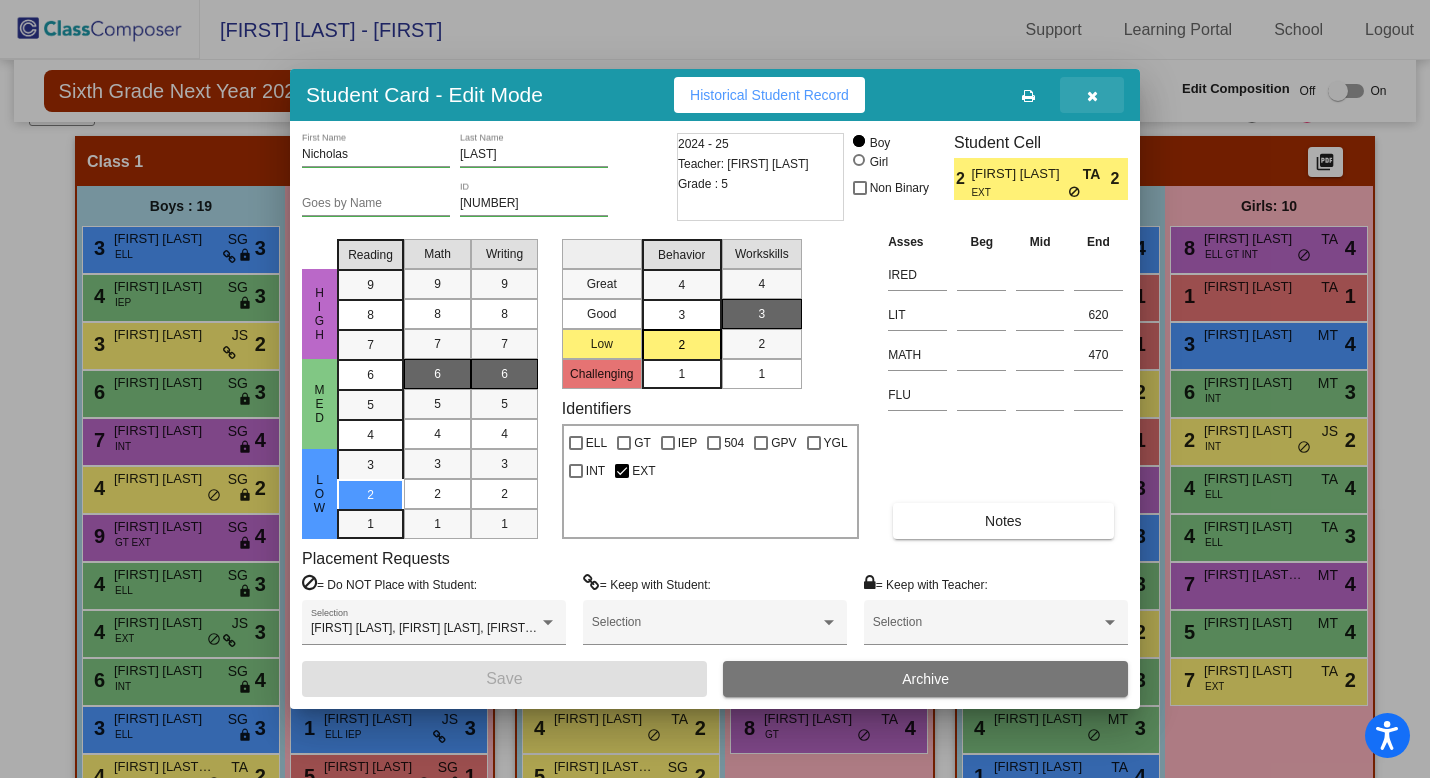 click at bounding box center (1092, 96) 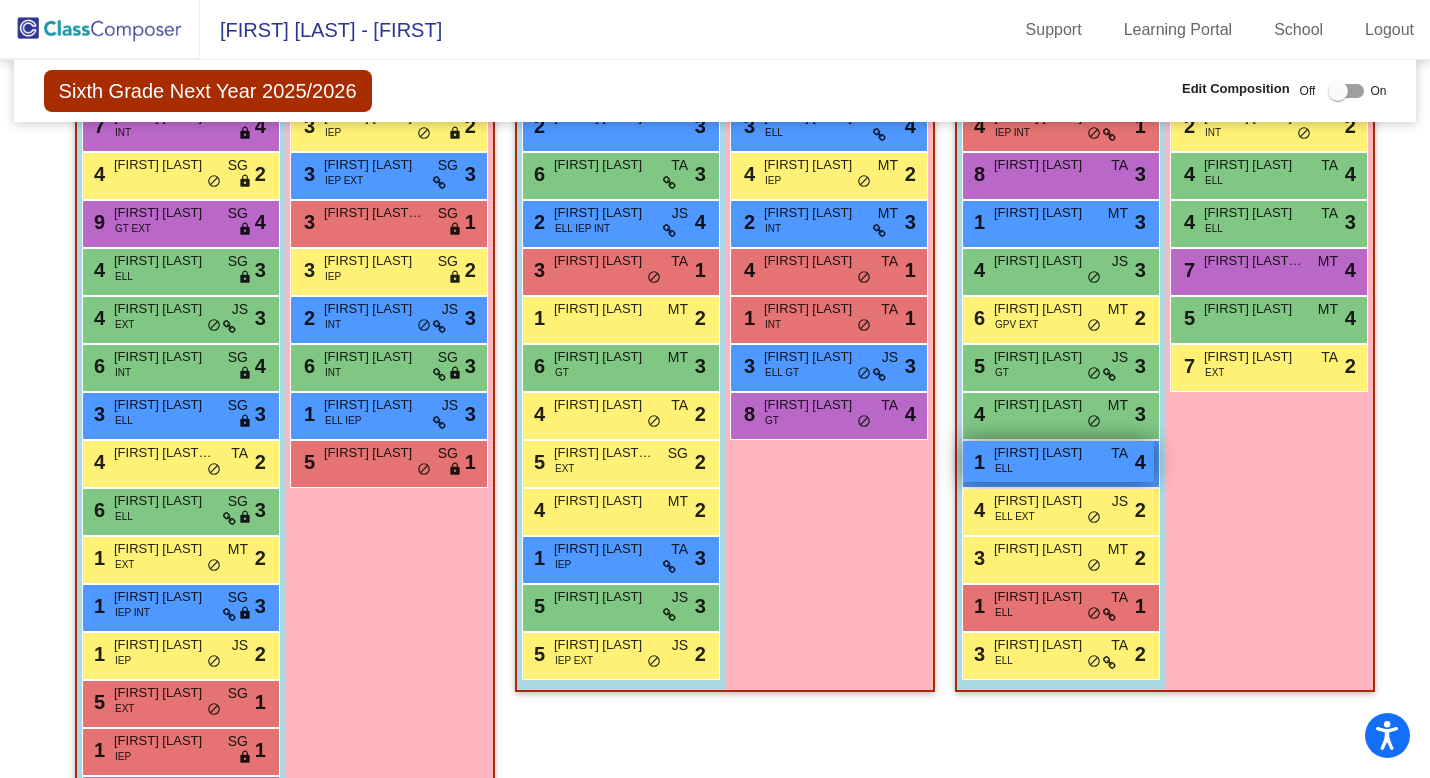 scroll, scrollTop: 725, scrollLeft: 0, axis: vertical 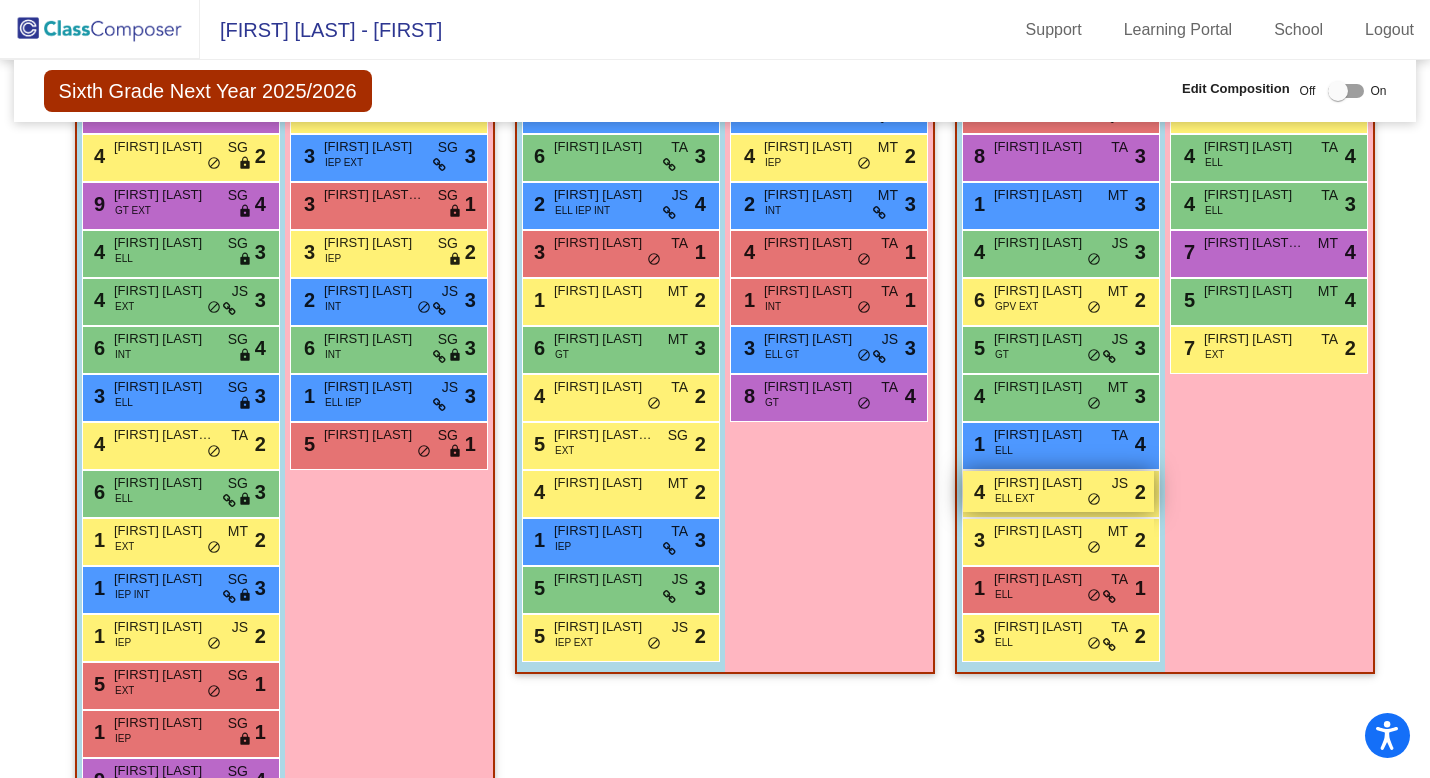 click on "[NUMBER] [FIRST] [LAST] [ACRONYM] [ACRONYM] [ACRONYM] [ACRONYM]" at bounding box center (1058, 491) 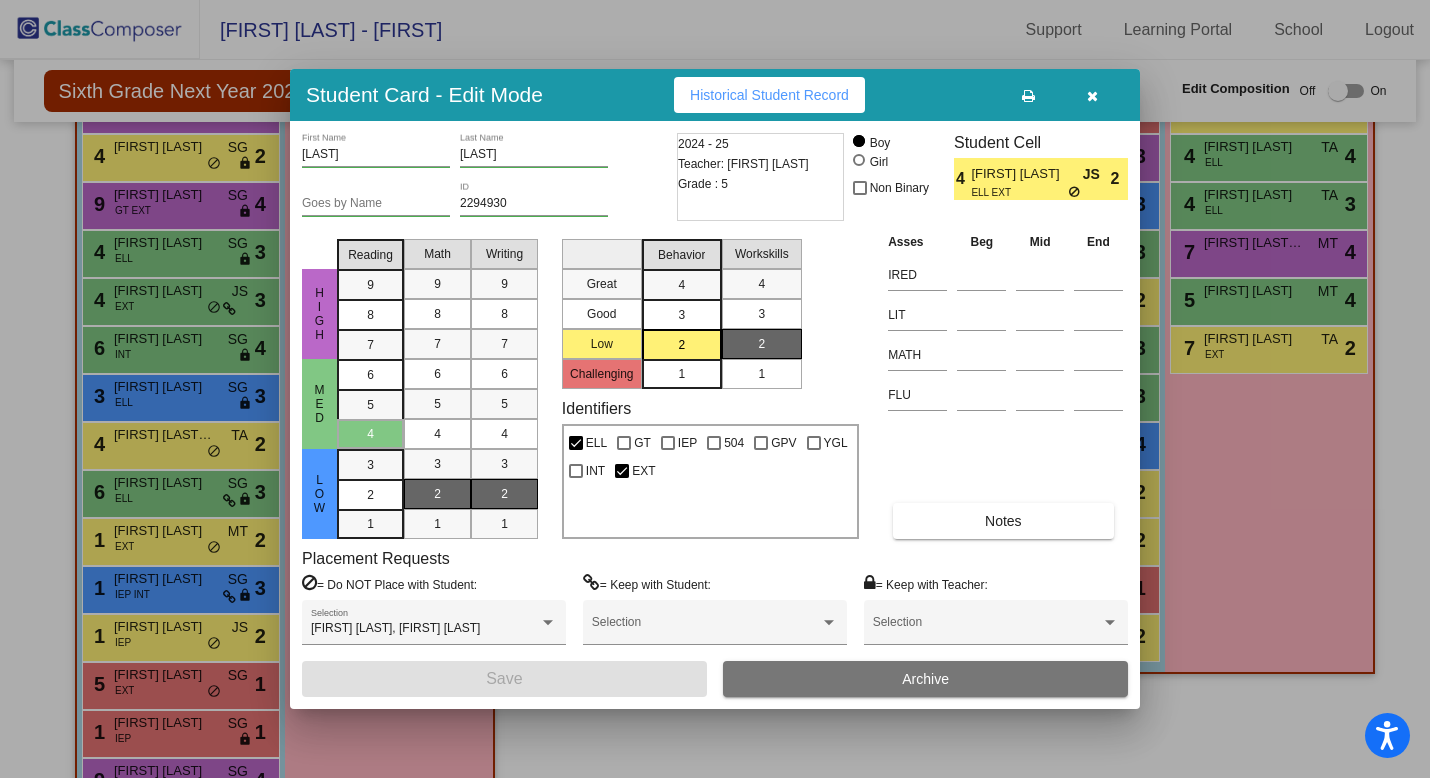 click at bounding box center [1092, 95] 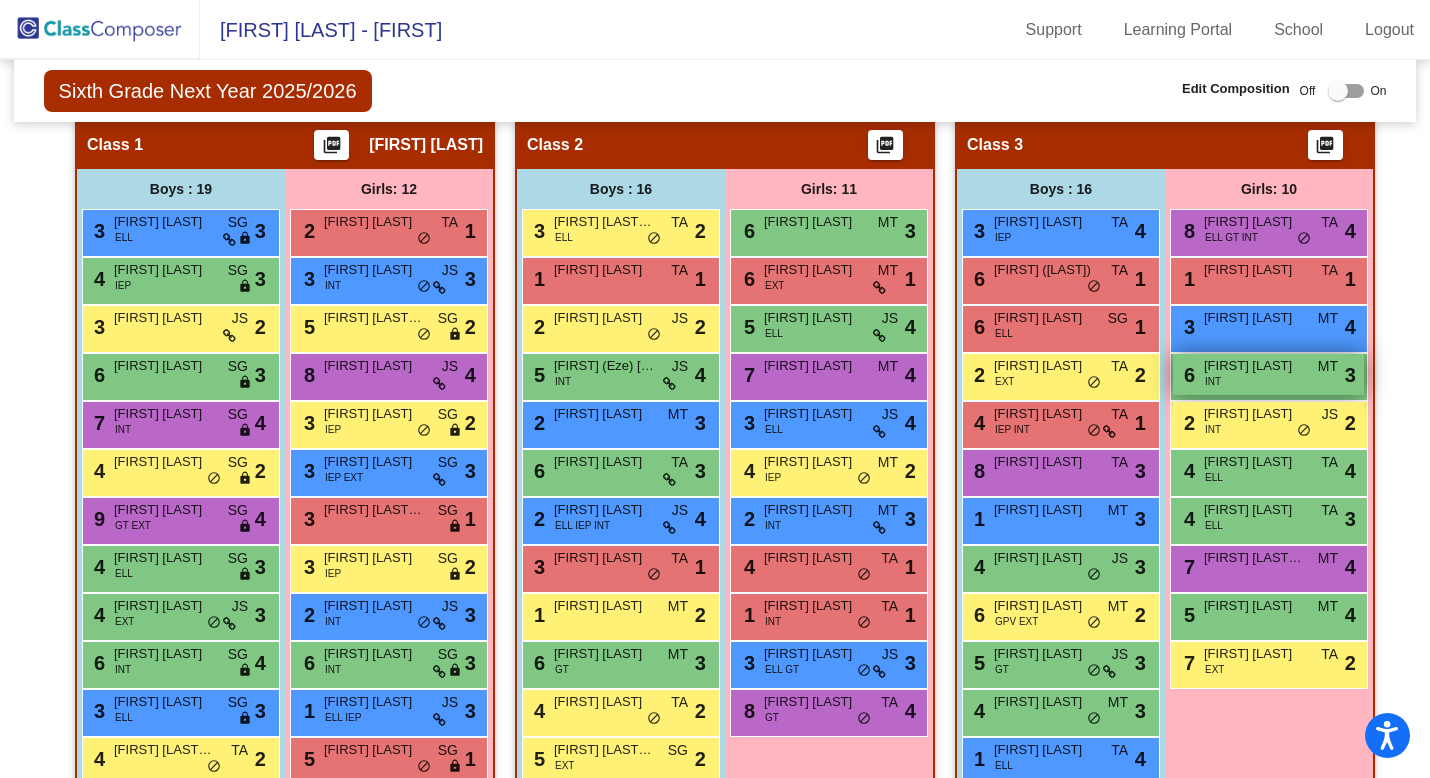 scroll, scrollTop: 411, scrollLeft: 0, axis: vertical 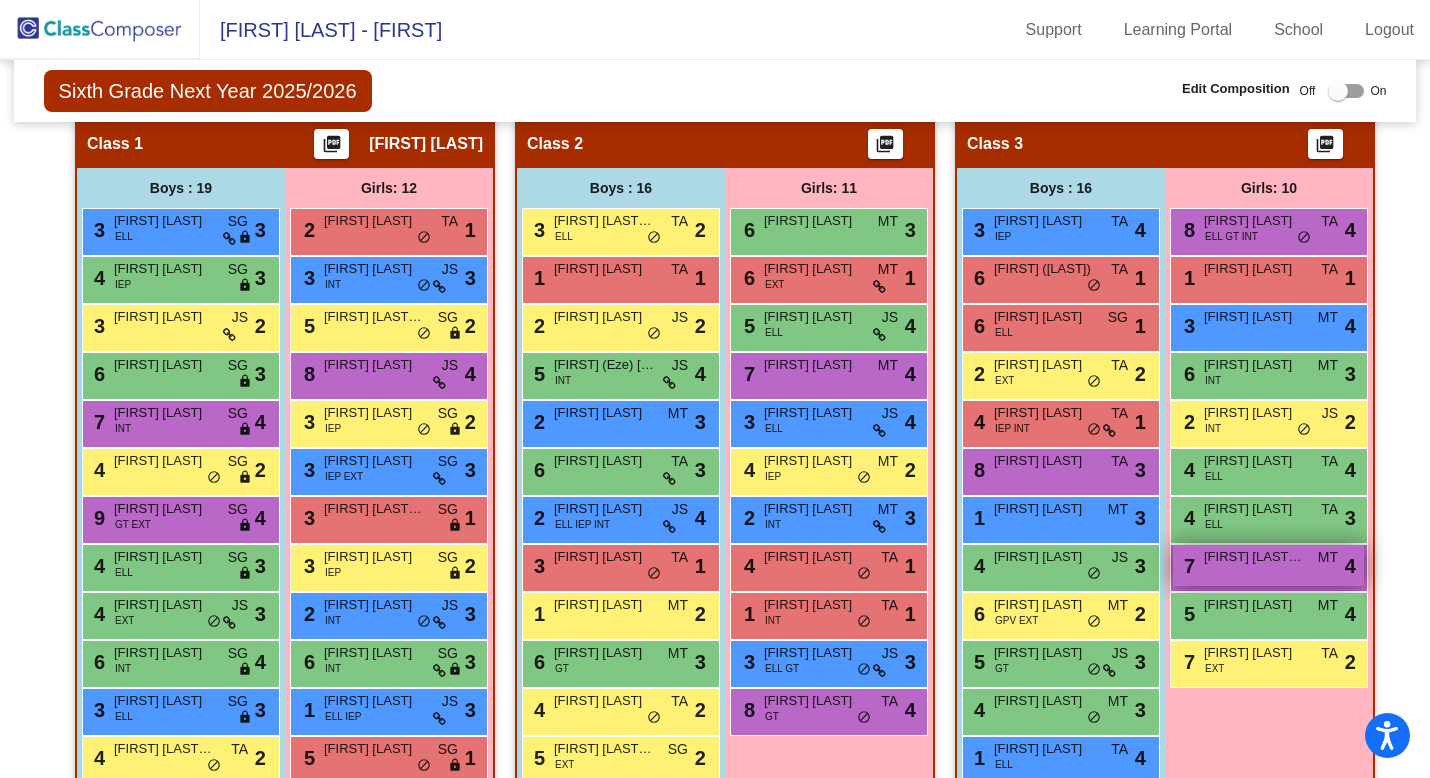 click on "7 [FIRST] [LAST] MT lock do_not_disturb_alt 4" at bounding box center (1268, 565) 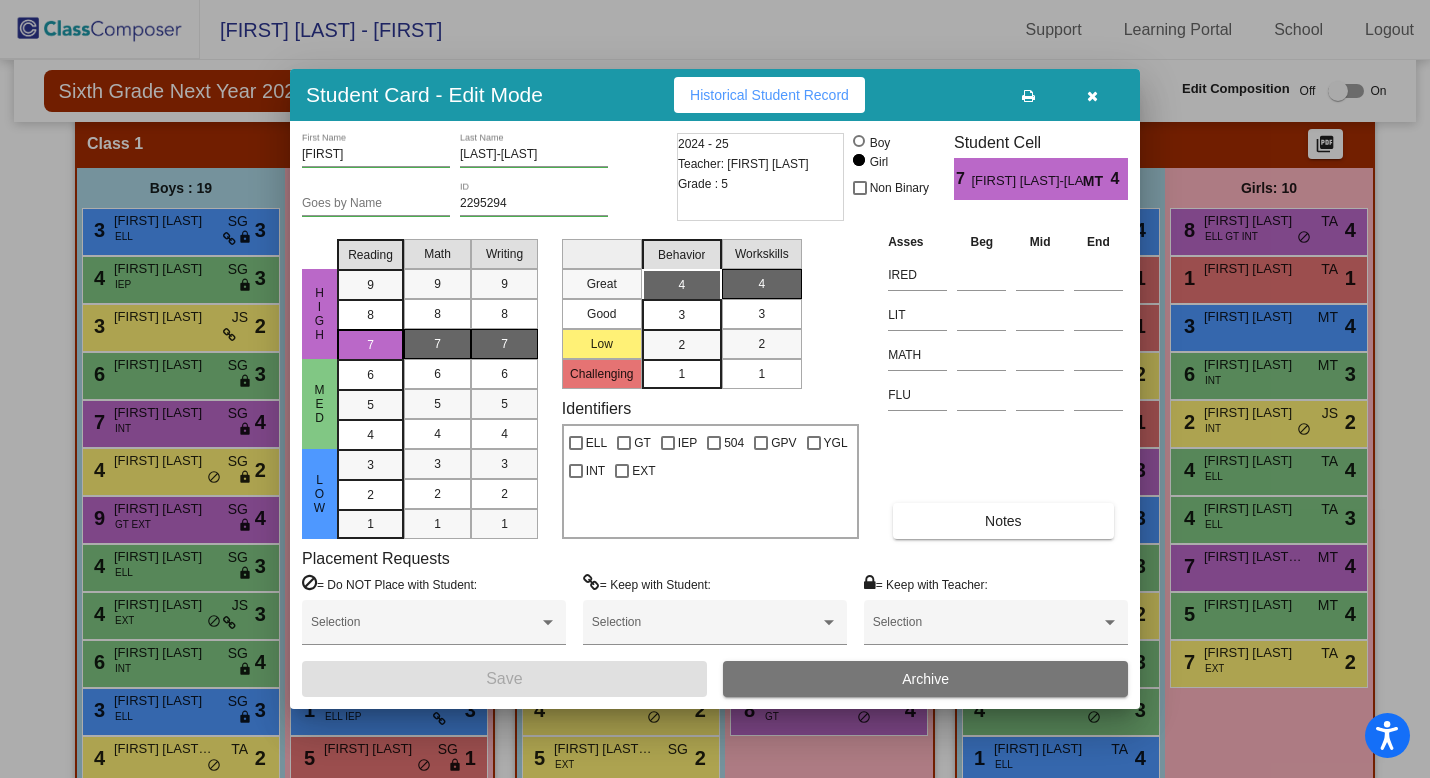 click at bounding box center [1092, 96] 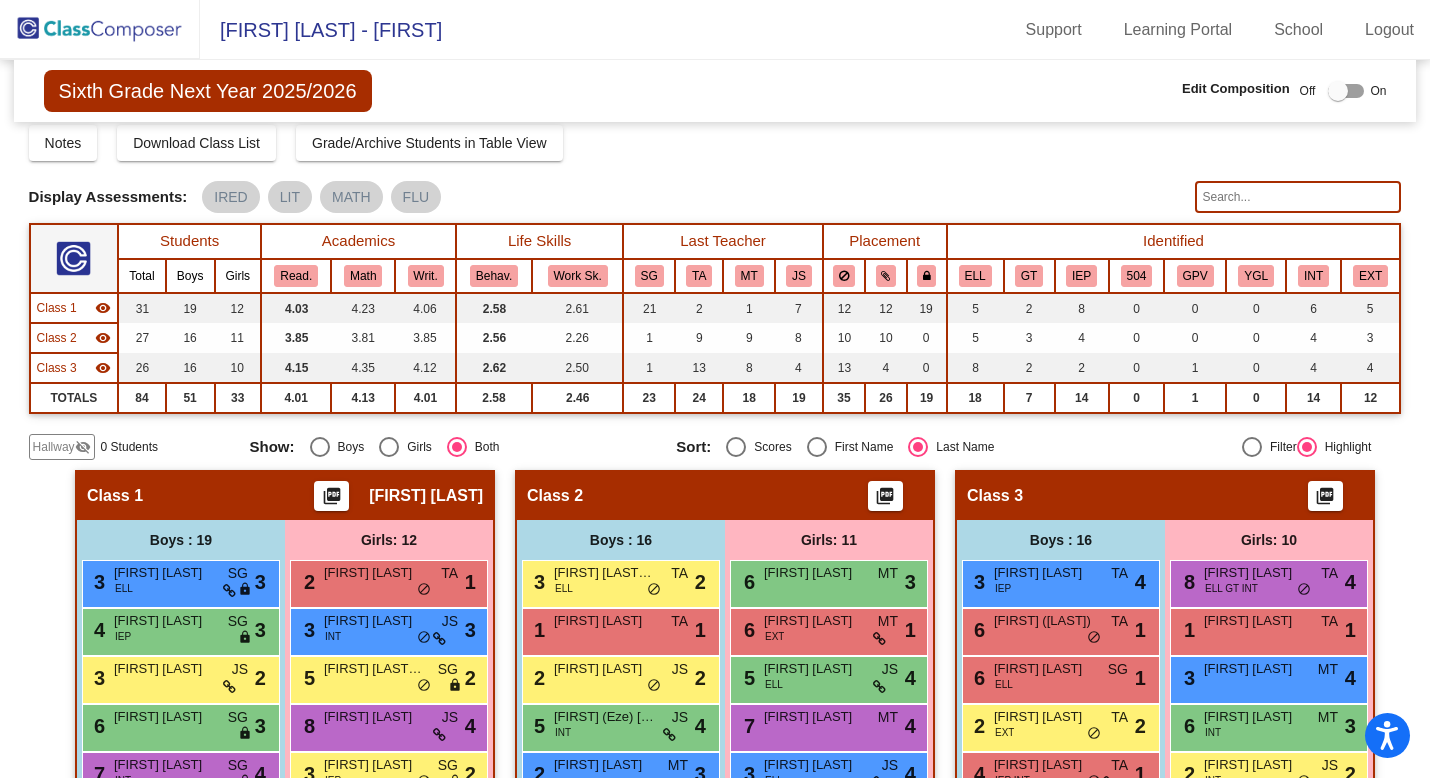 scroll, scrollTop: 53, scrollLeft: 0, axis: vertical 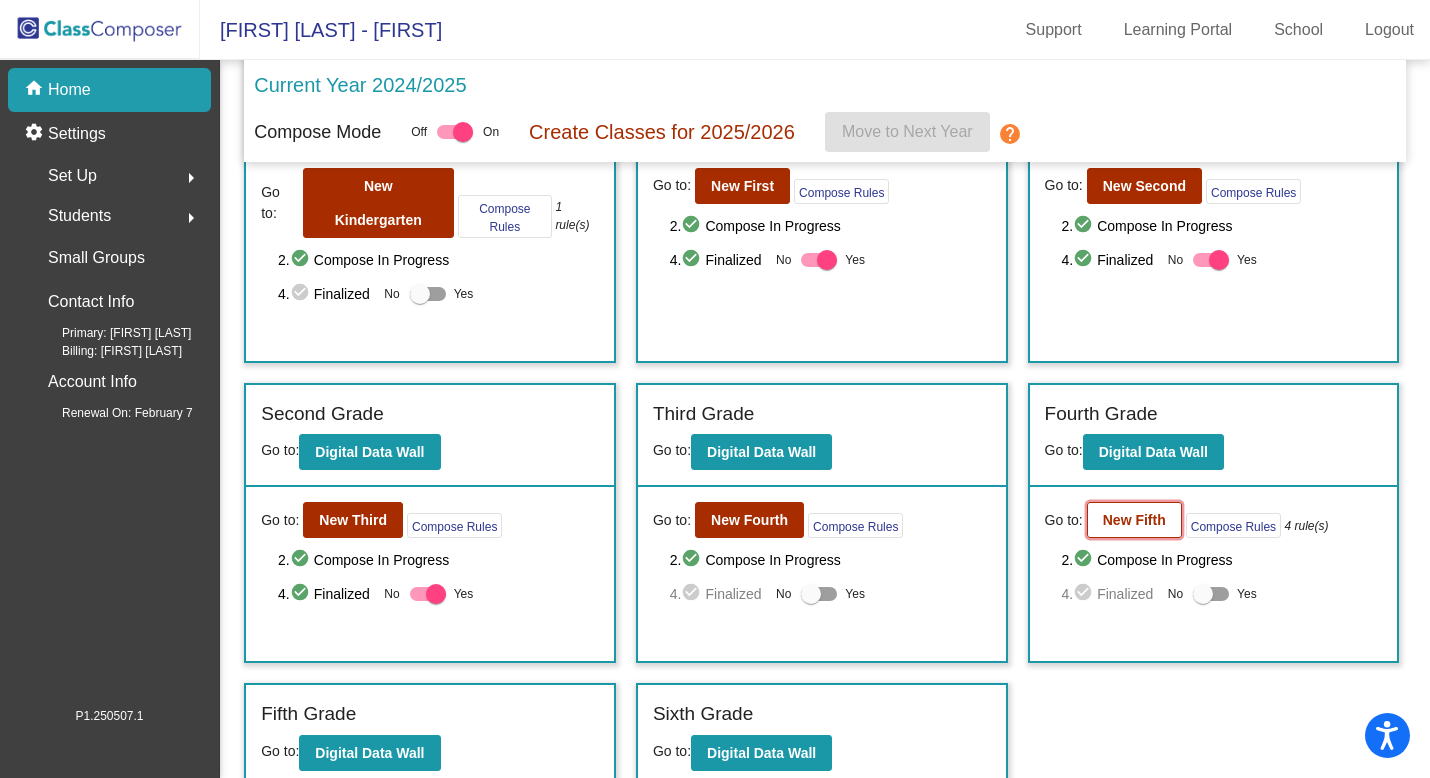 click on "New Fifth" 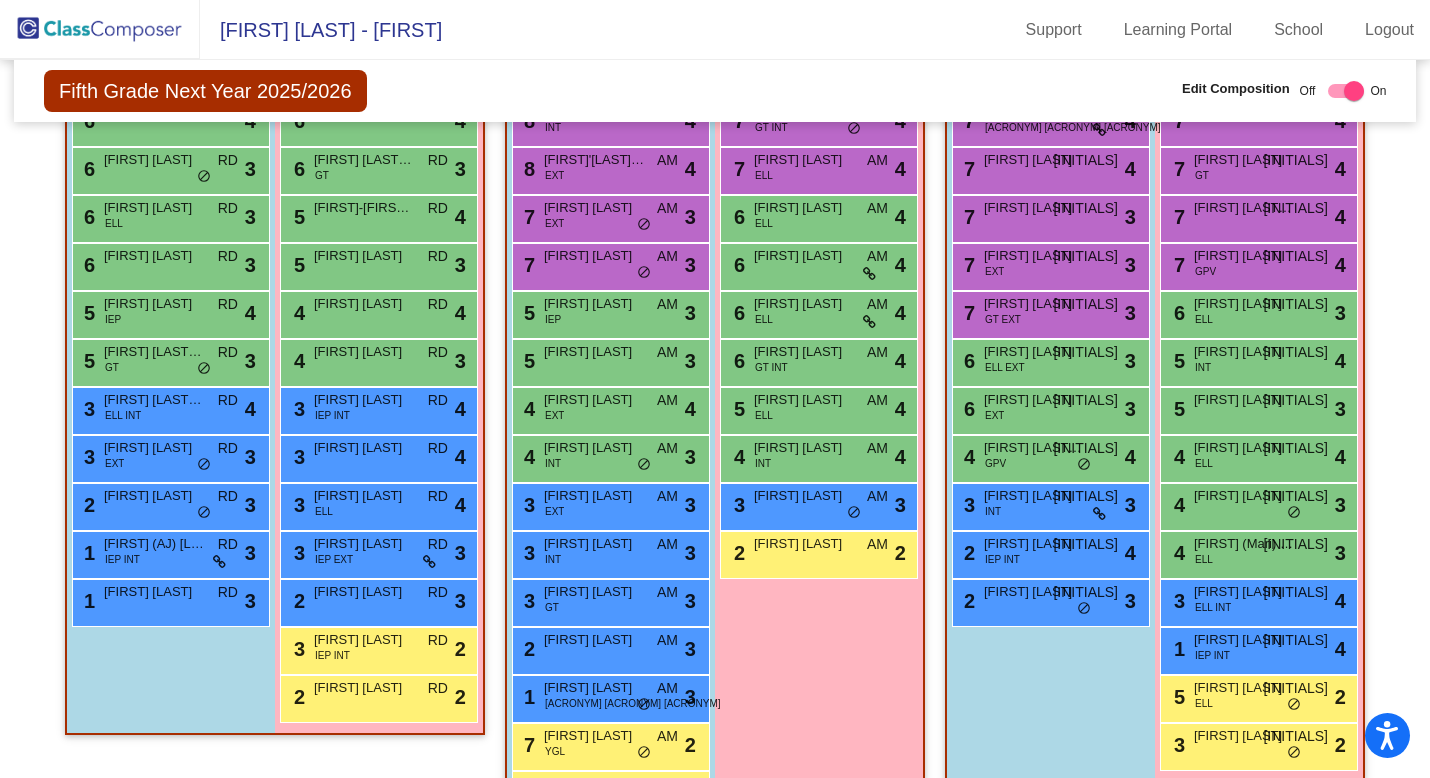 scroll, scrollTop: 604, scrollLeft: 0, axis: vertical 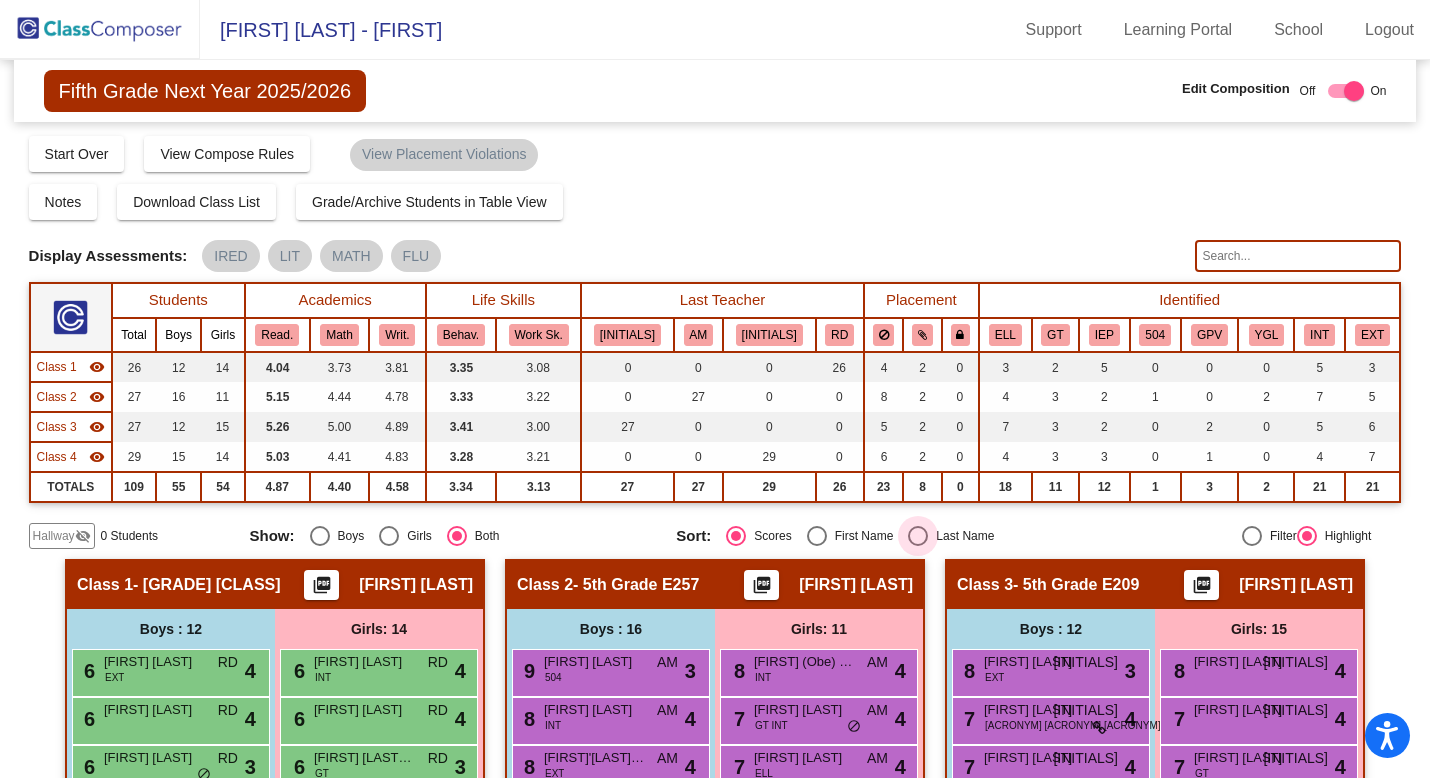 click at bounding box center (918, 536) 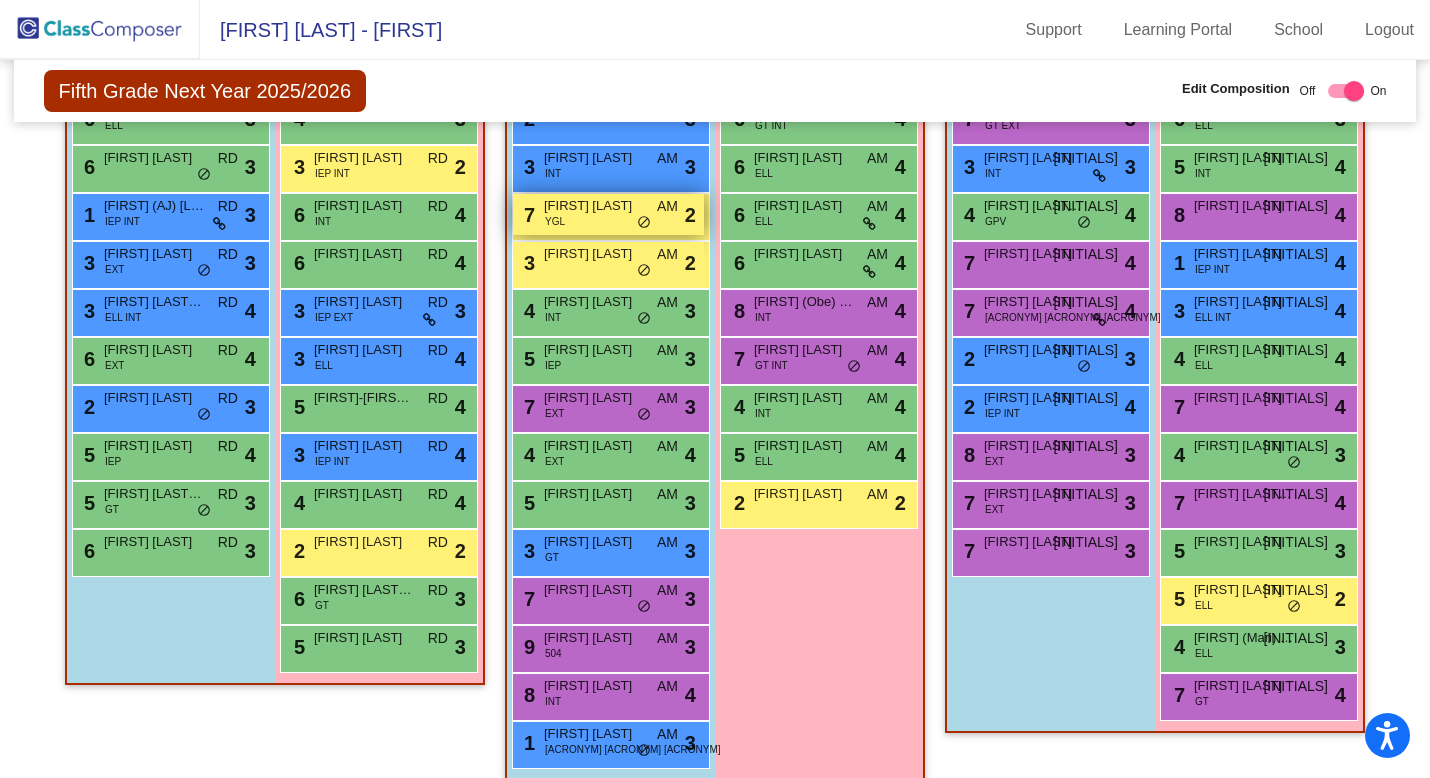 scroll, scrollTop: 651, scrollLeft: 0, axis: vertical 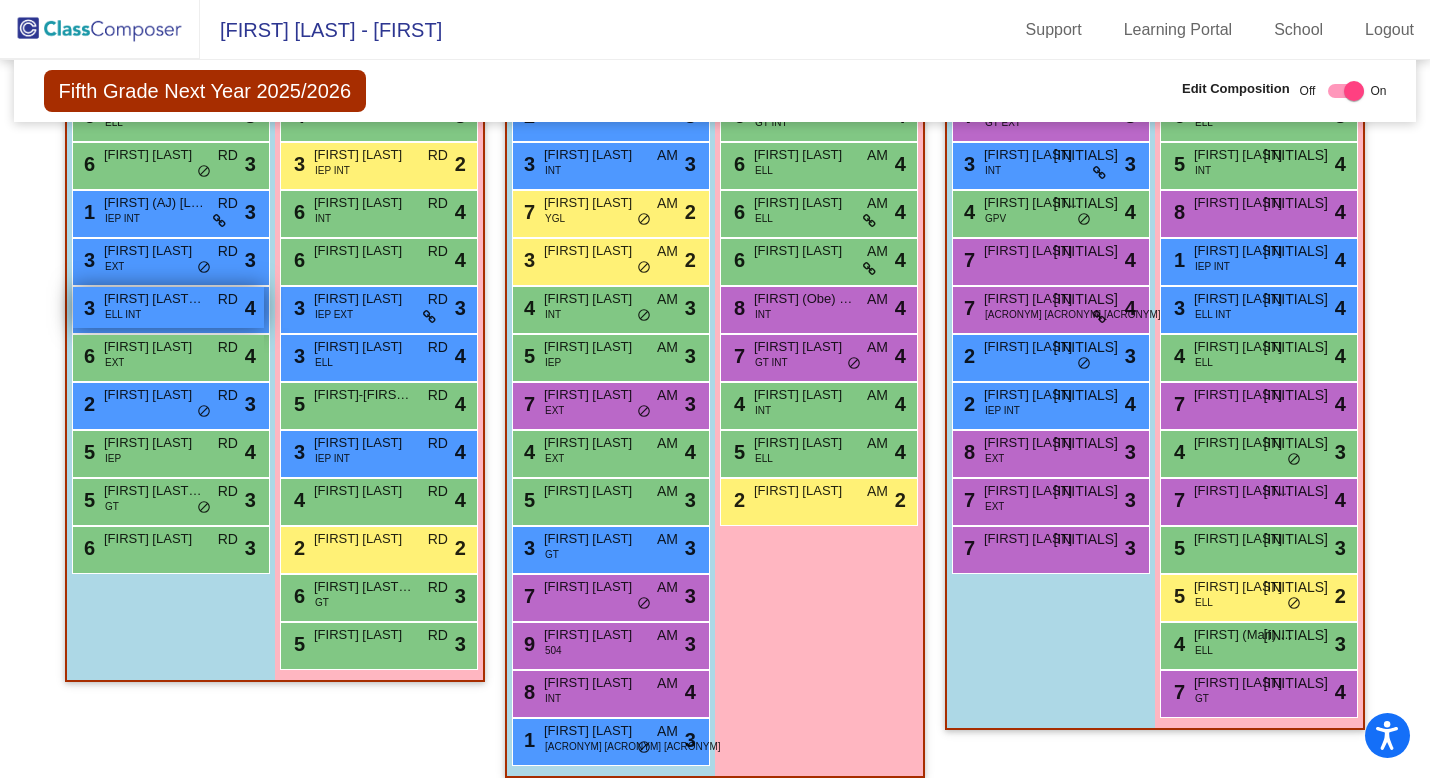 click on "[FIRST] [LAST] [LAST]" at bounding box center (154, 299) 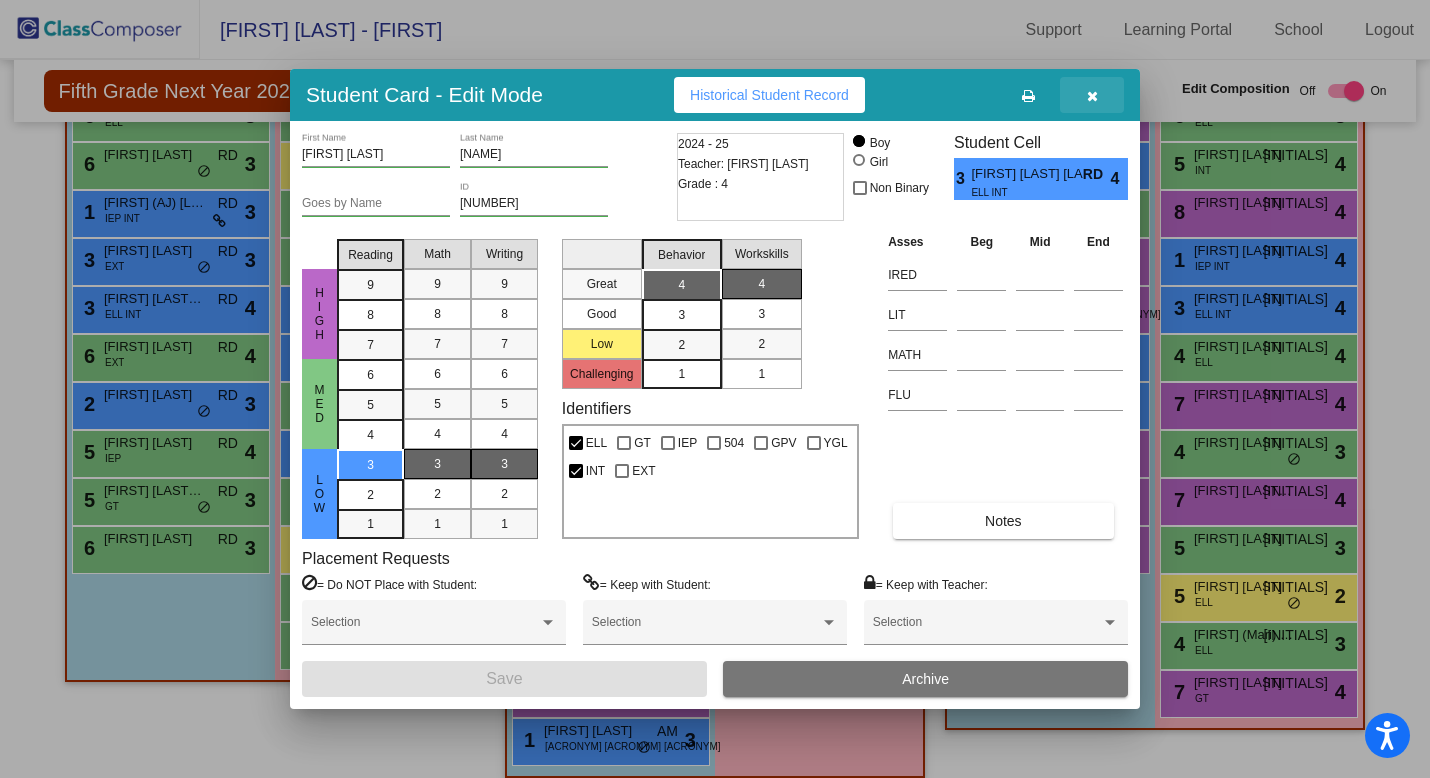 click at bounding box center [1092, 95] 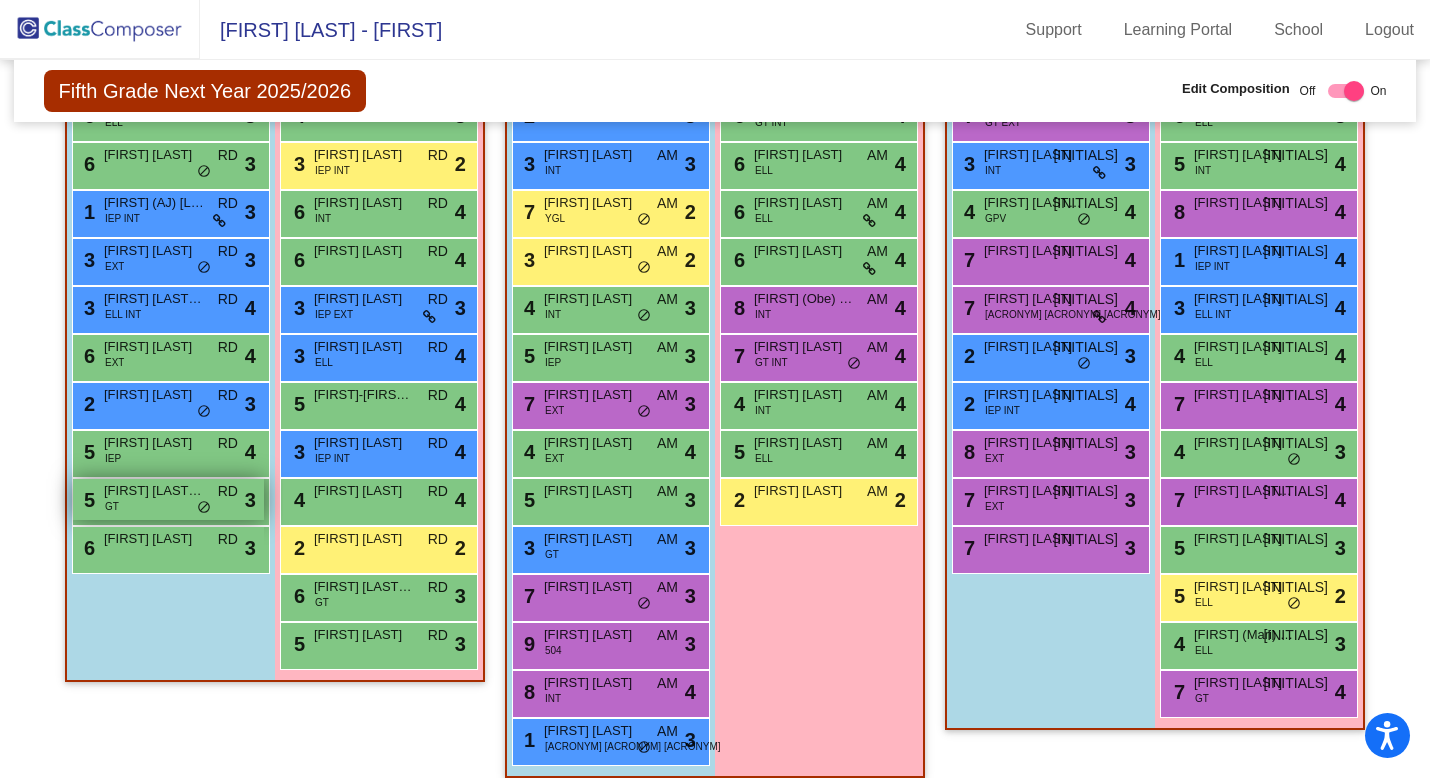 click on "[FIRST] [LAST]-[LAST]" at bounding box center (154, 491) 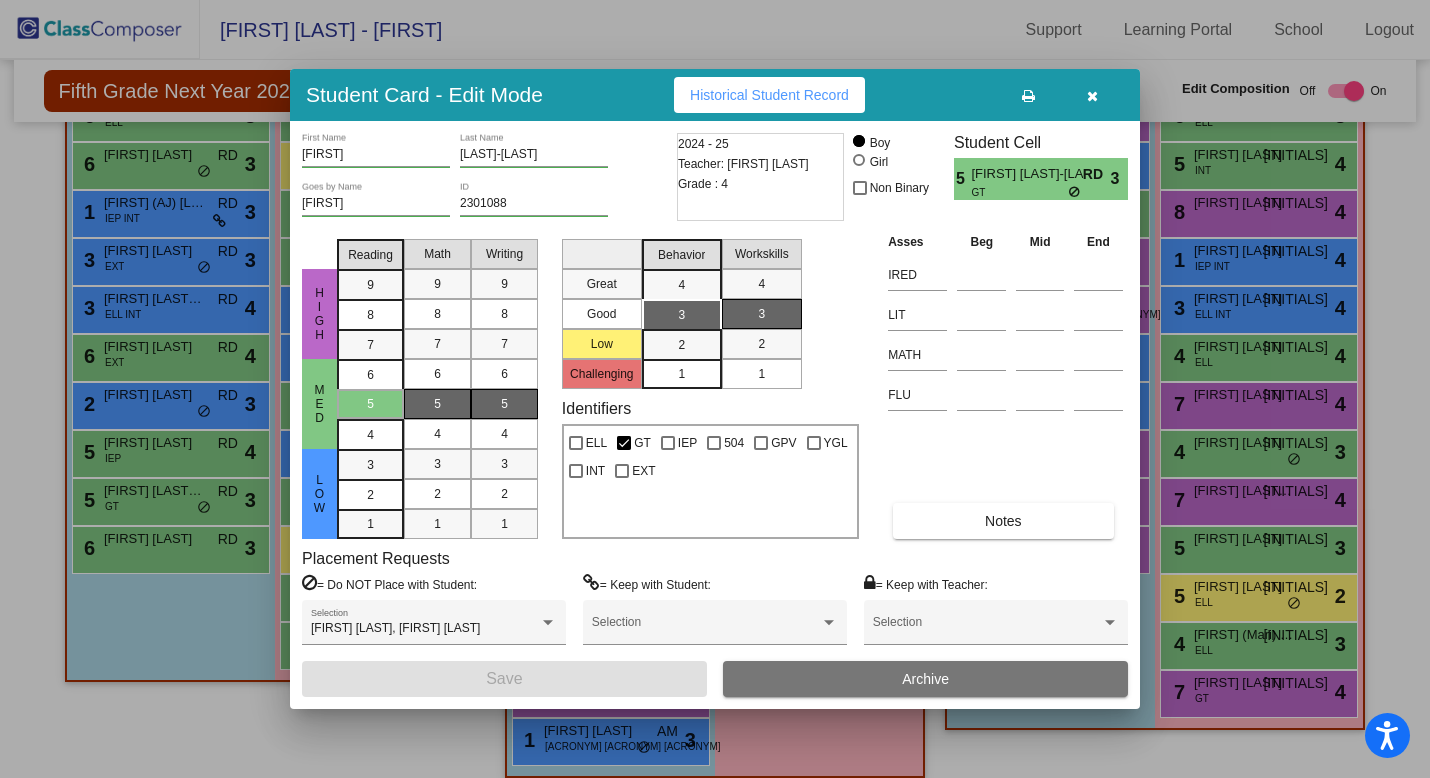 click at bounding box center [1092, 95] 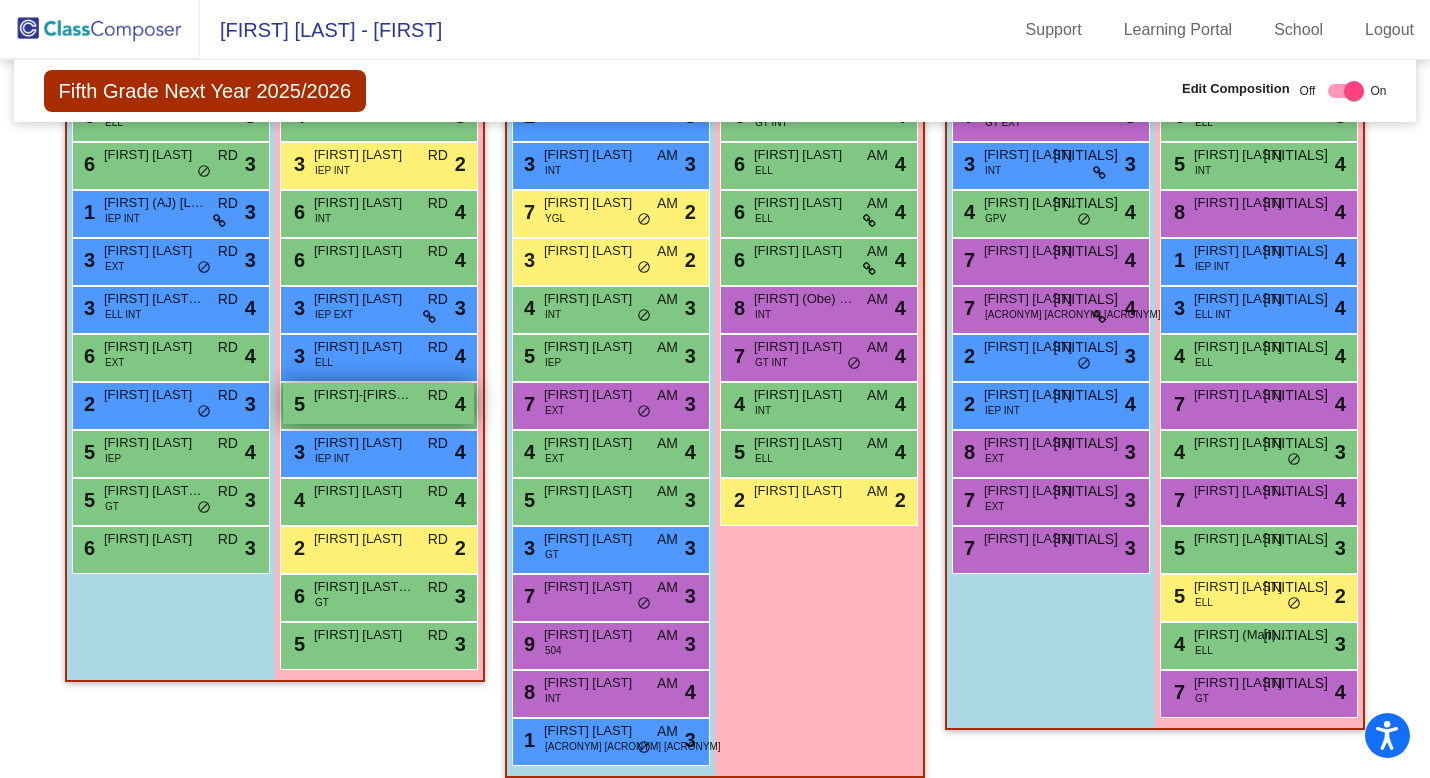 click on "[FIRST]-[FIRST] [LAST]" at bounding box center (364, 395) 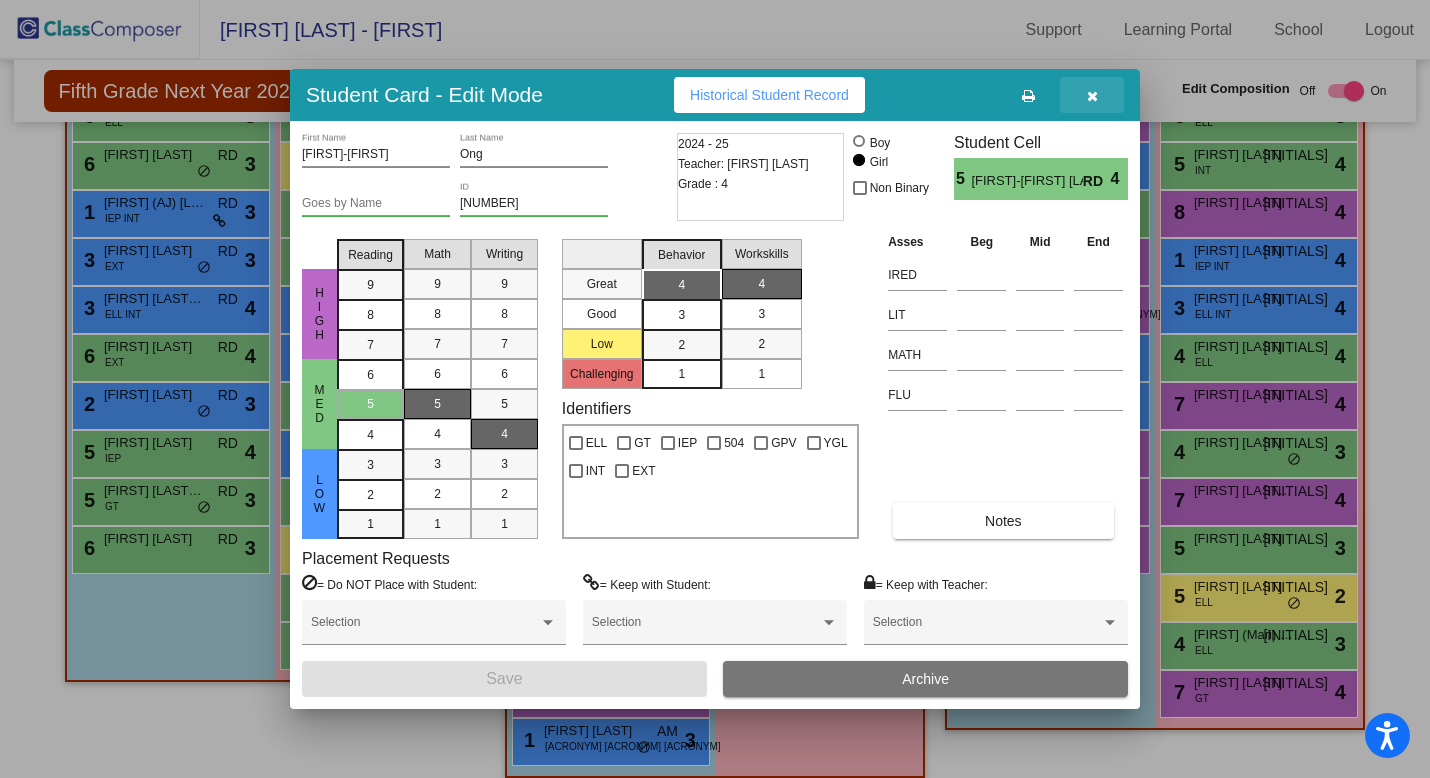 click at bounding box center [1092, 96] 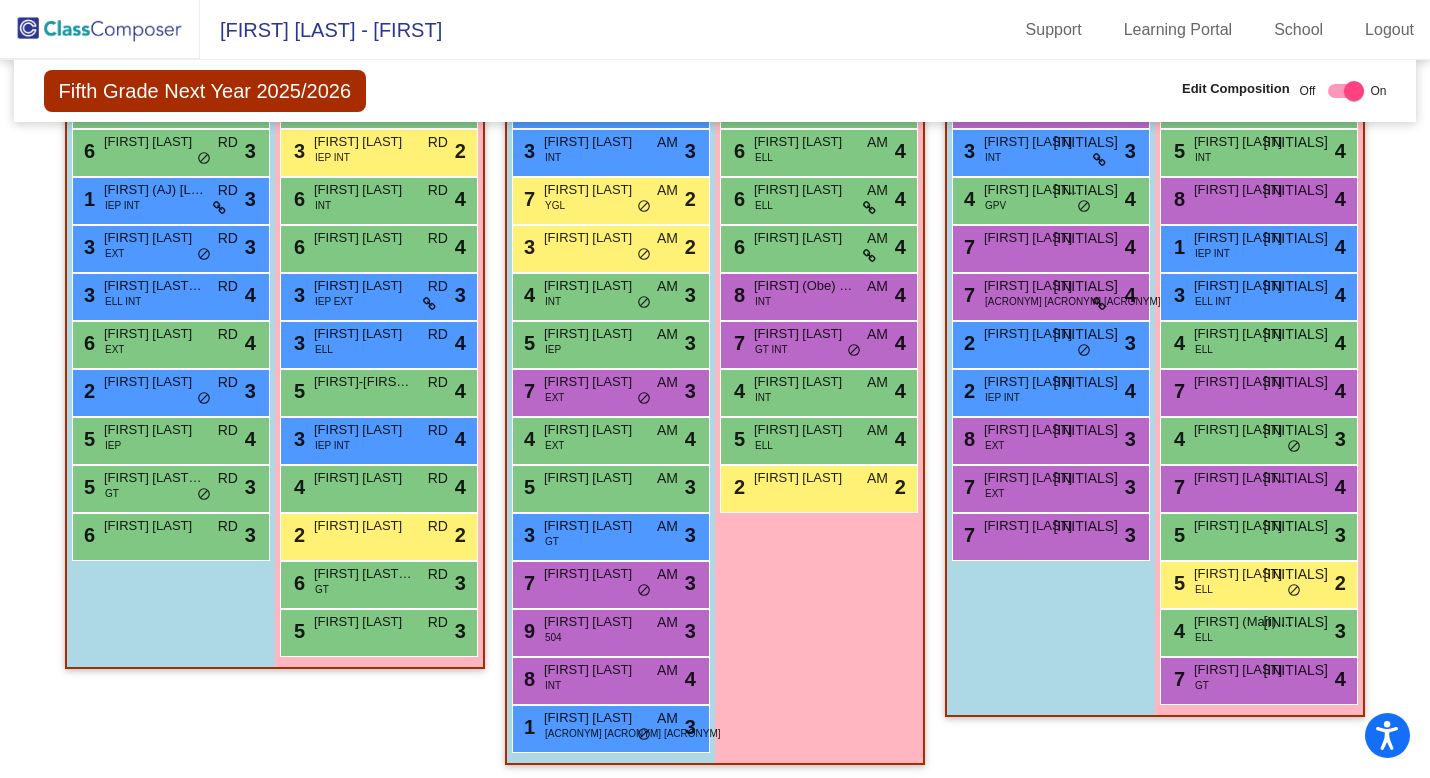 scroll, scrollTop: 662, scrollLeft: 0, axis: vertical 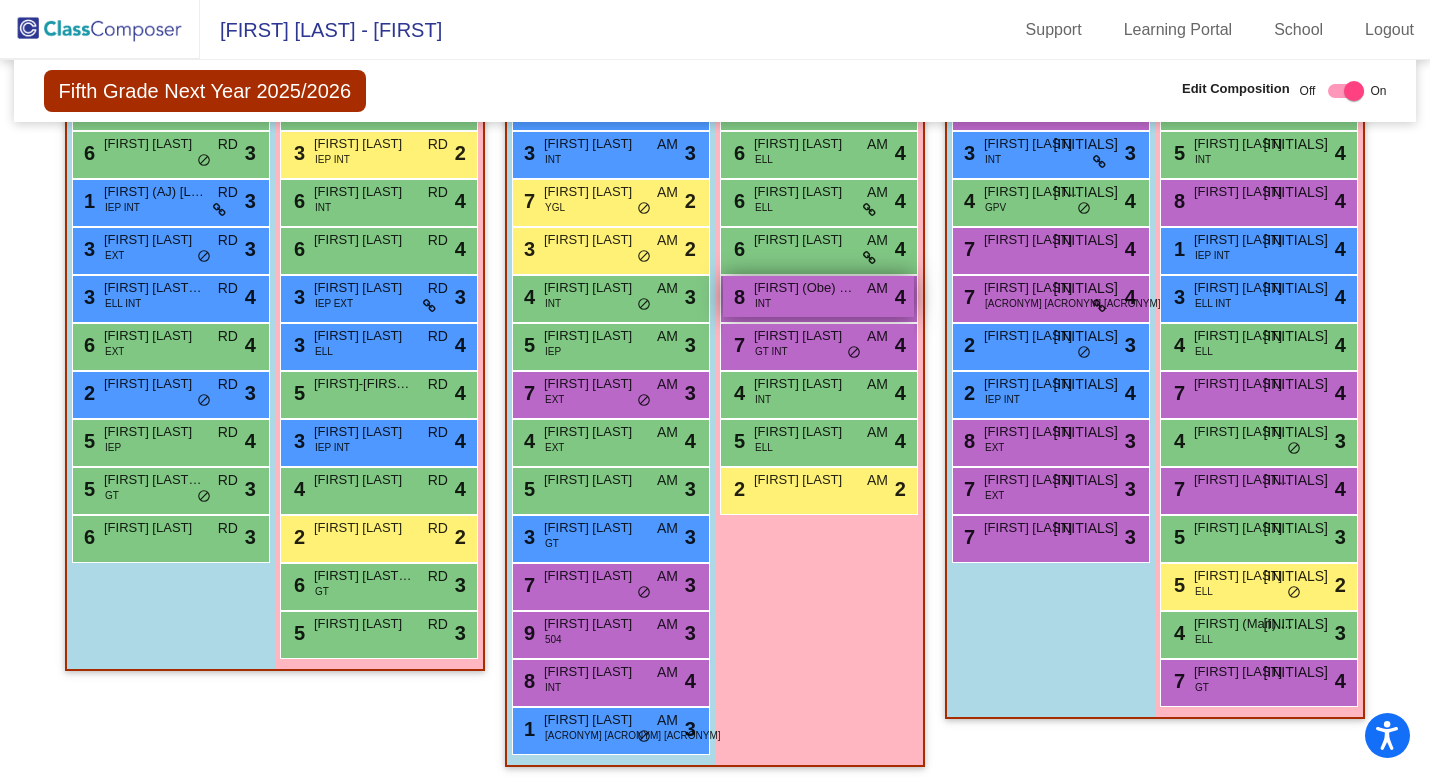 click on "[FIRST] (Obe) [LAST]" at bounding box center [804, 288] 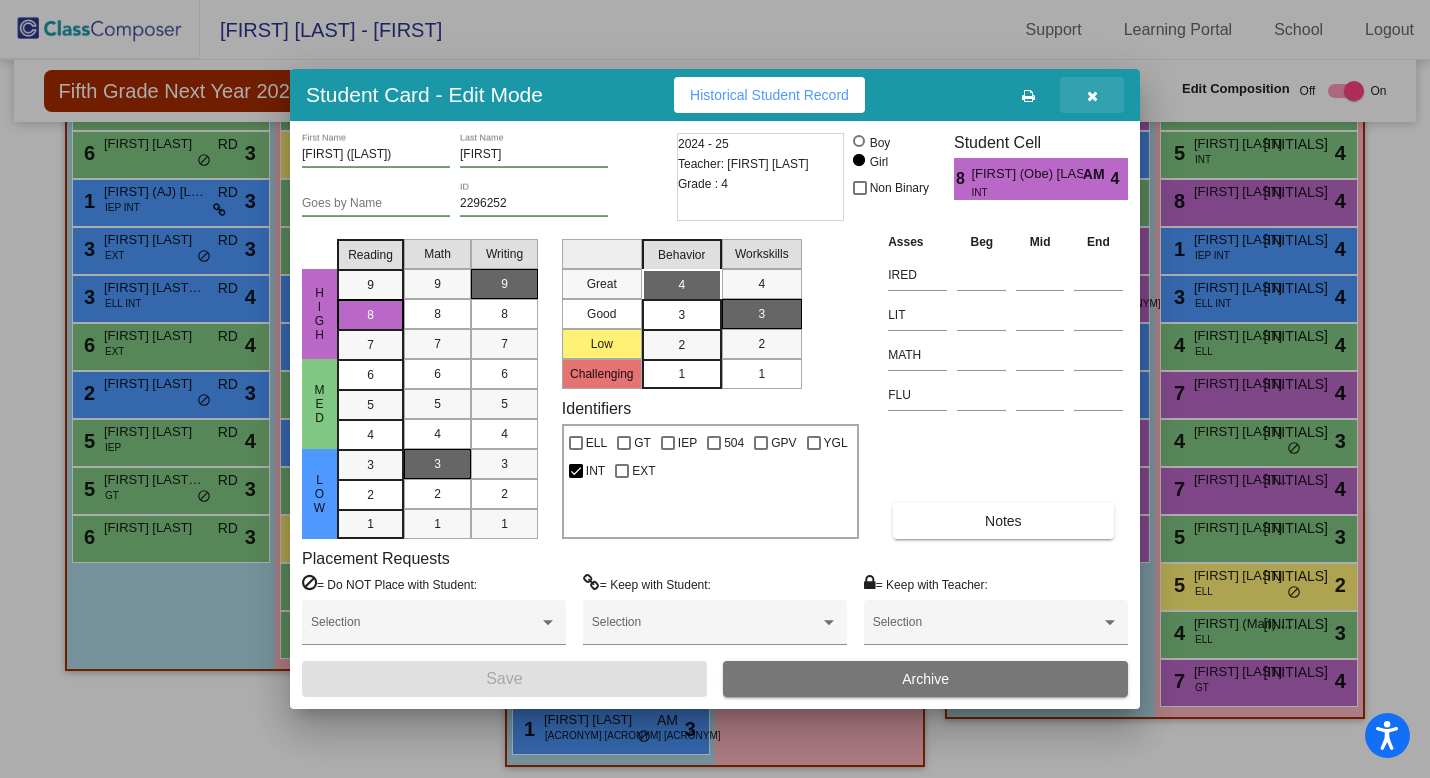 click at bounding box center [1092, 96] 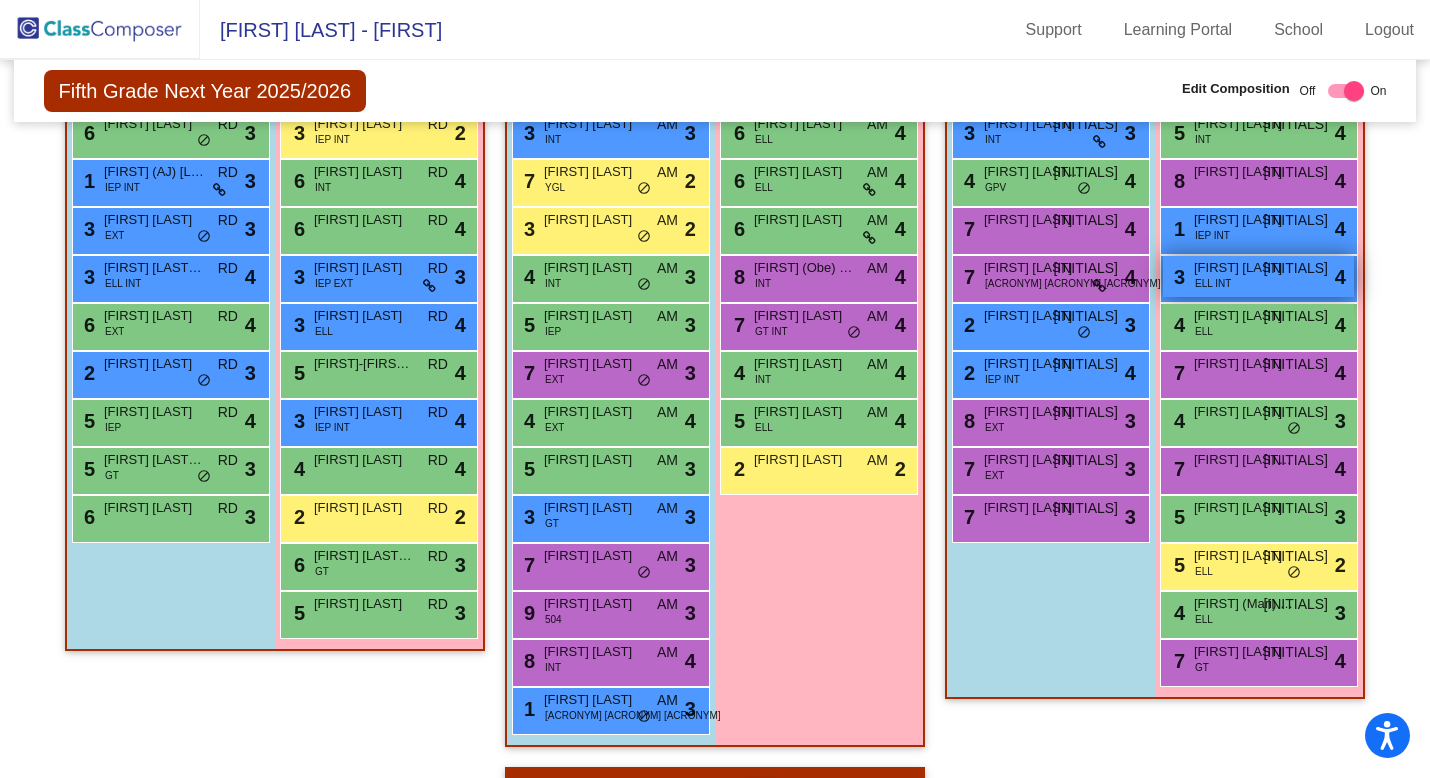 scroll, scrollTop: 685, scrollLeft: 0, axis: vertical 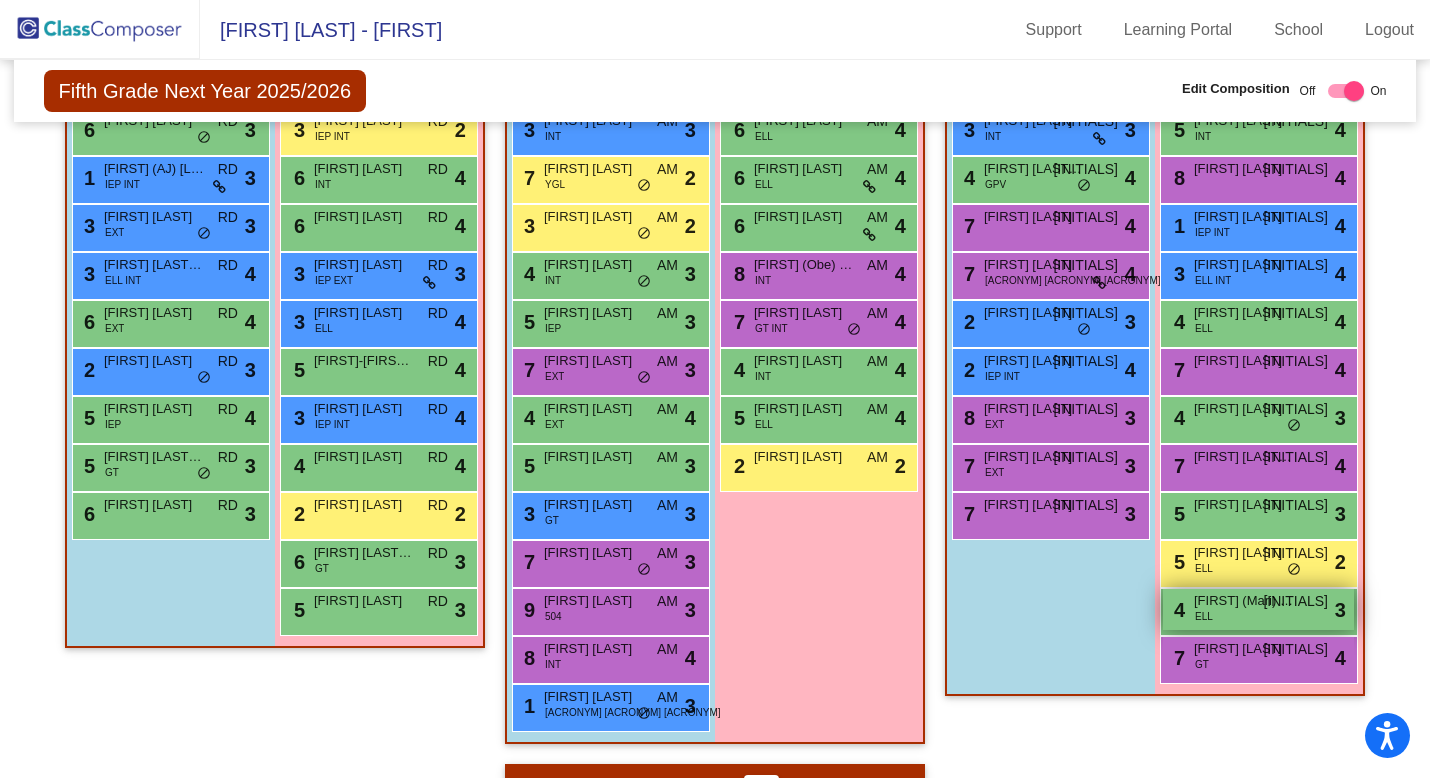 click on "[FIRST] (Mari) [LAST] [LAST]" at bounding box center (1244, 601) 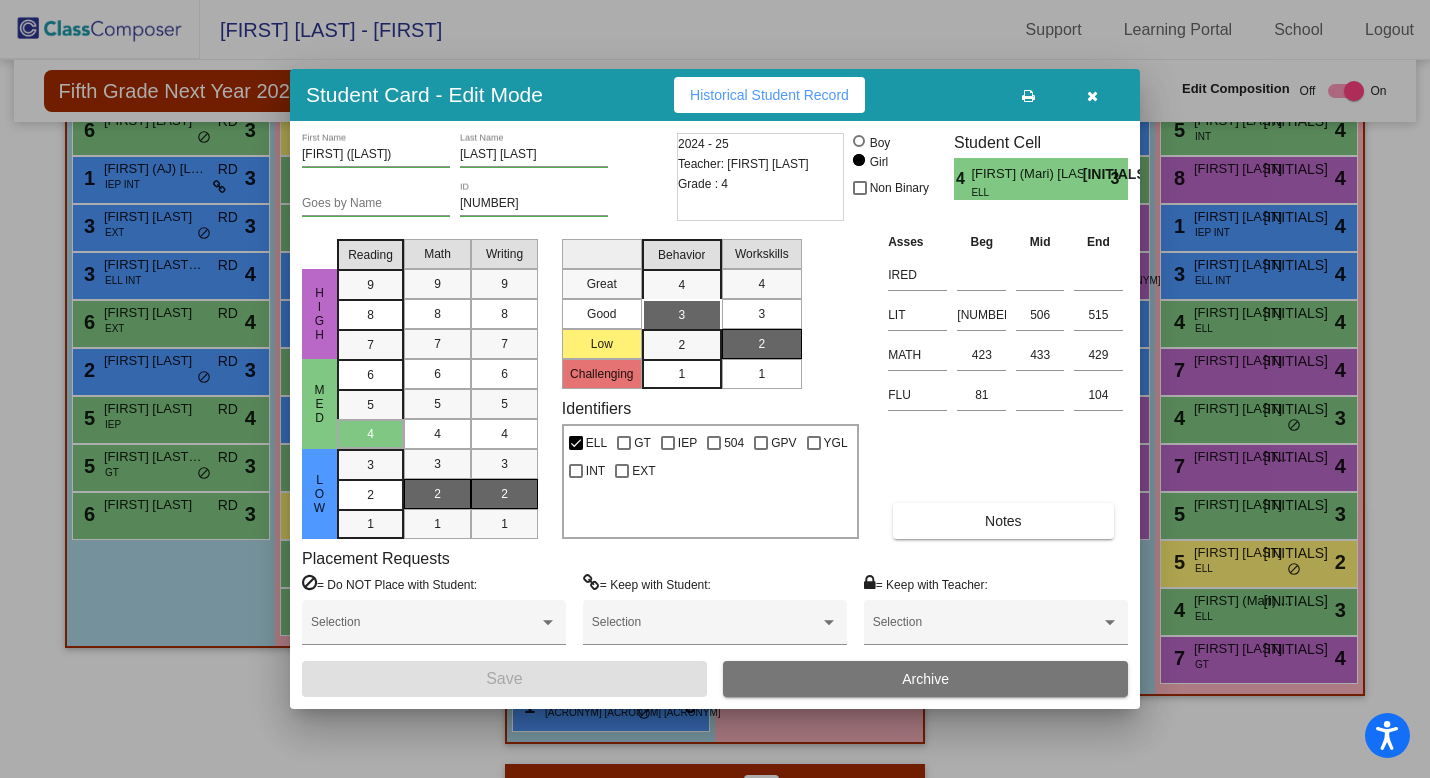 click at bounding box center (1092, 96) 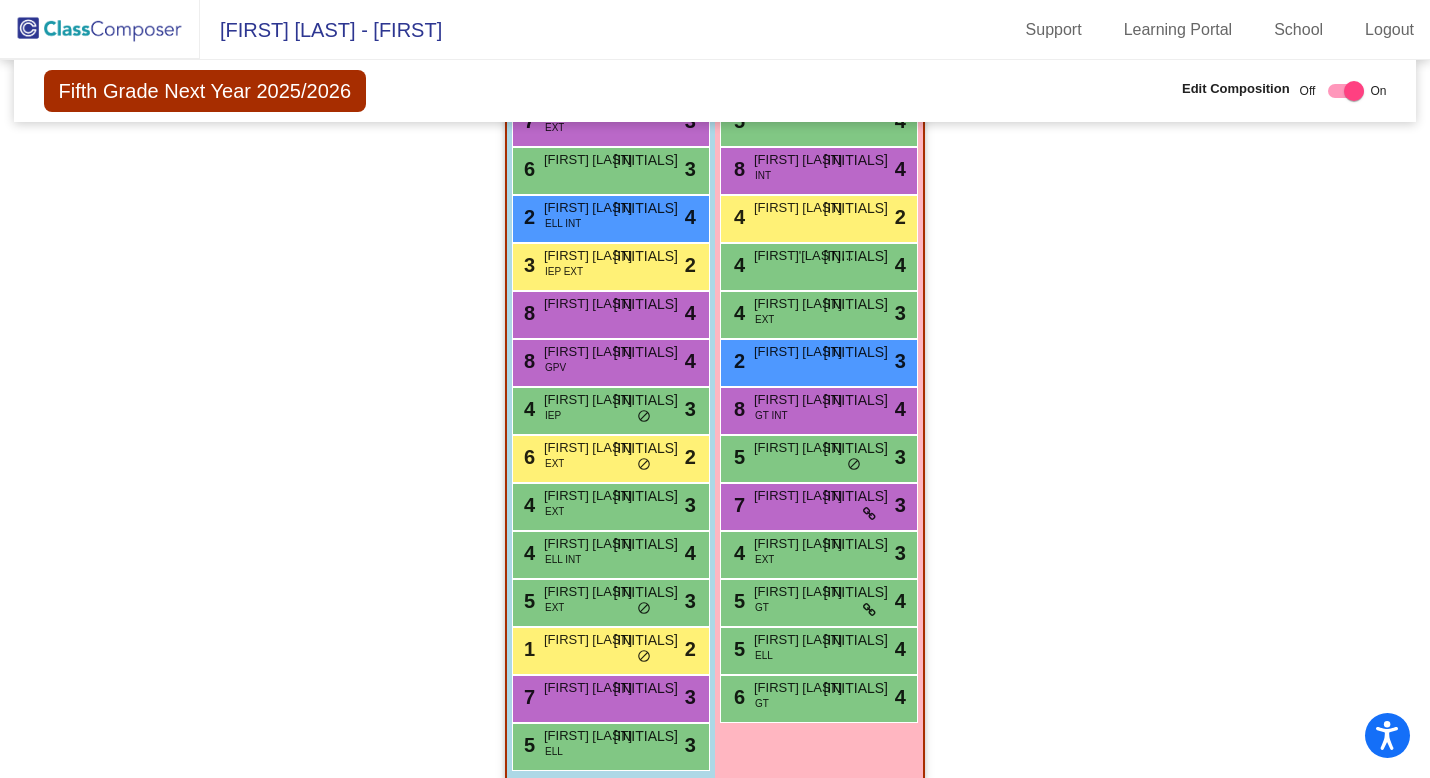 scroll, scrollTop: 1512, scrollLeft: 0, axis: vertical 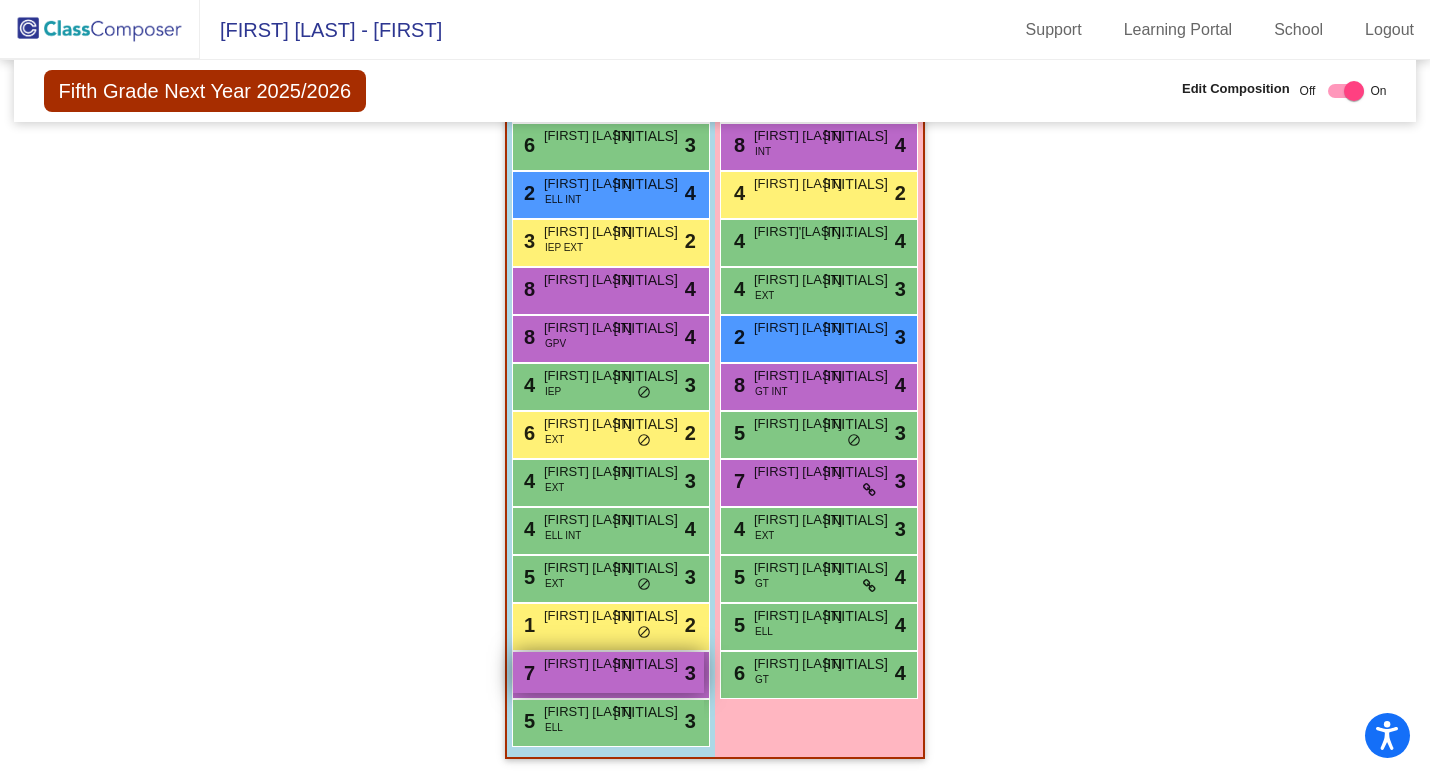 click on "[NUMBER] [FIRST] [LAST] ZM lock do_not_disturb_alt 3" at bounding box center [608, 672] 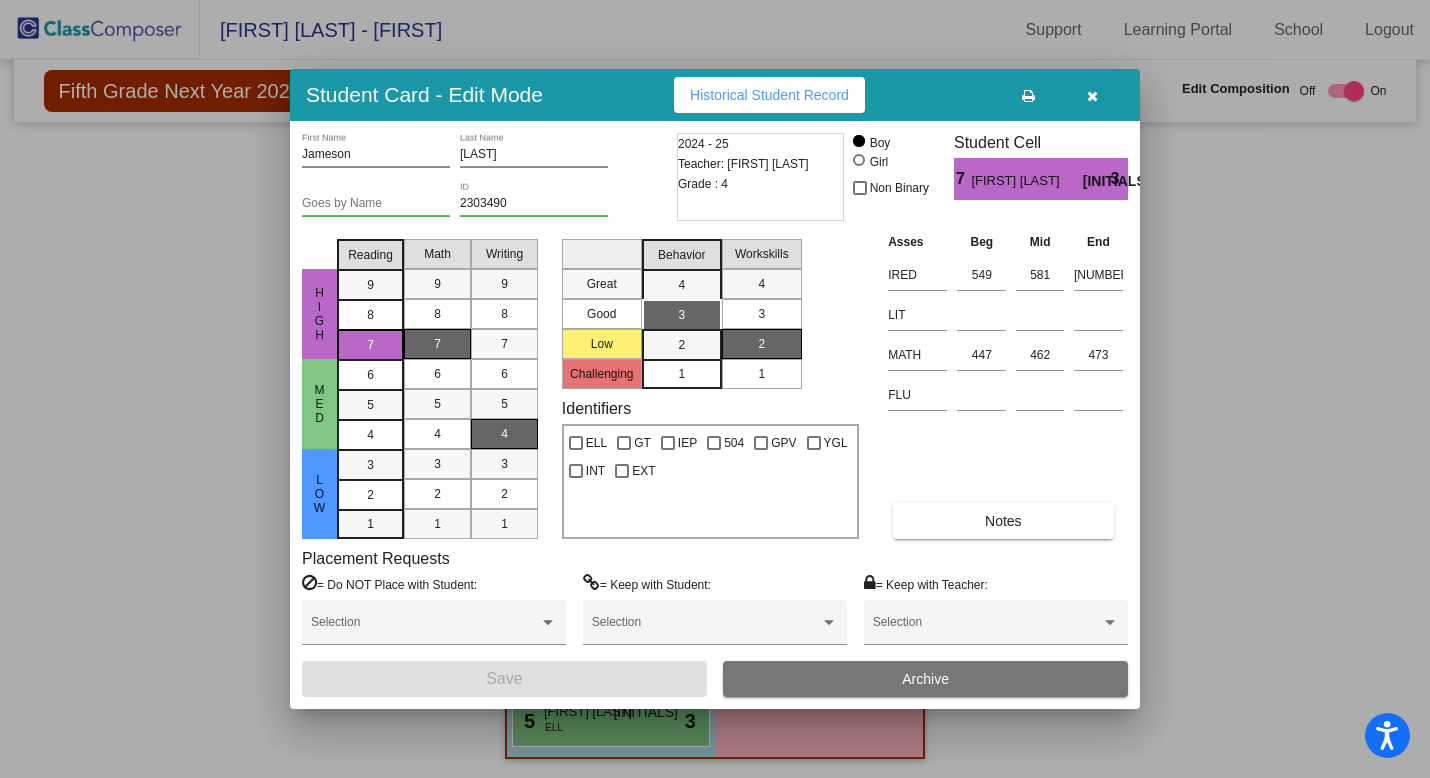 click at bounding box center [1092, 96] 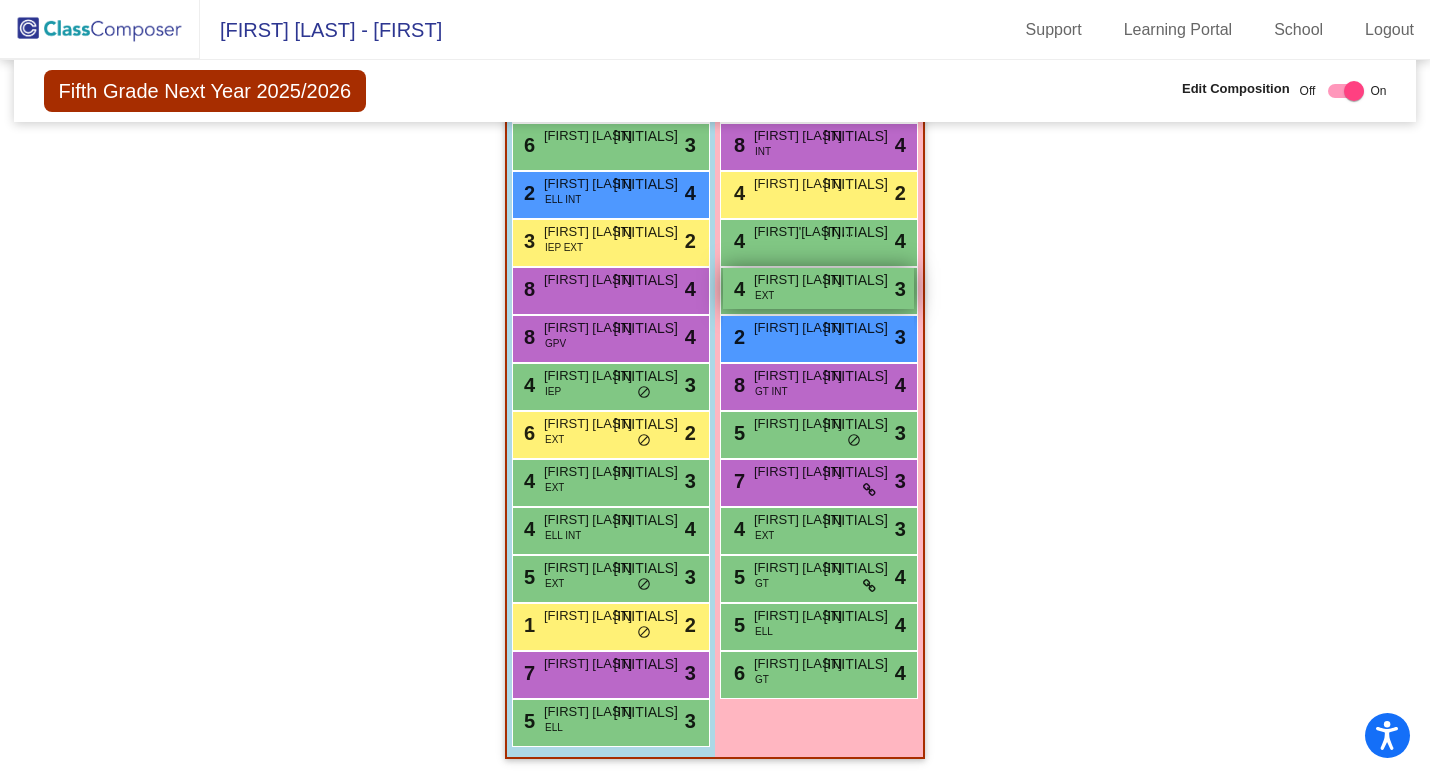 scroll, scrollTop: 0, scrollLeft: 0, axis: both 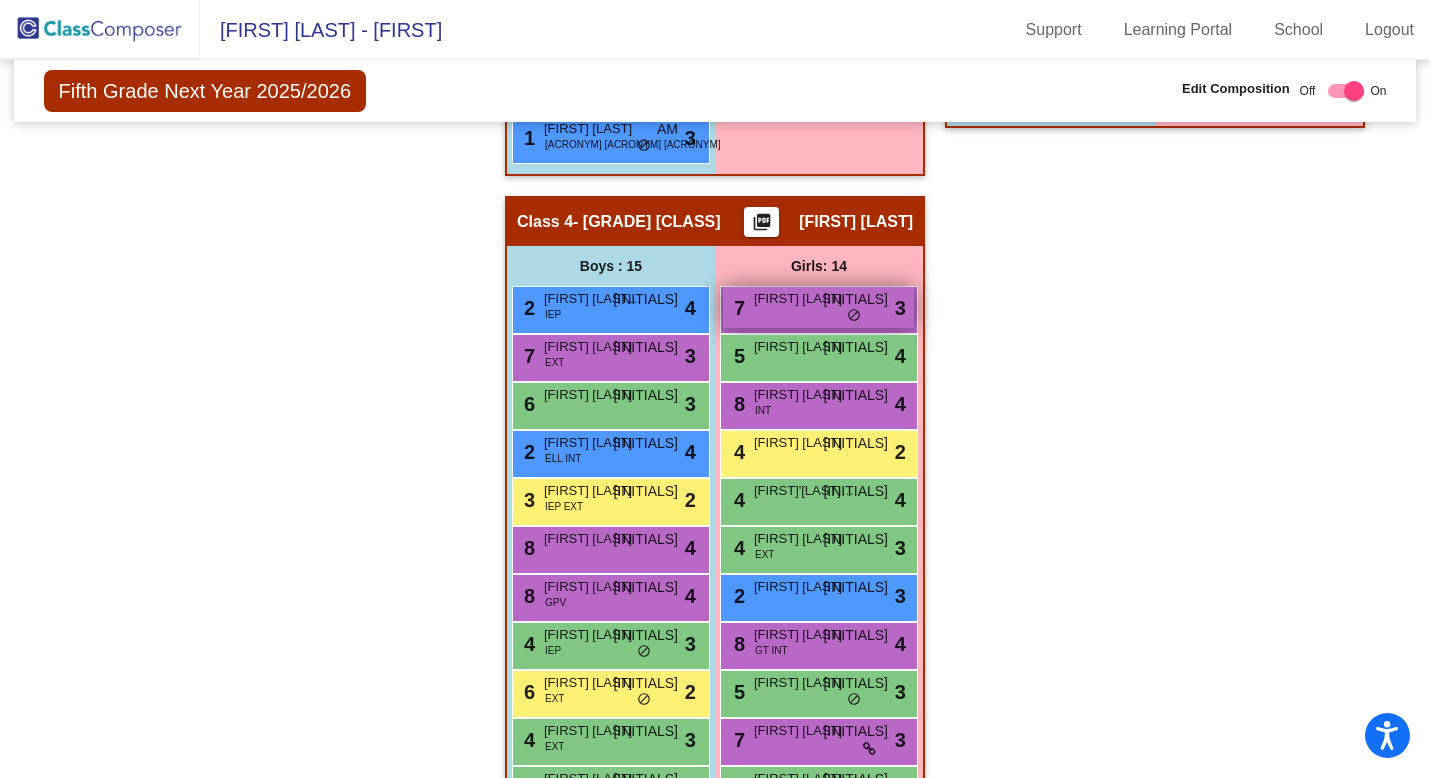 click on "[FIRST] [LAST]" at bounding box center [804, 299] 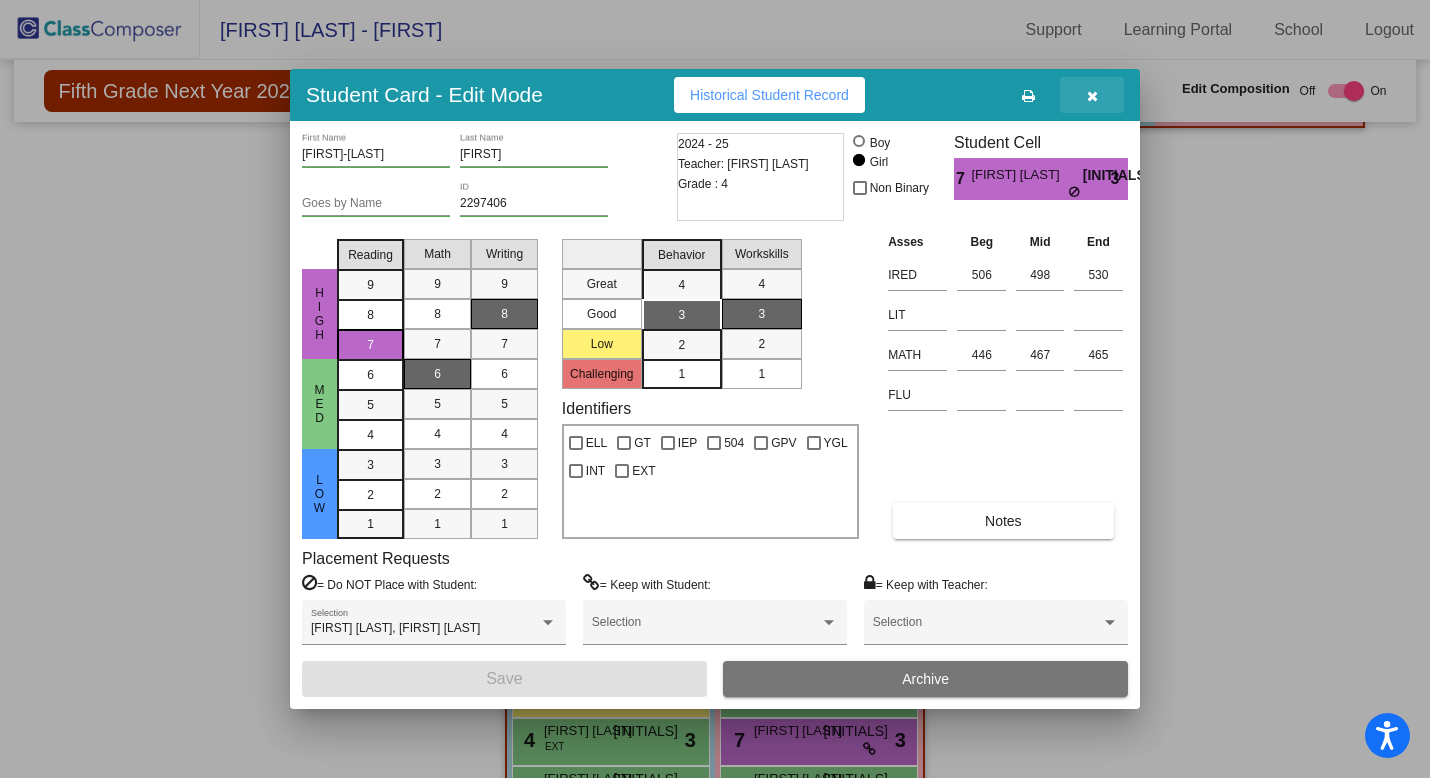 click at bounding box center (1092, 95) 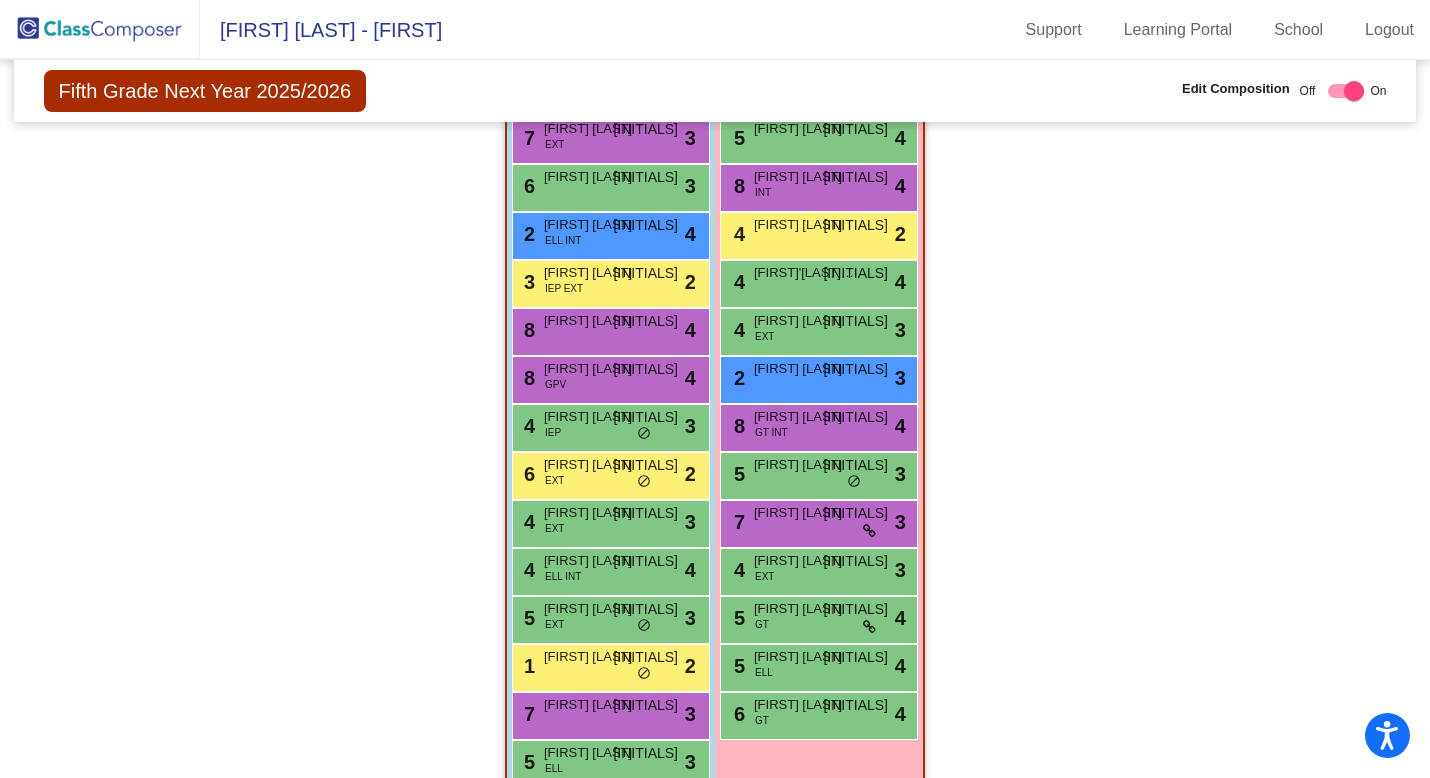 scroll, scrollTop: 1493, scrollLeft: 0, axis: vertical 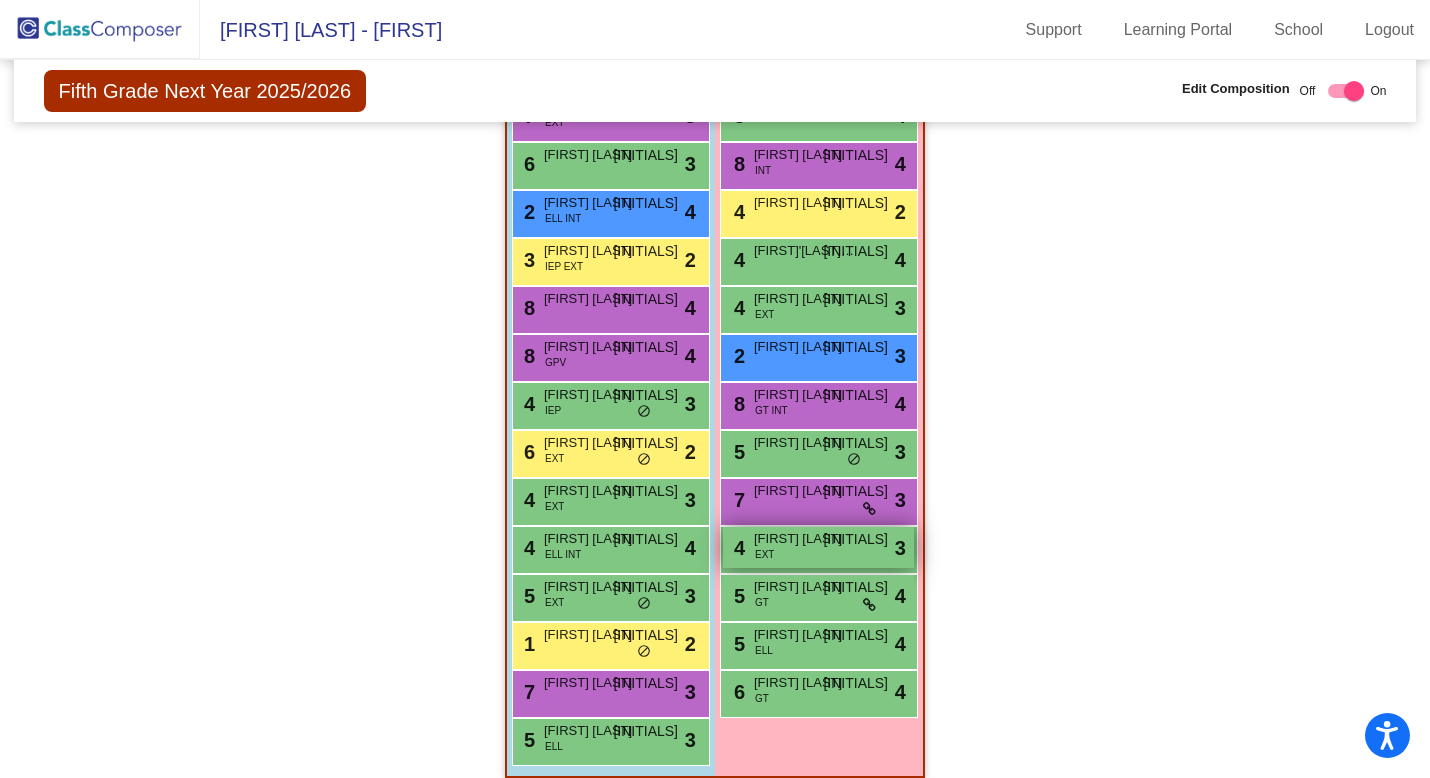 click on "[FIRST] [LAST]" at bounding box center [804, 539] 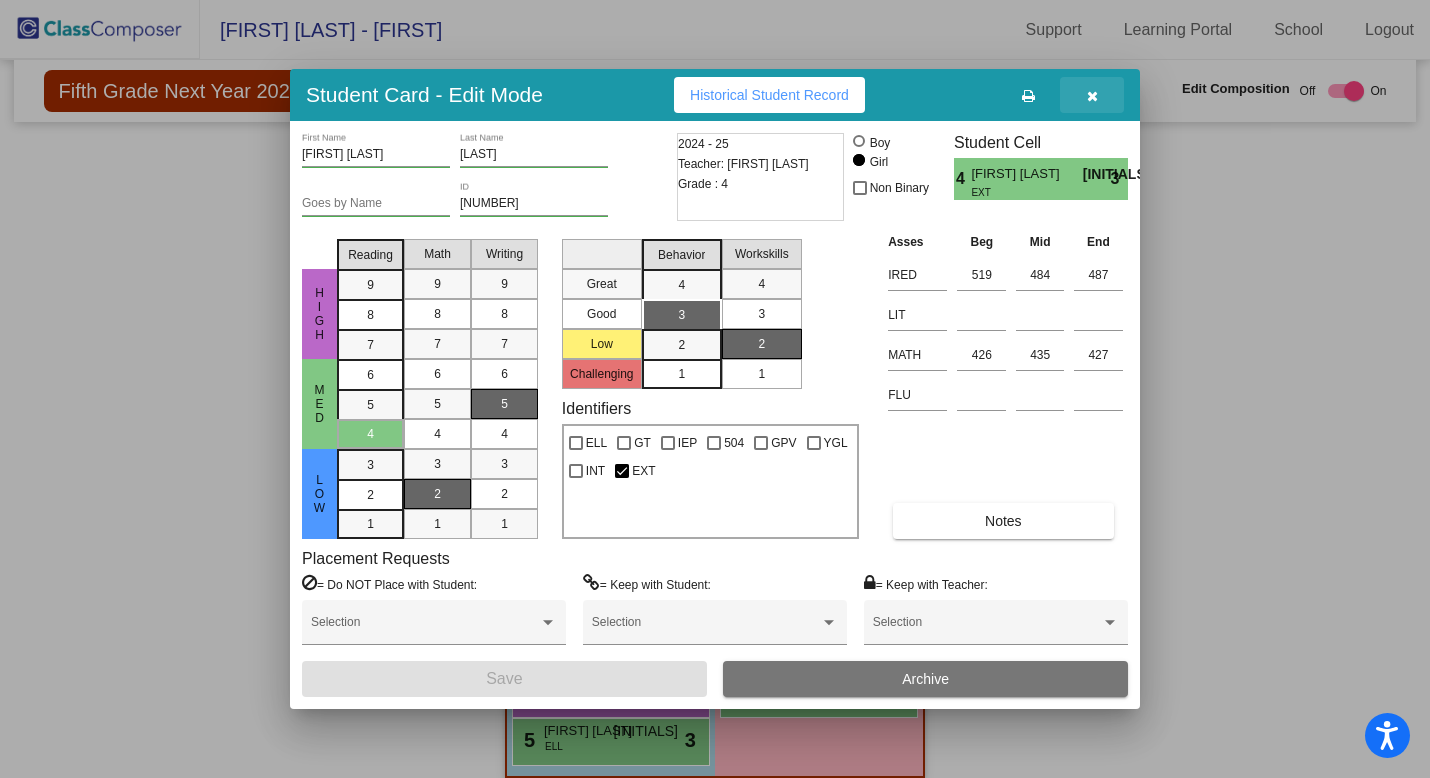 click at bounding box center (1092, 96) 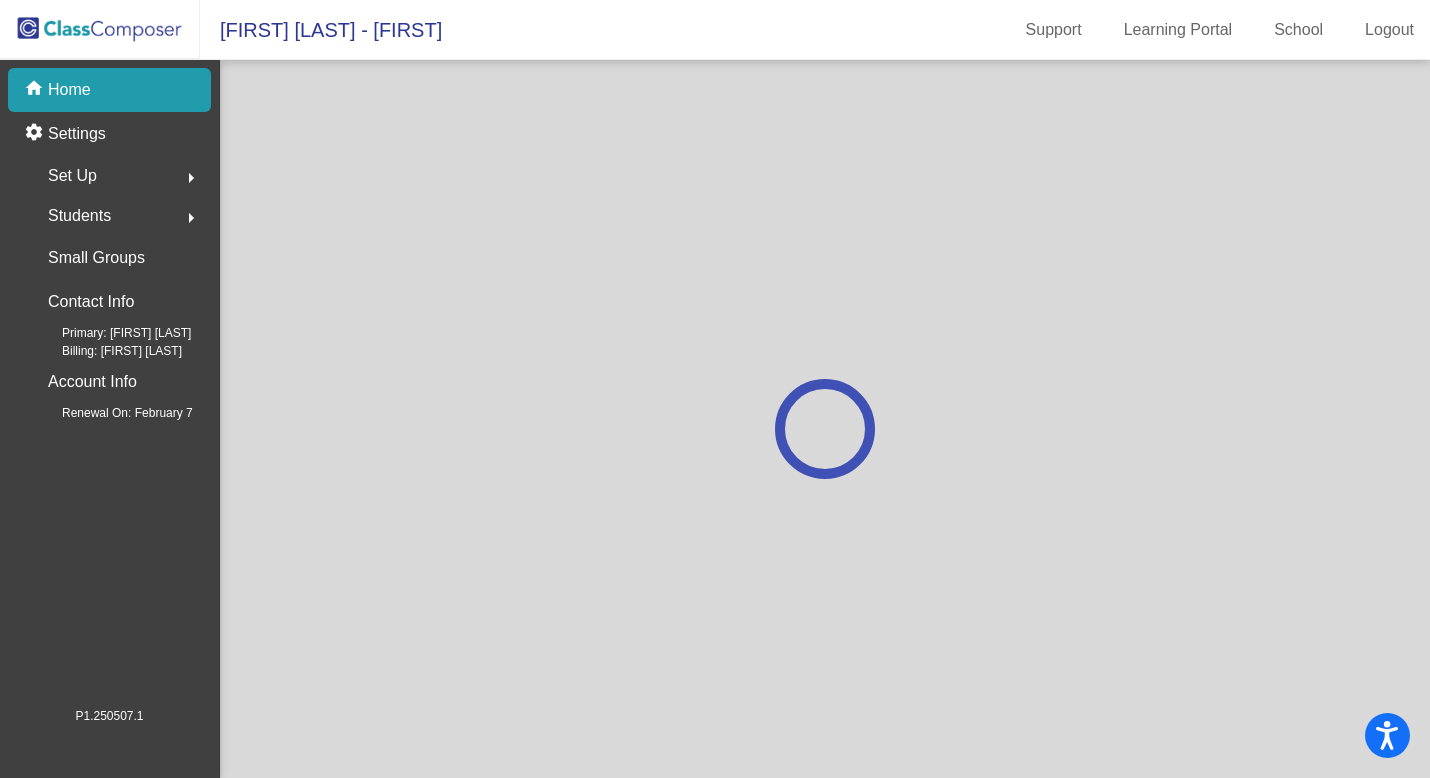 scroll, scrollTop: 0, scrollLeft: 0, axis: both 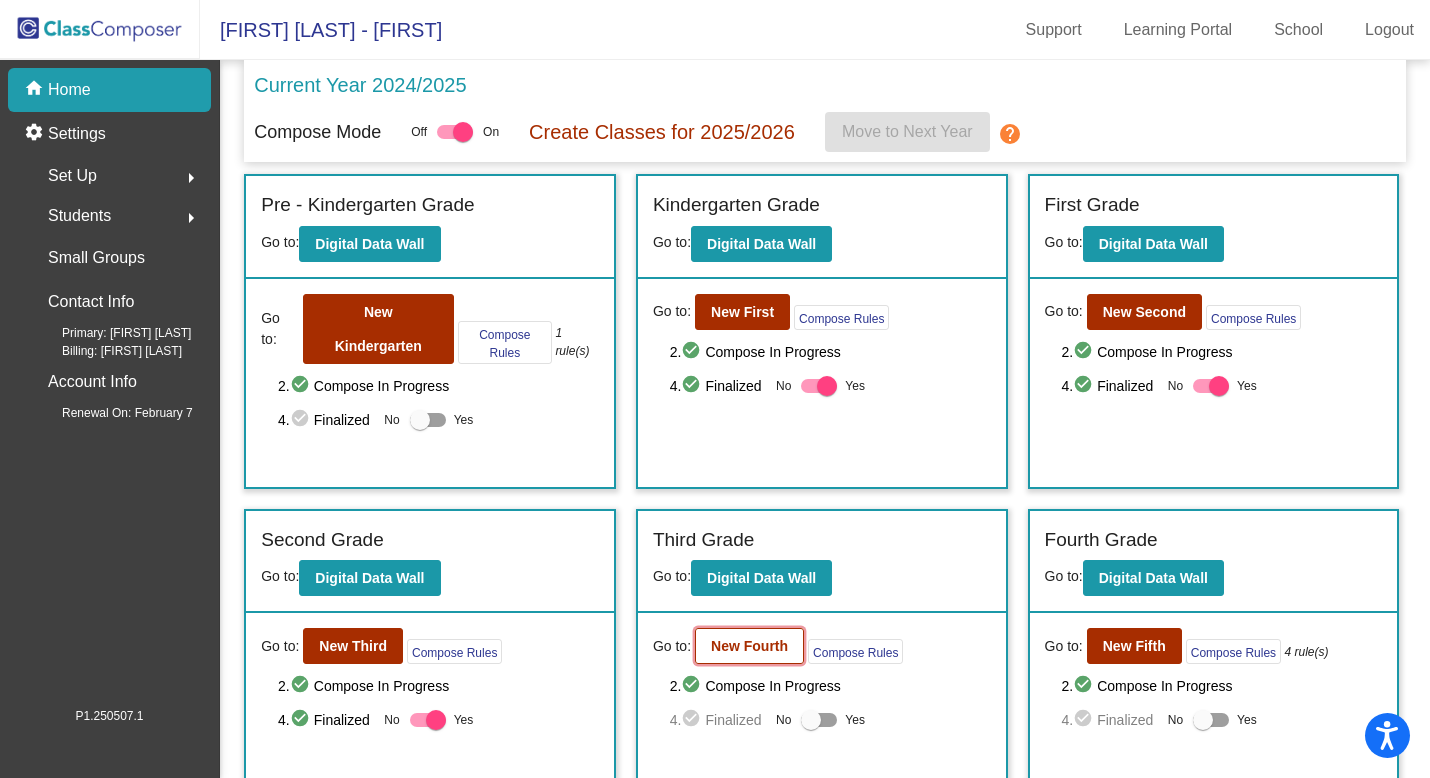 click on "New Fourth" 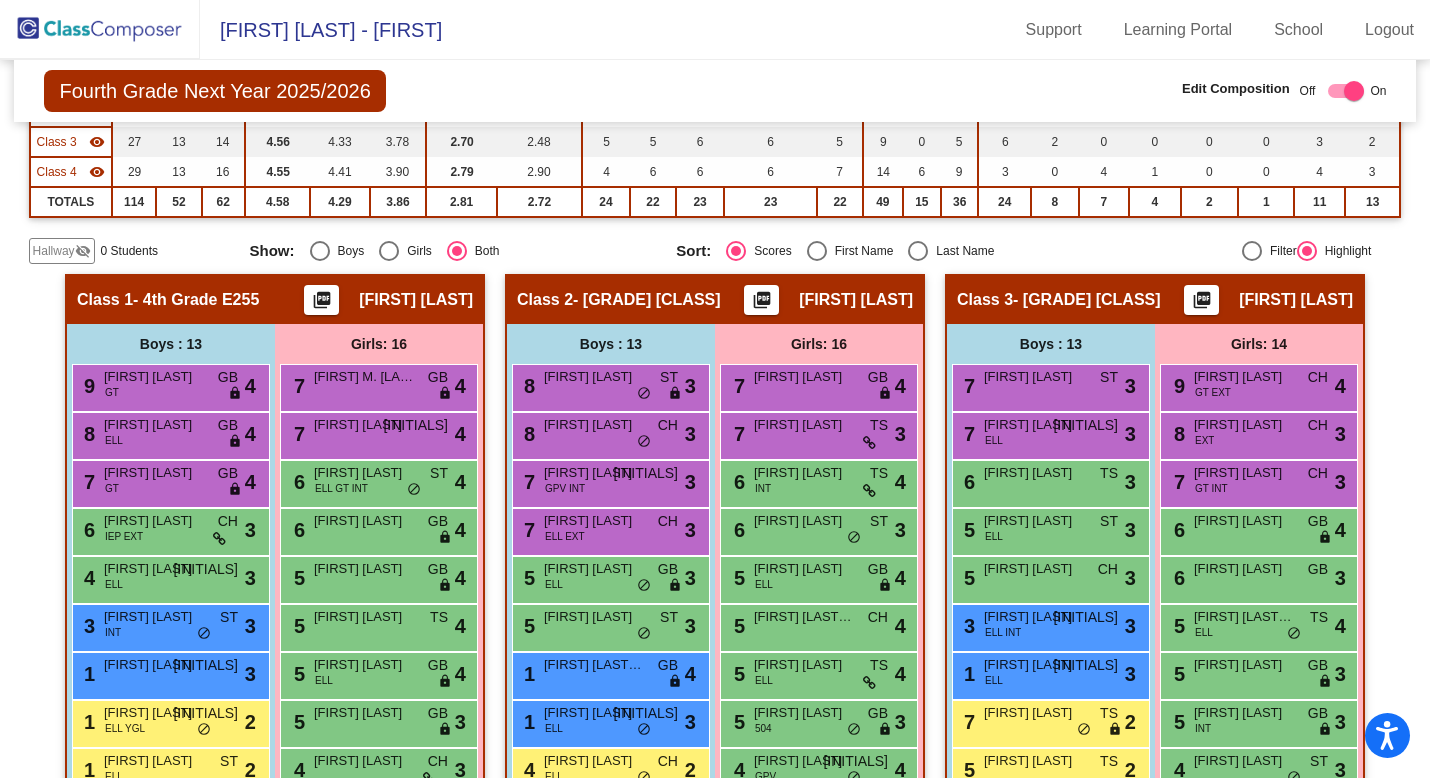 scroll, scrollTop: 280, scrollLeft: 0, axis: vertical 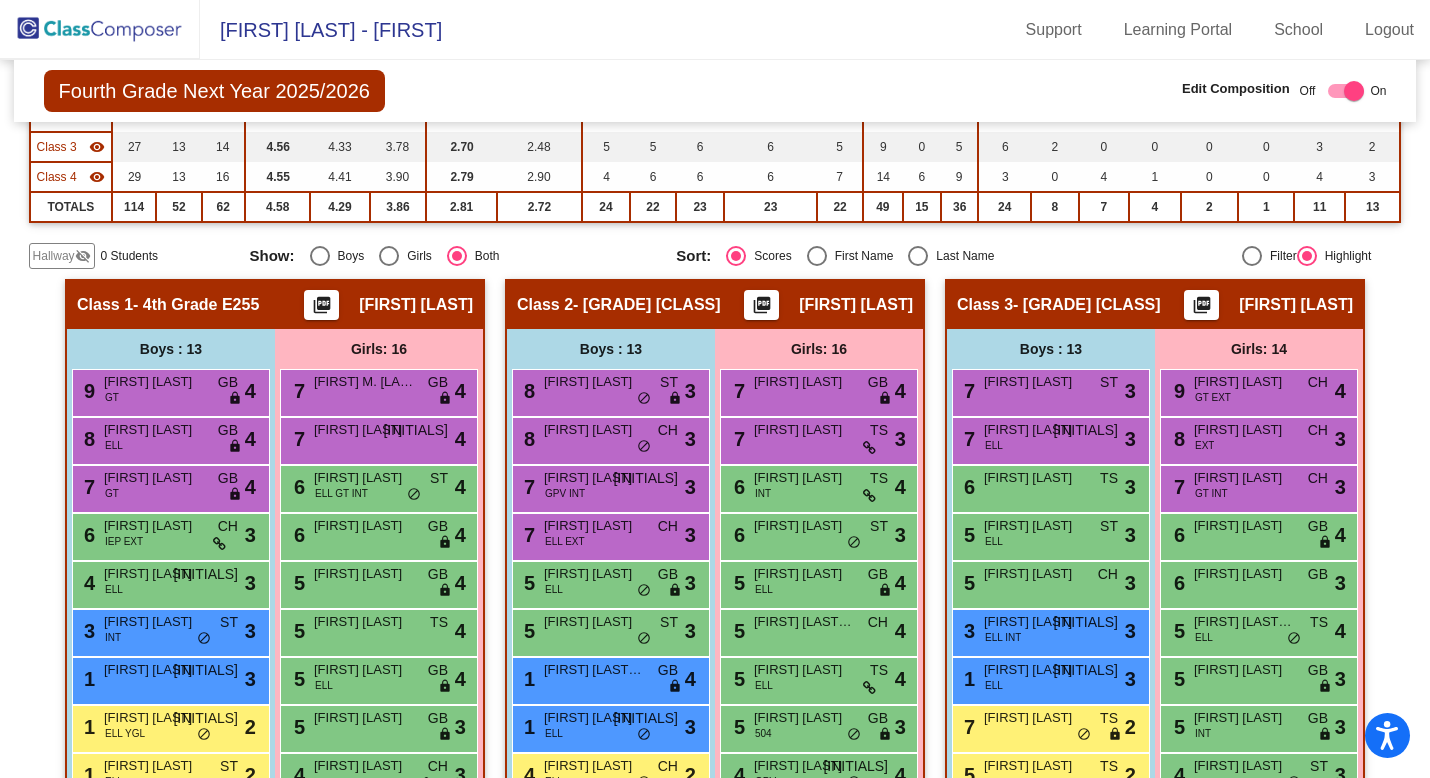 click at bounding box center [918, 256] 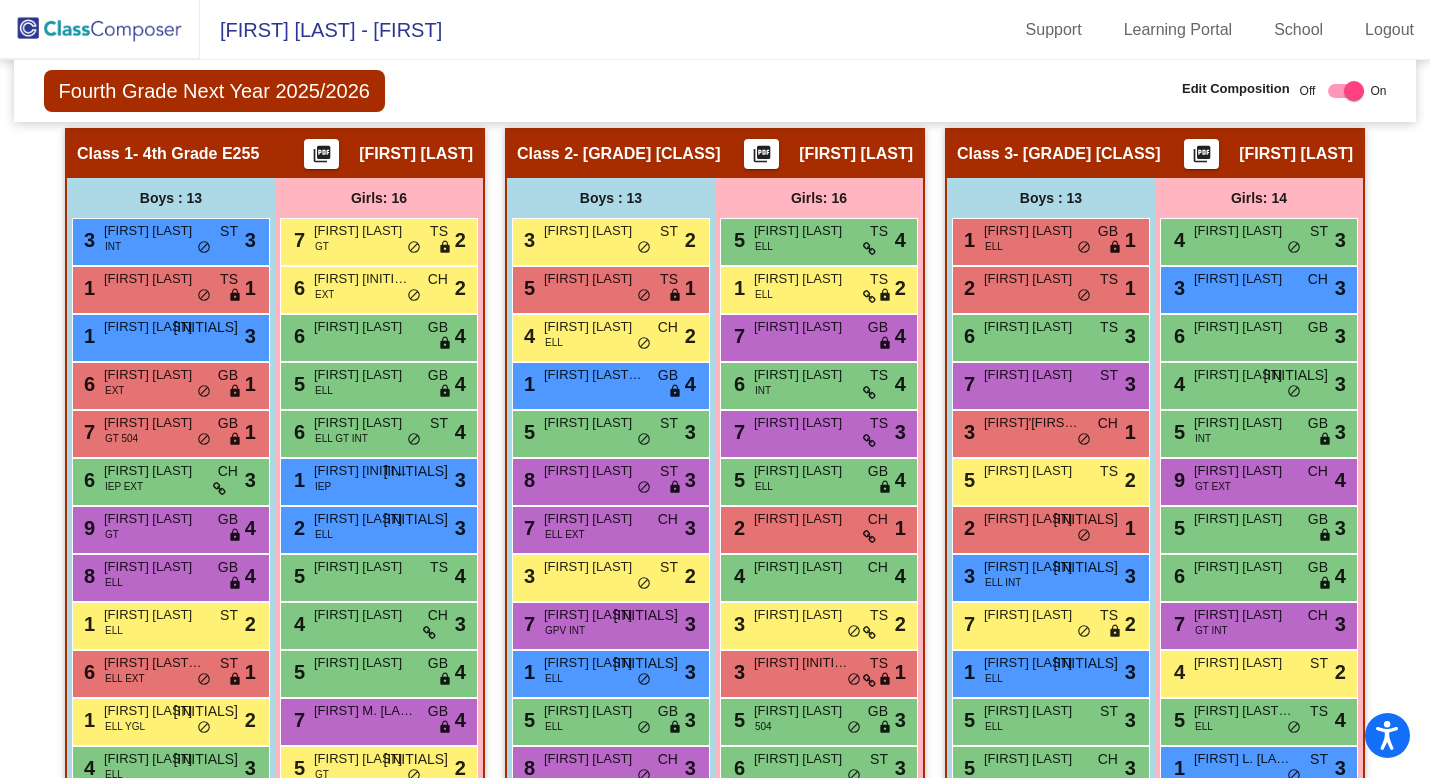 scroll, scrollTop: 441, scrollLeft: 0, axis: vertical 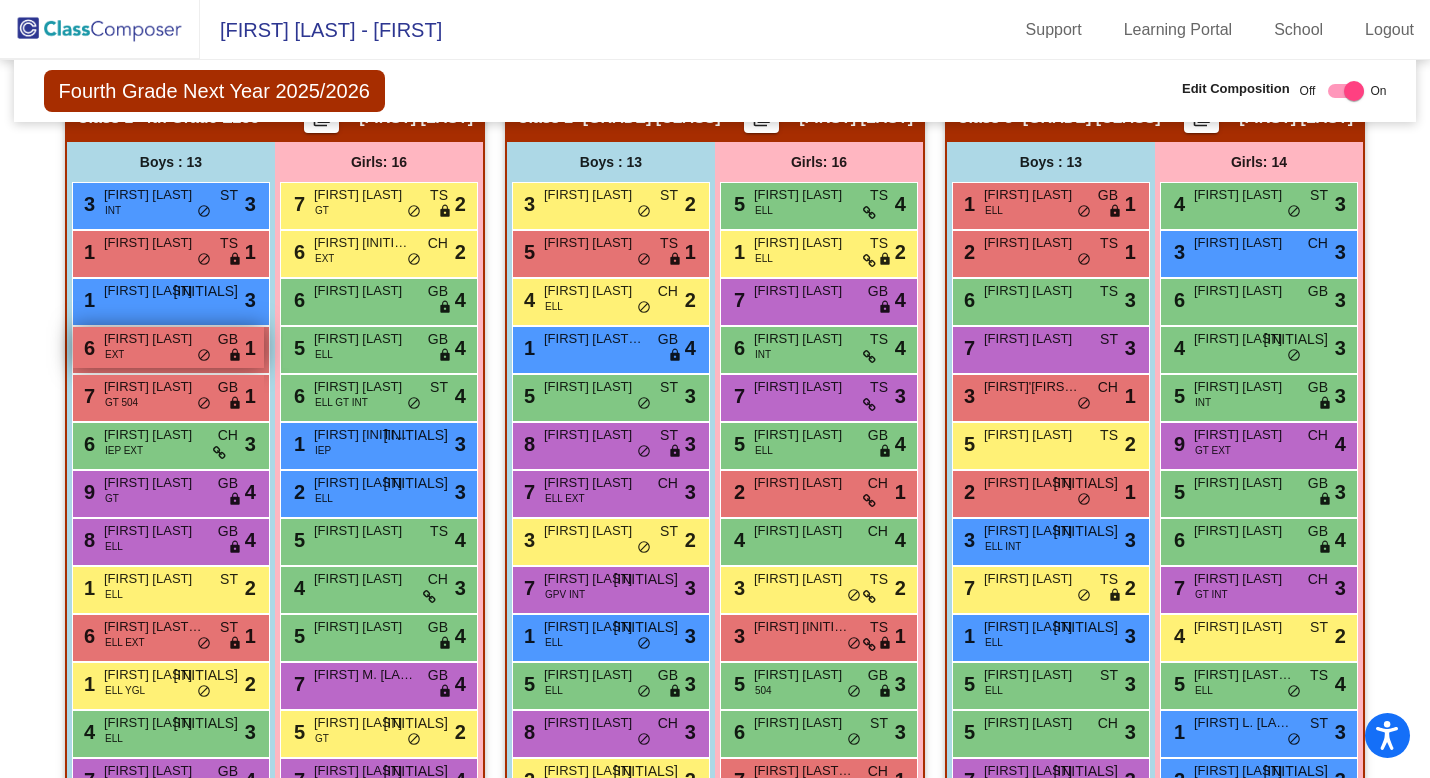 click on "[NUMBER] [STREET] [EXT] [LOCK] [ICON] [ICON]" at bounding box center (168, 347) 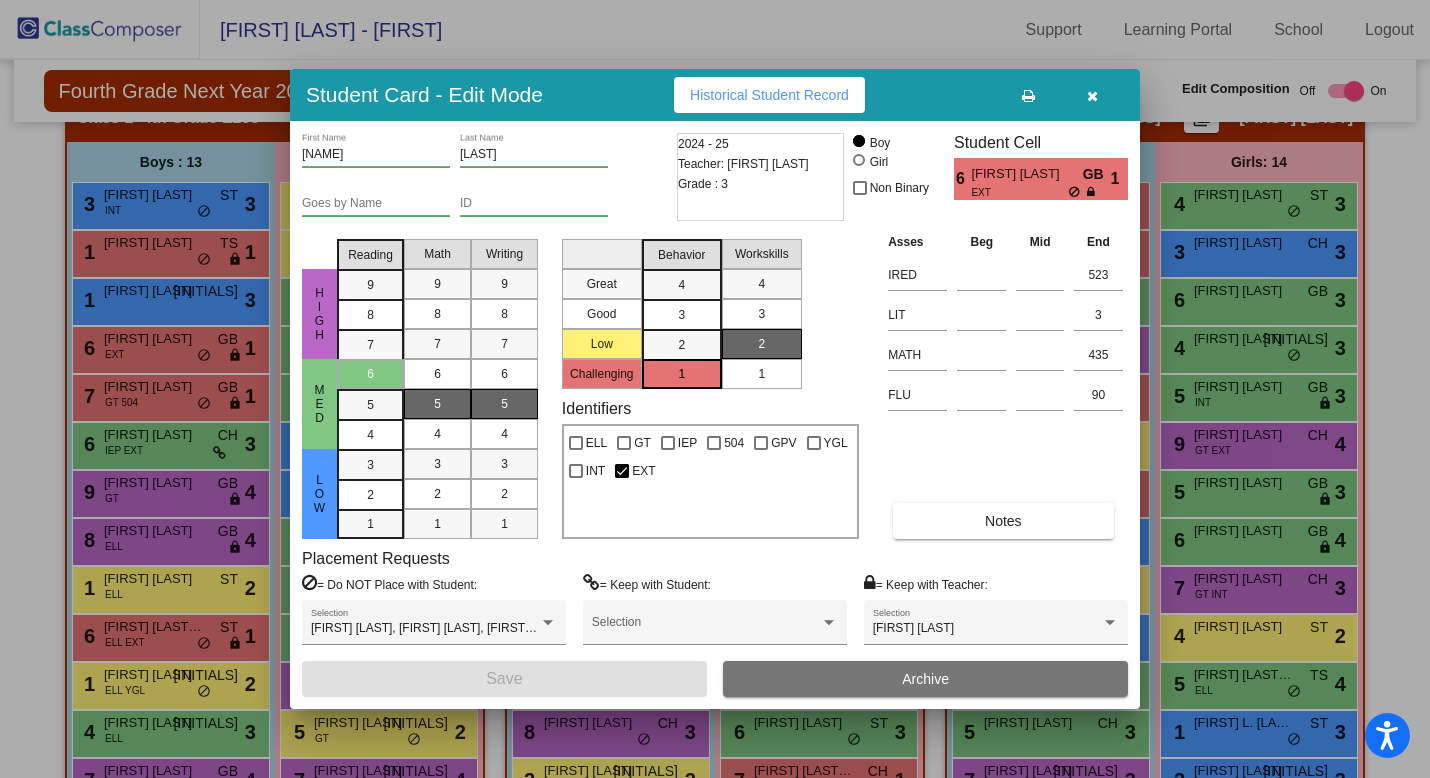 click at bounding box center [1092, 96] 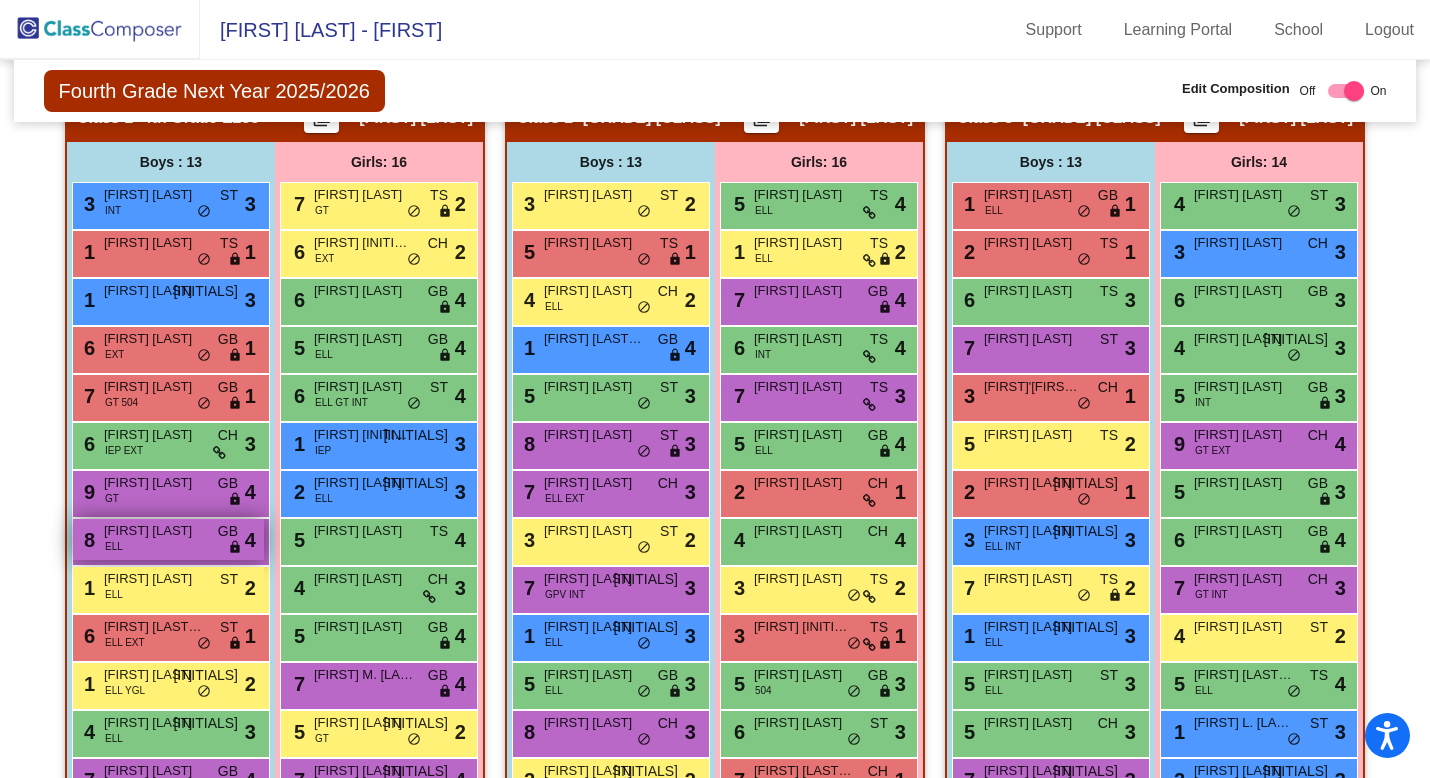 click on "[FIRST] [LAST]" at bounding box center [154, 531] 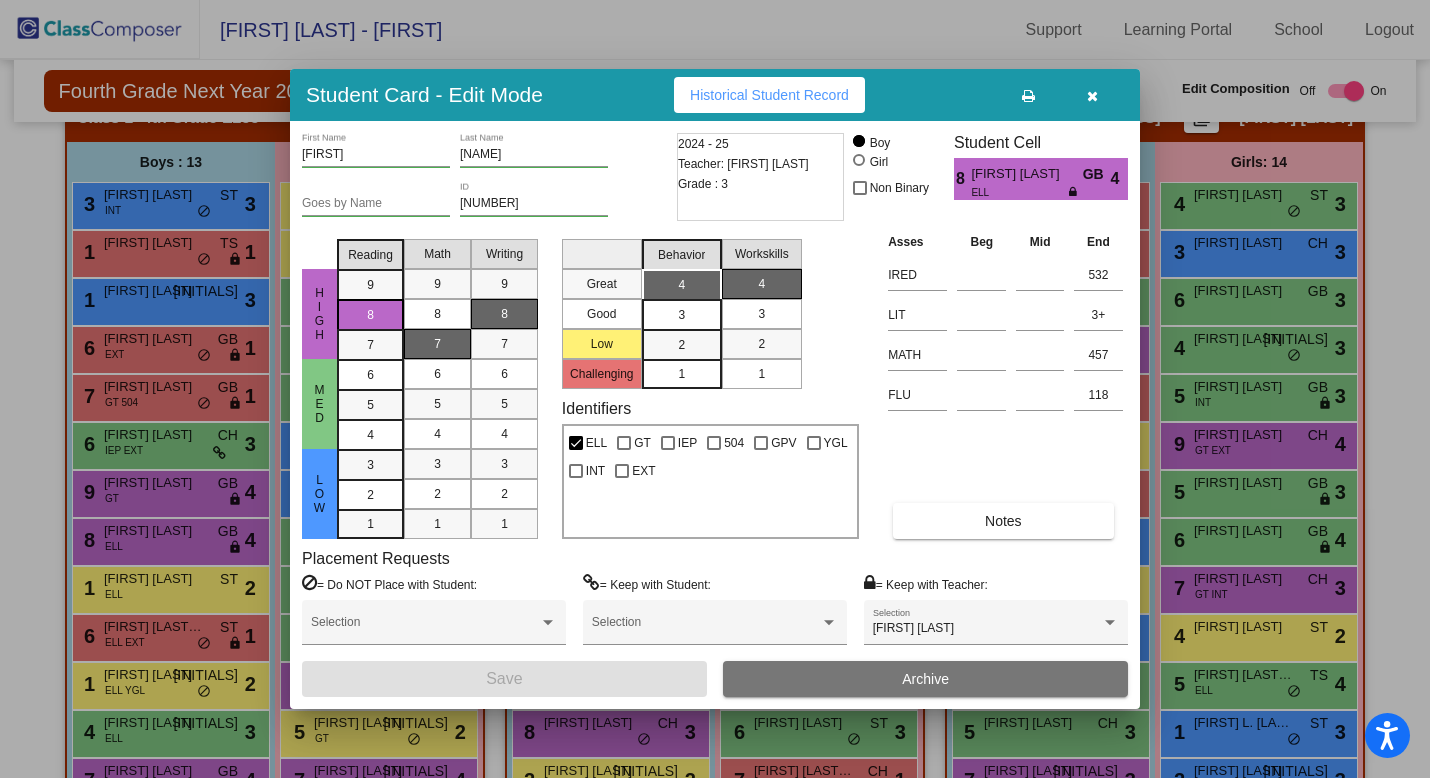 click at bounding box center (1092, 96) 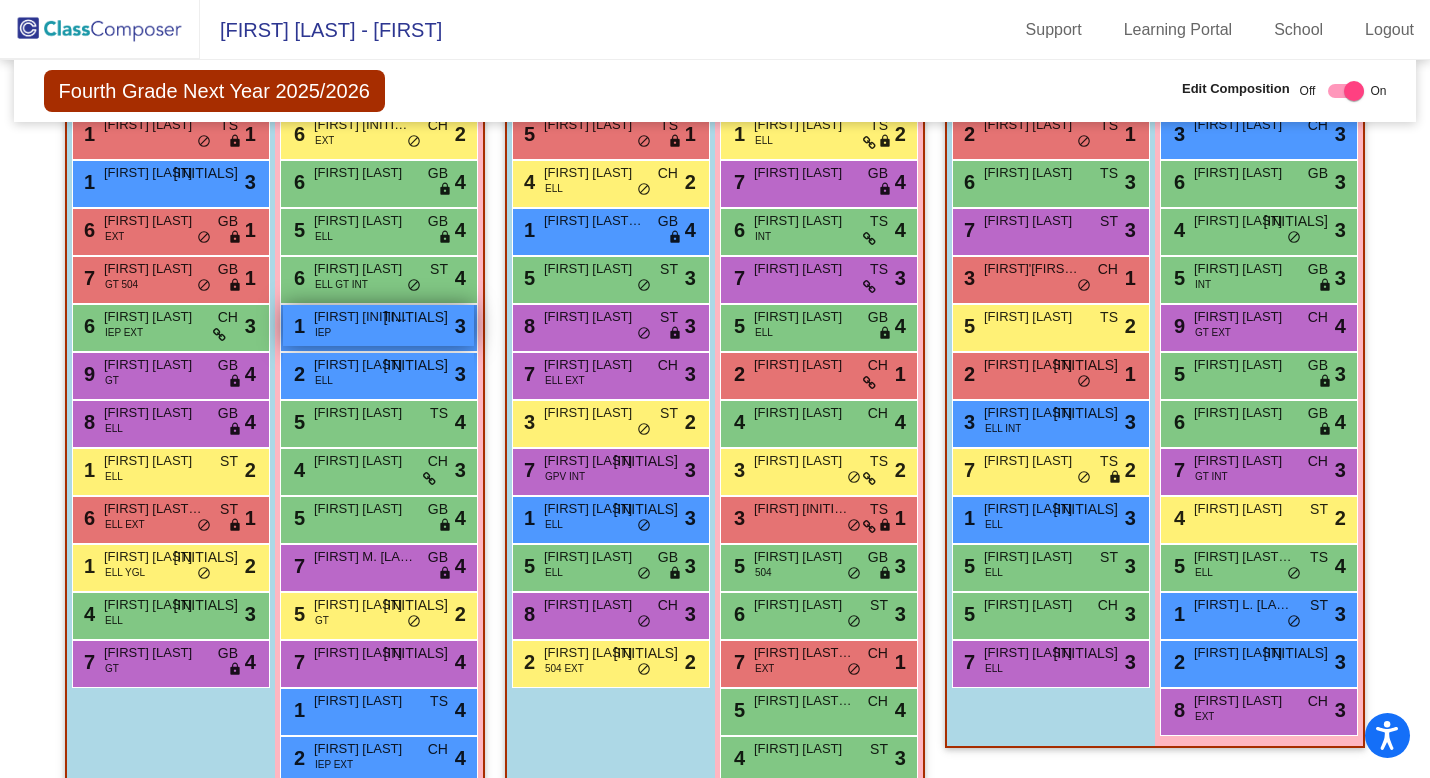 scroll, scrollTop: 593, scrollLeft: 0, axis: vertical 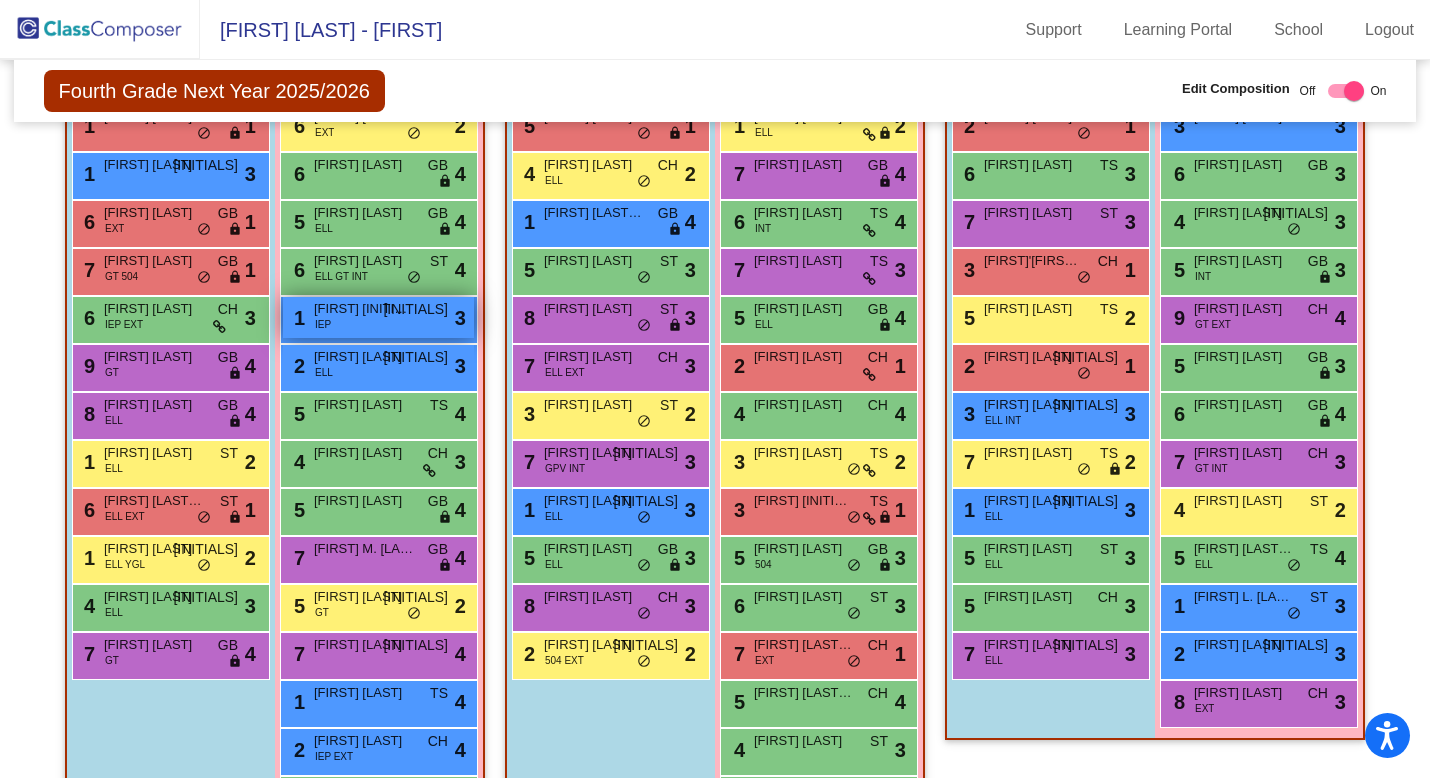 click on "[FIRST] [INITIAL] [LAST]-[LAST]" at bounding box center [364, 309] 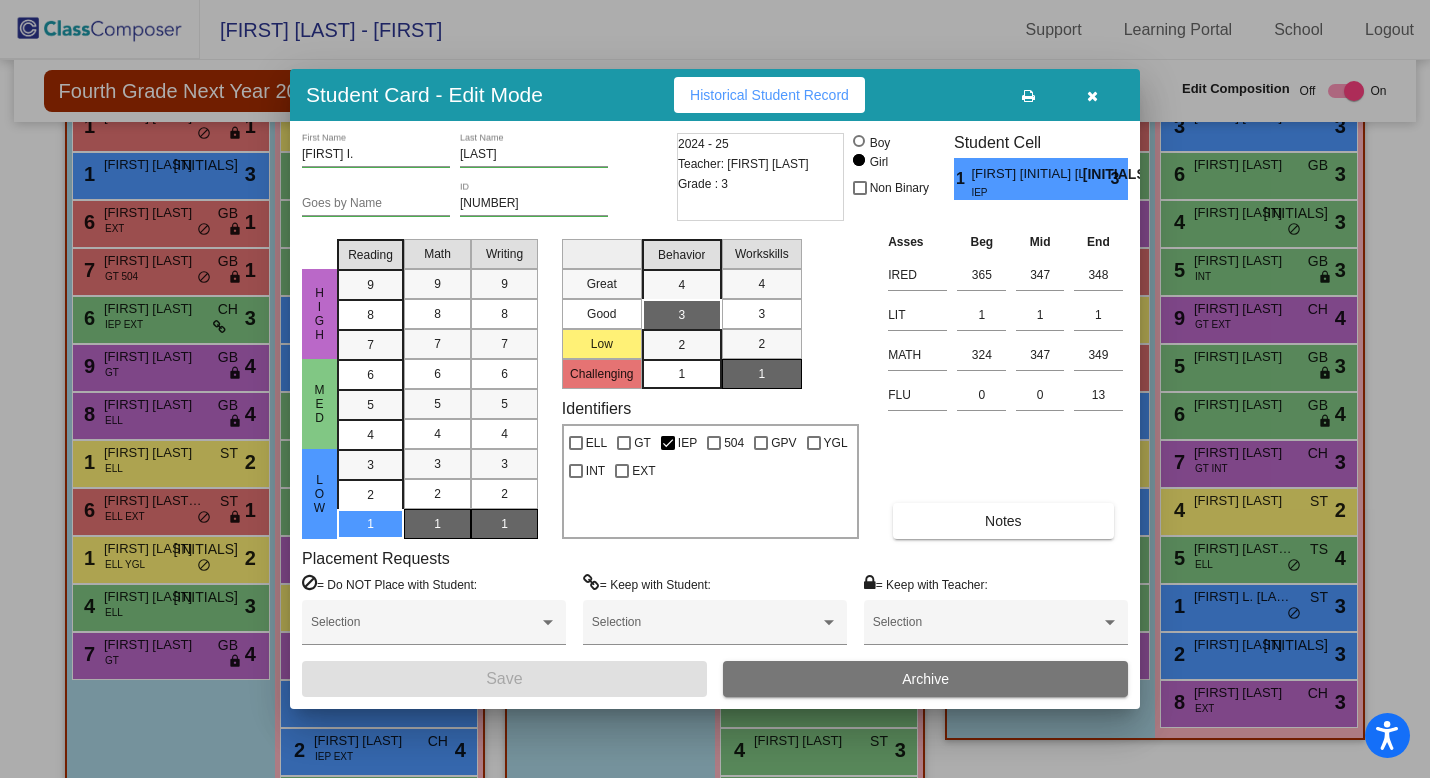 click at bounding box center (1092, 96) 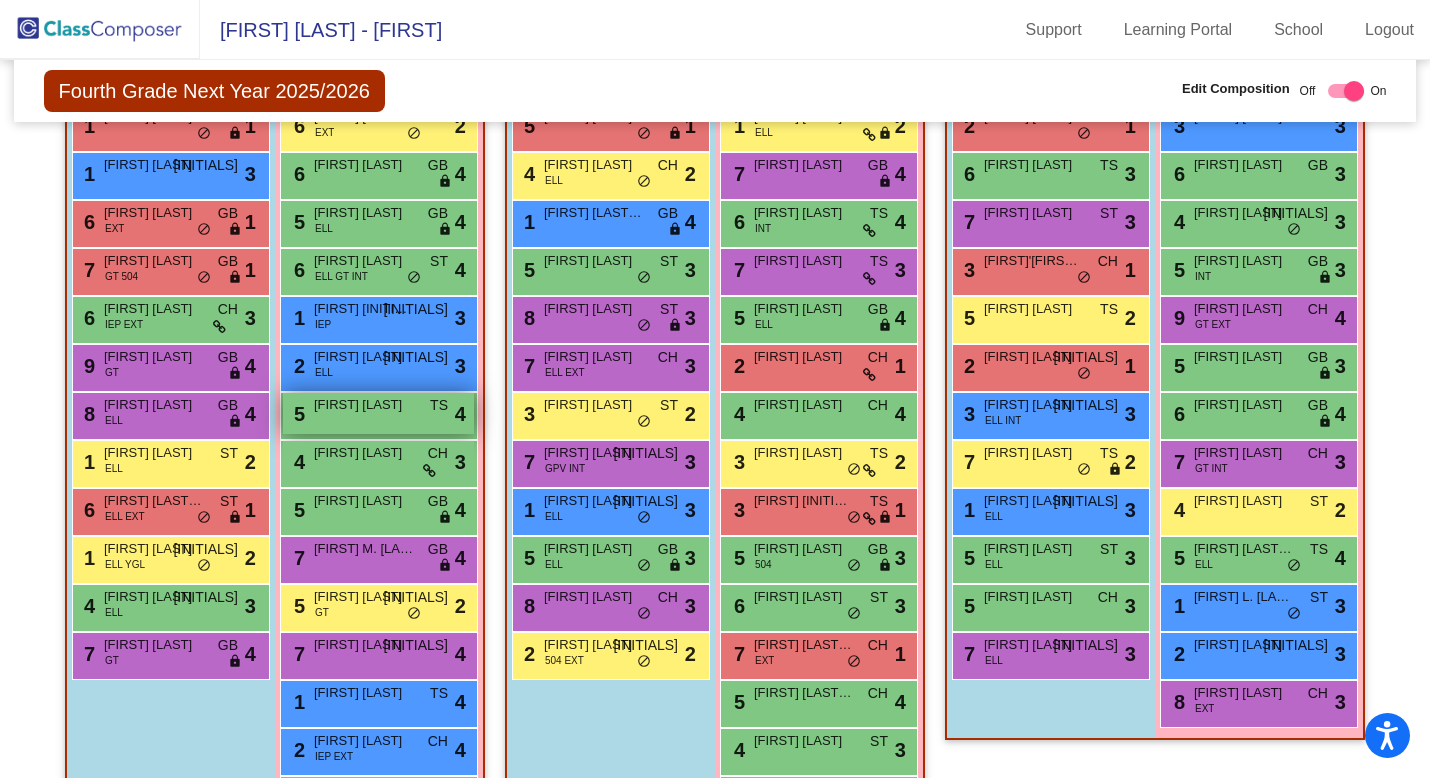 click on "[FIRST] [LAST]" at bounding box center (364, 405) 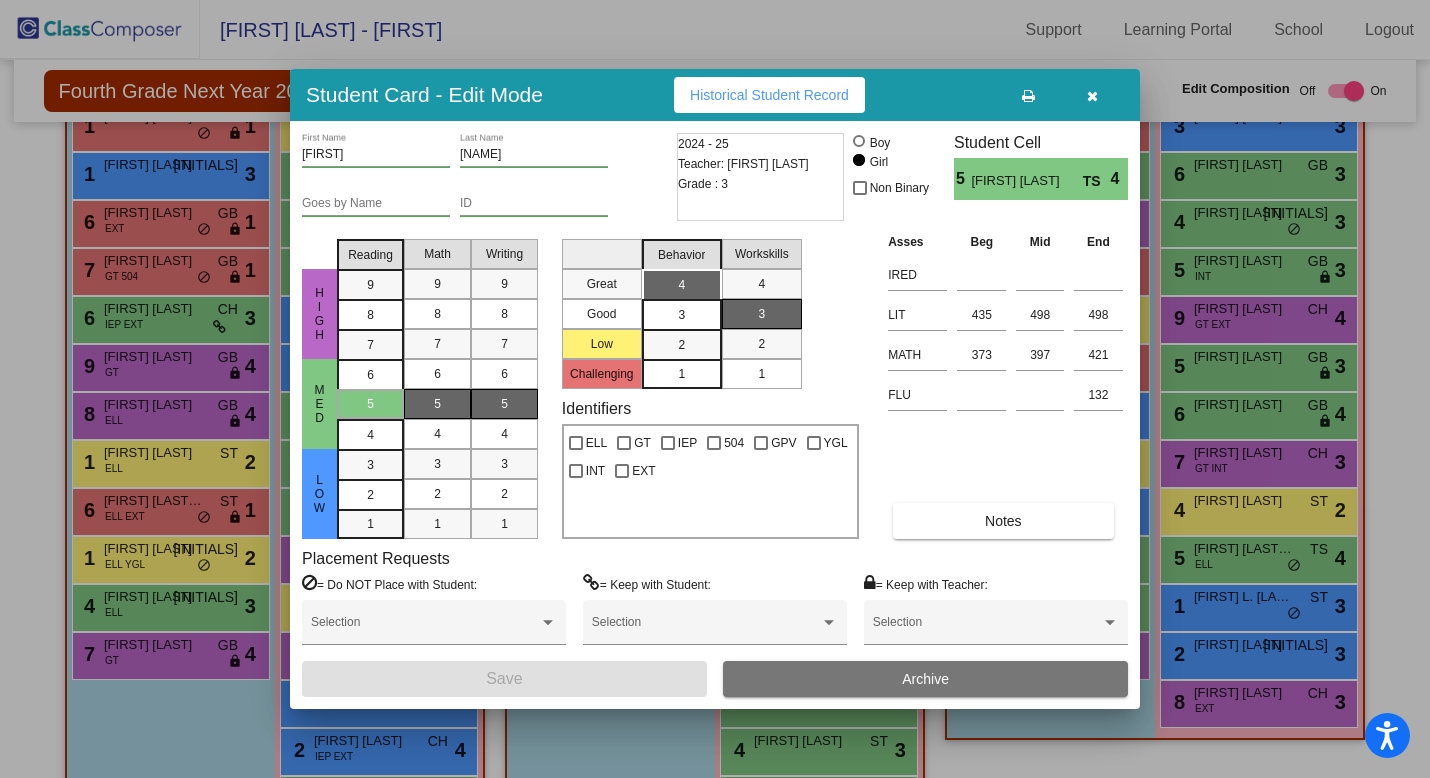 click at bounding box center [1092, 96] 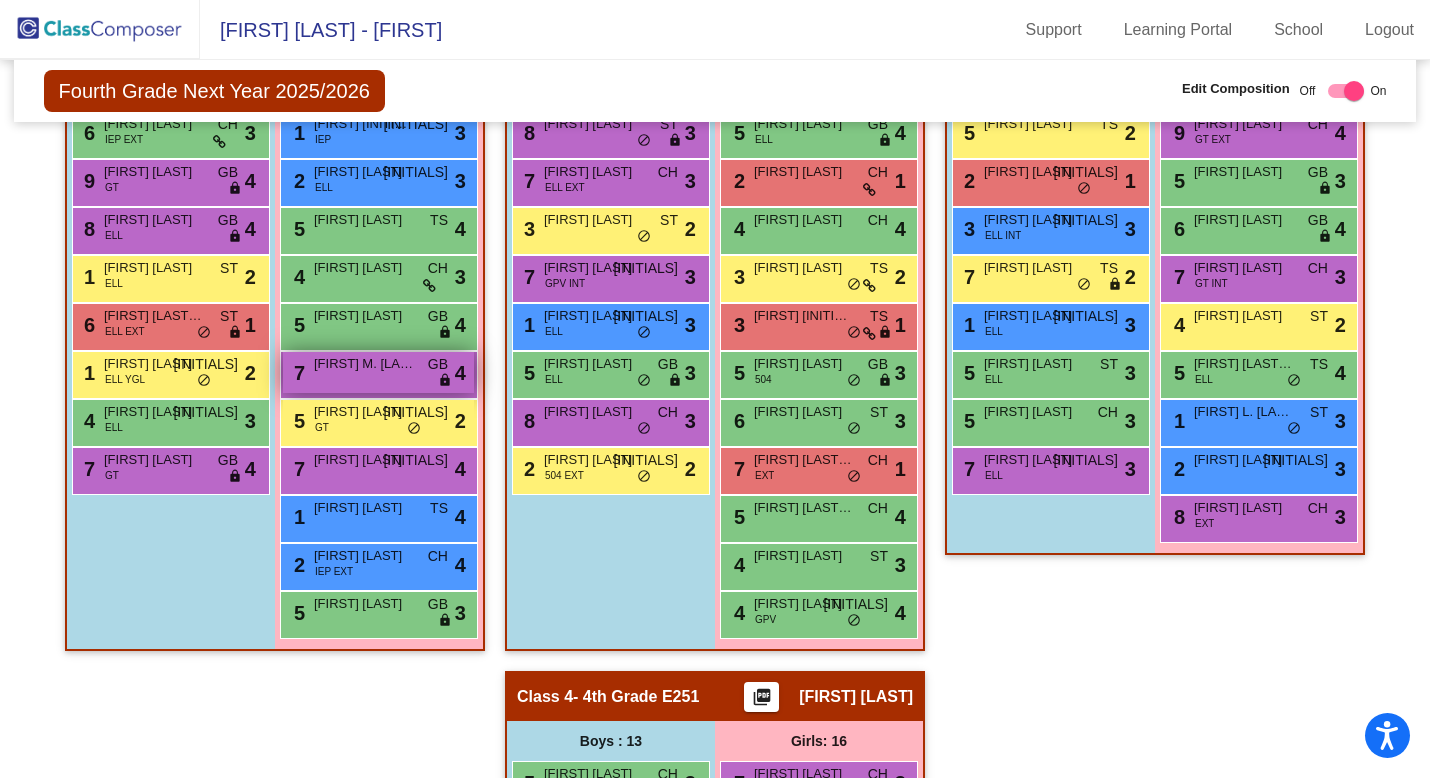 scroll, scrollTop: 784, scrollLeft: 0, axis: vertical 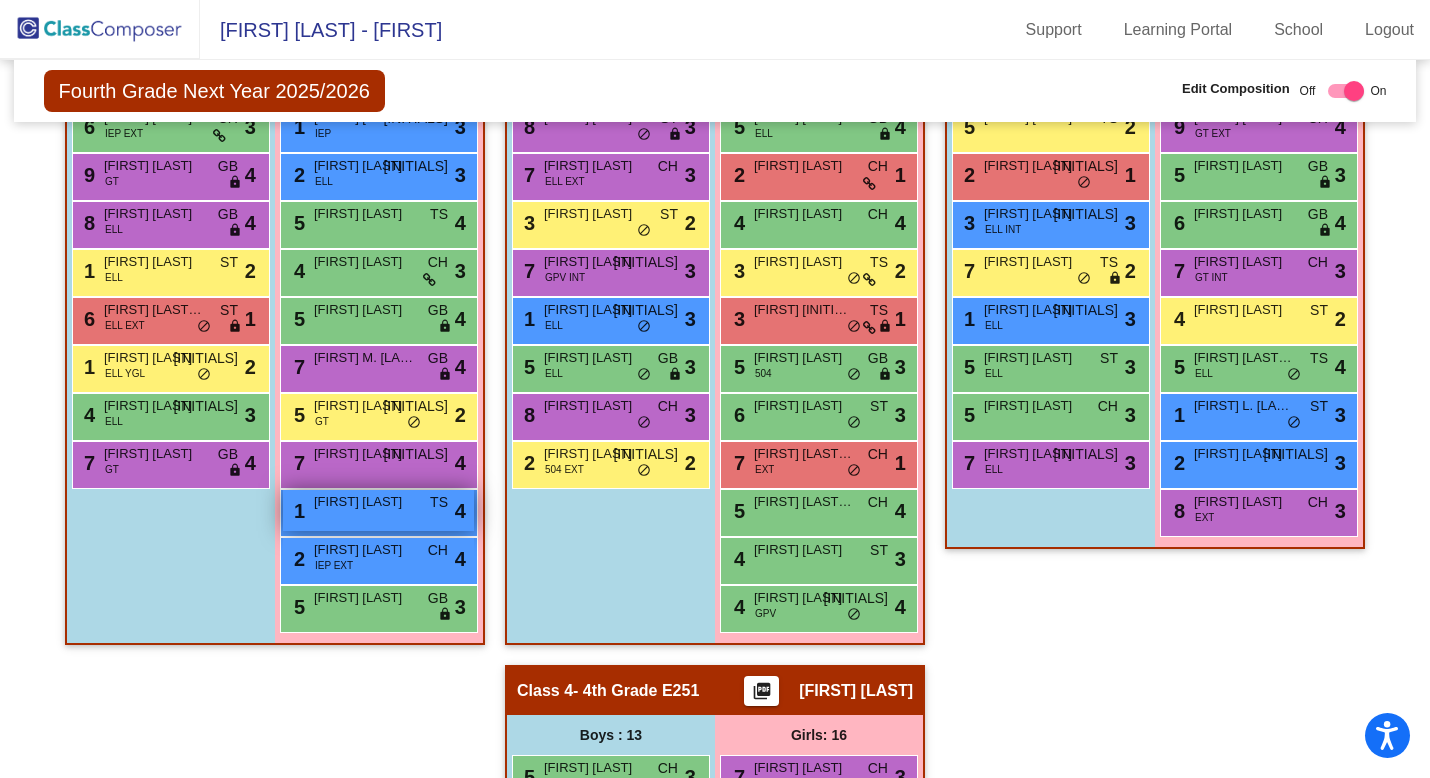 click on "[FIRST] [LAST]" at bounding box center (364, 502) 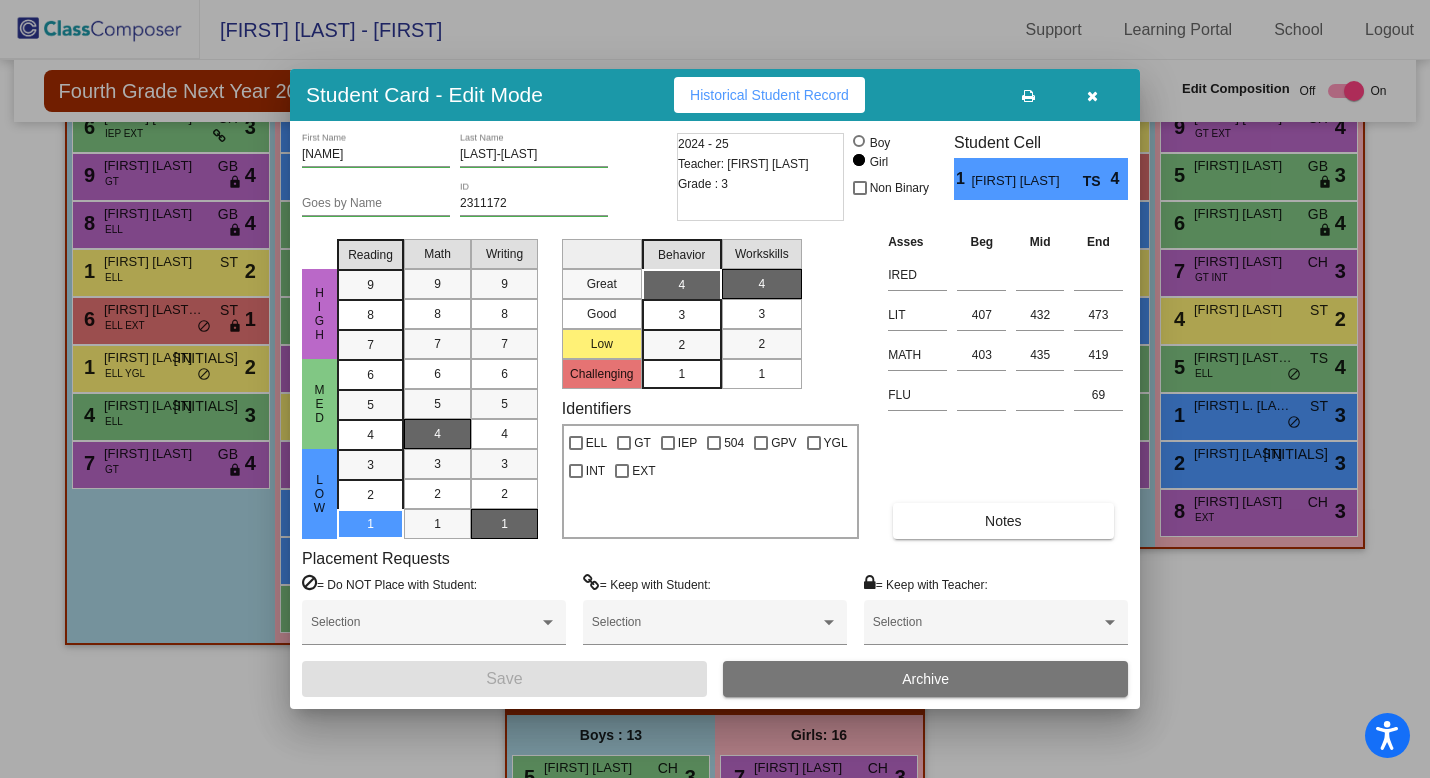 click at bounding box center [1092, 96] 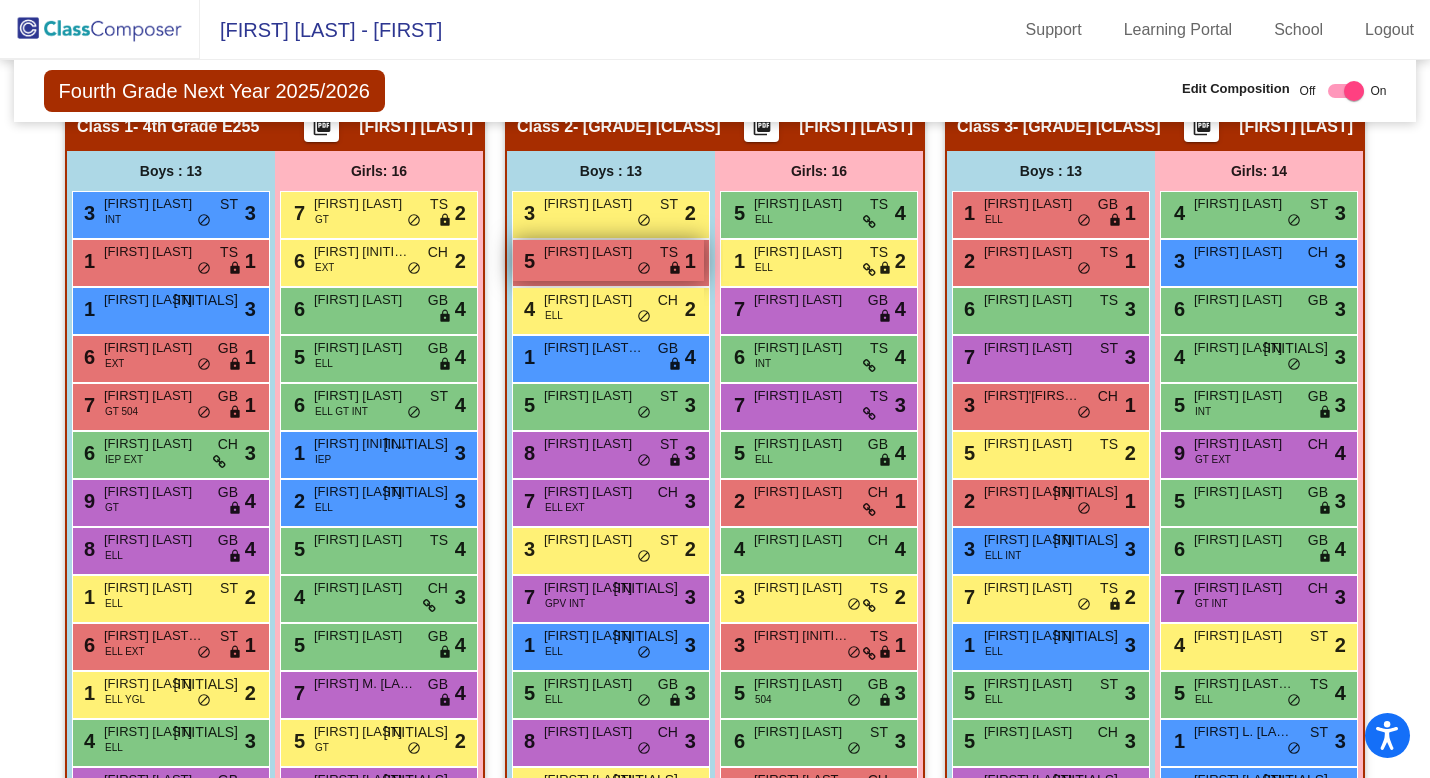 scroll, scrollTop: 465, scrollLeft: 0, axis: vertical 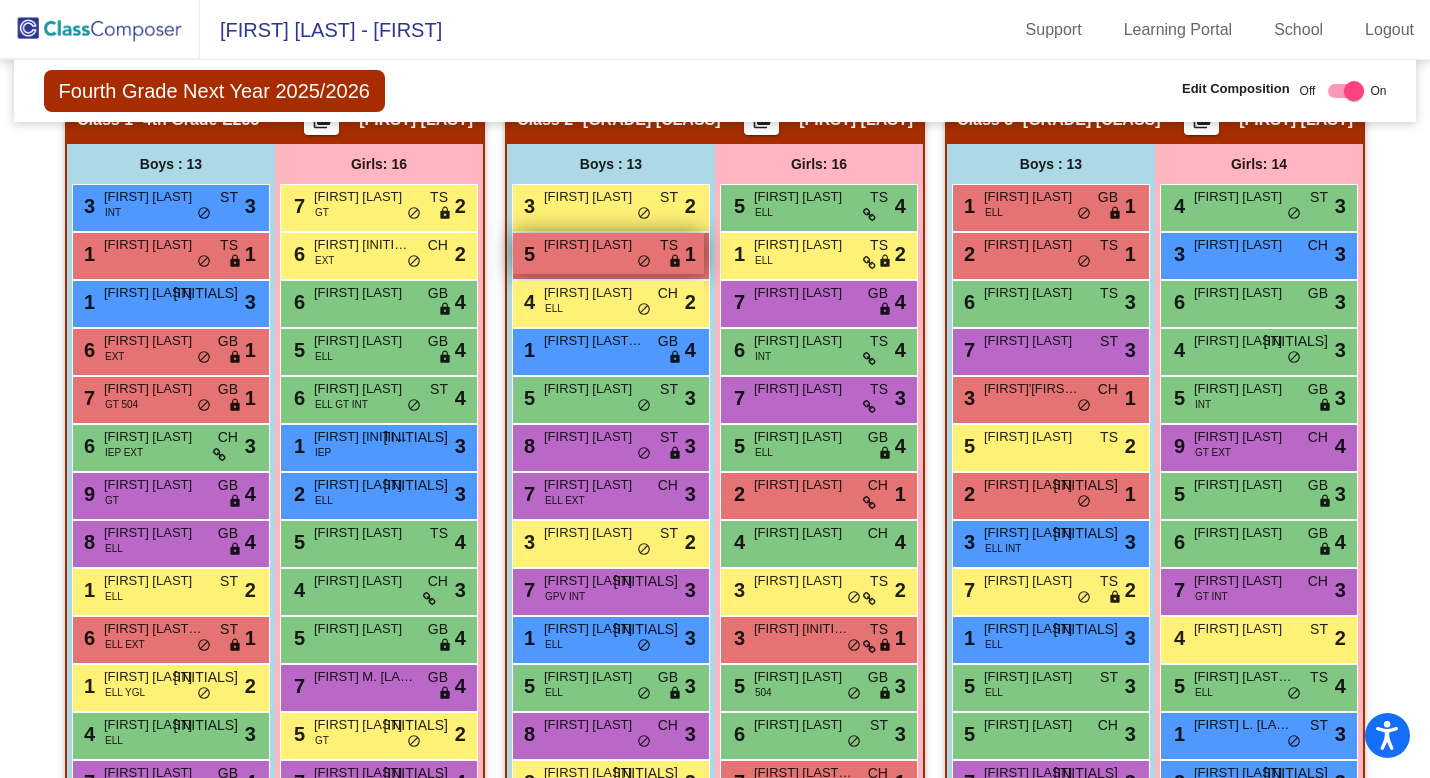 click on "[NUMBER] [FIRST] [INITIAL] [LAST] [ACRONYM] [ACRONYM] [ACRONYM] [ACRONYM]" at bounding box center (608, 253) 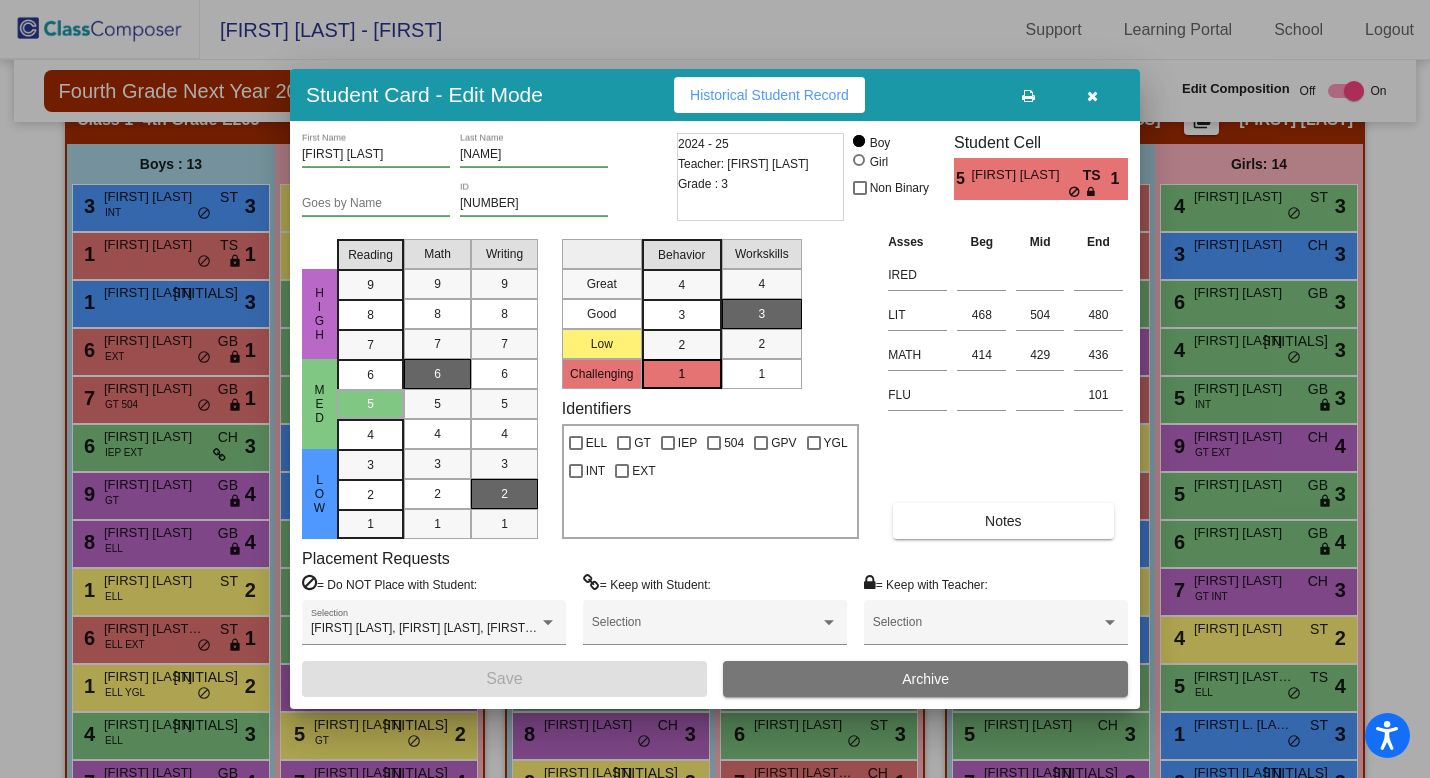 click at bounding box center (1092, 96) 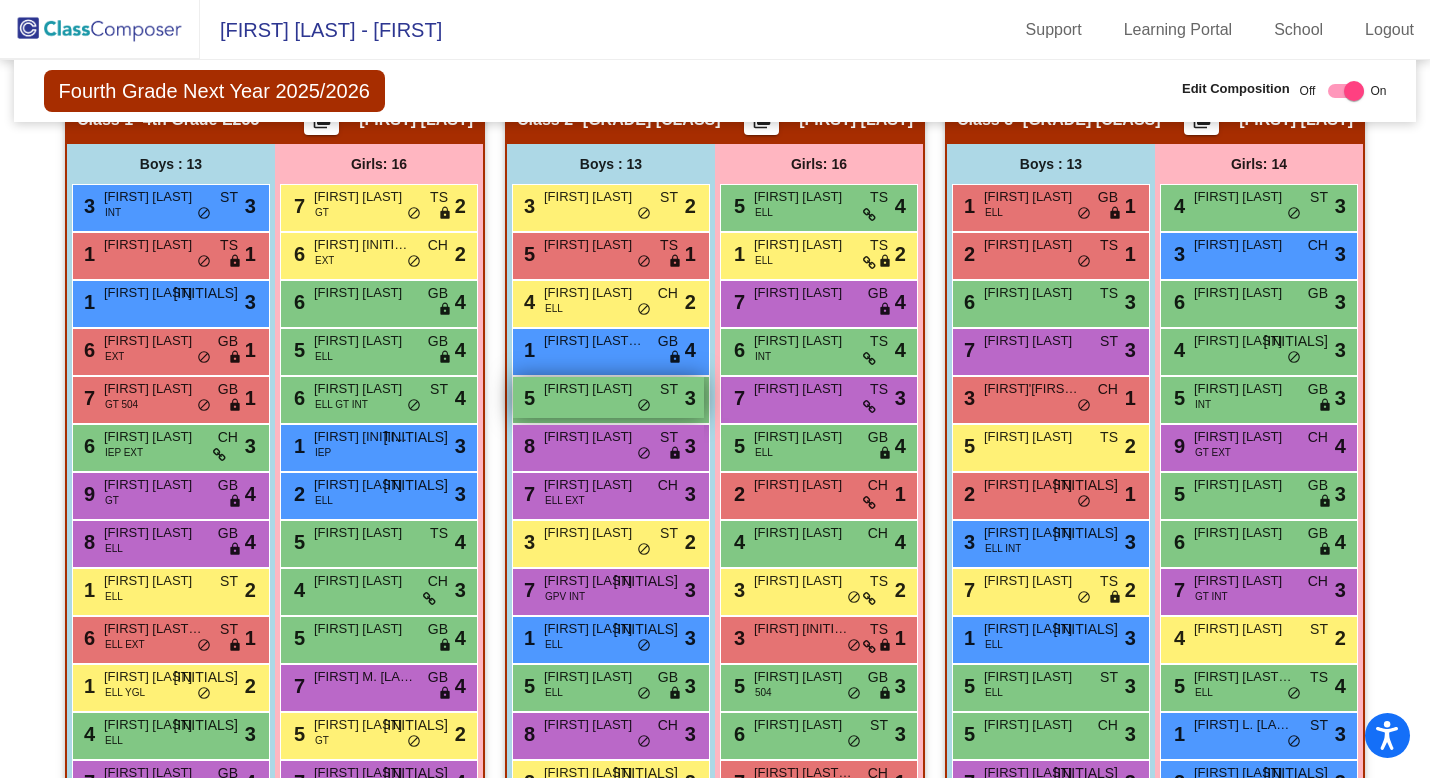 click on "[FIRST] [LAST]" at bounding box center (594, 389) 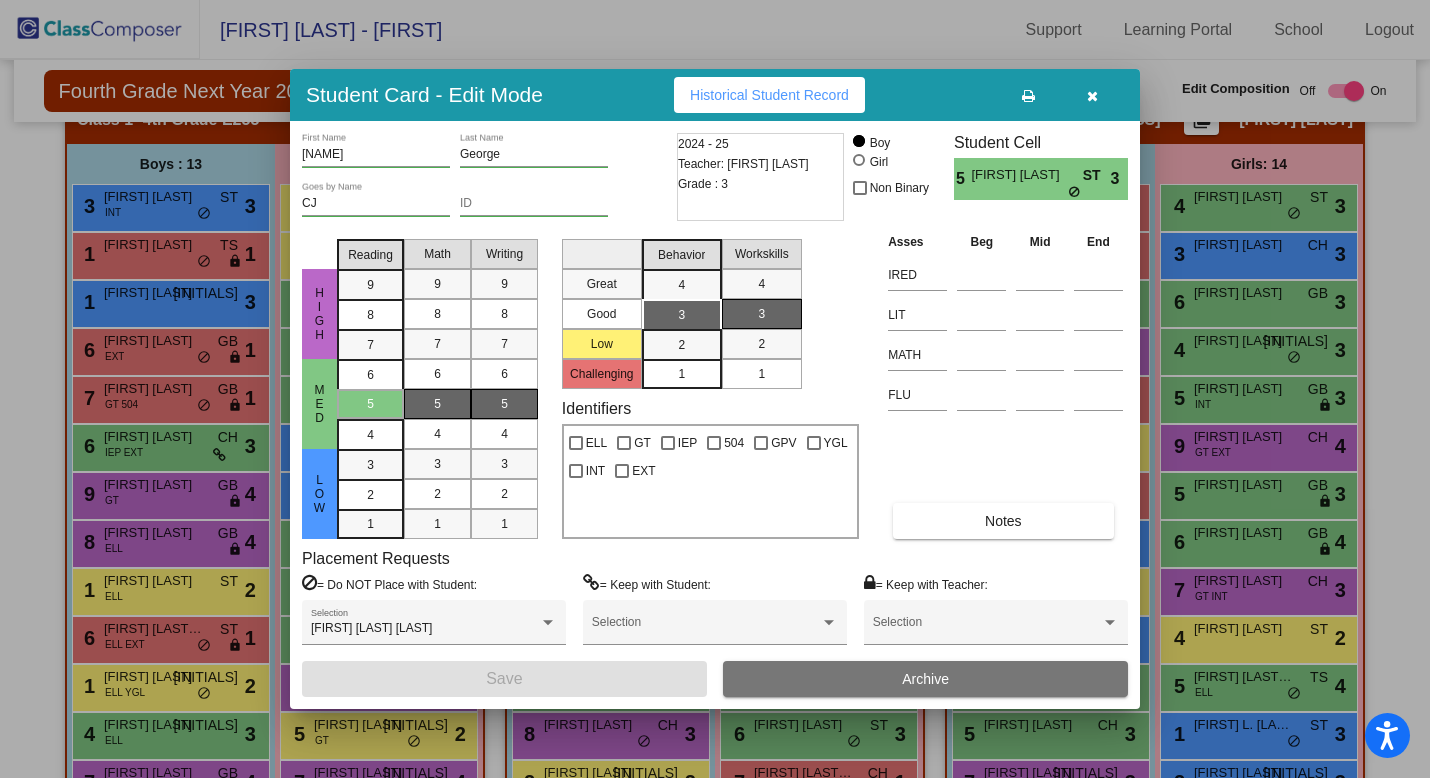 click at bounding box center (1092, 96) 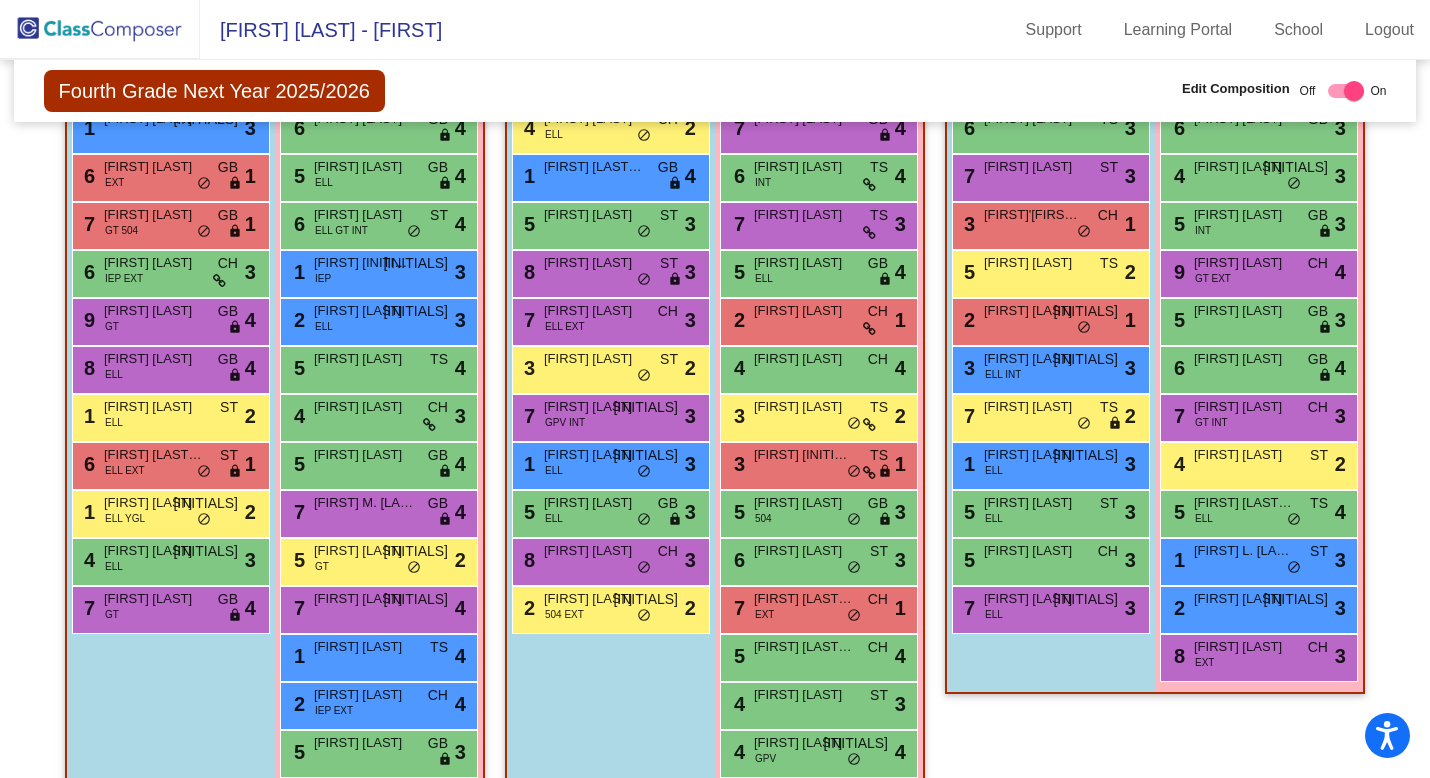 scroll, scrollTop: 640, scrollLeft: 0, axis: vertical 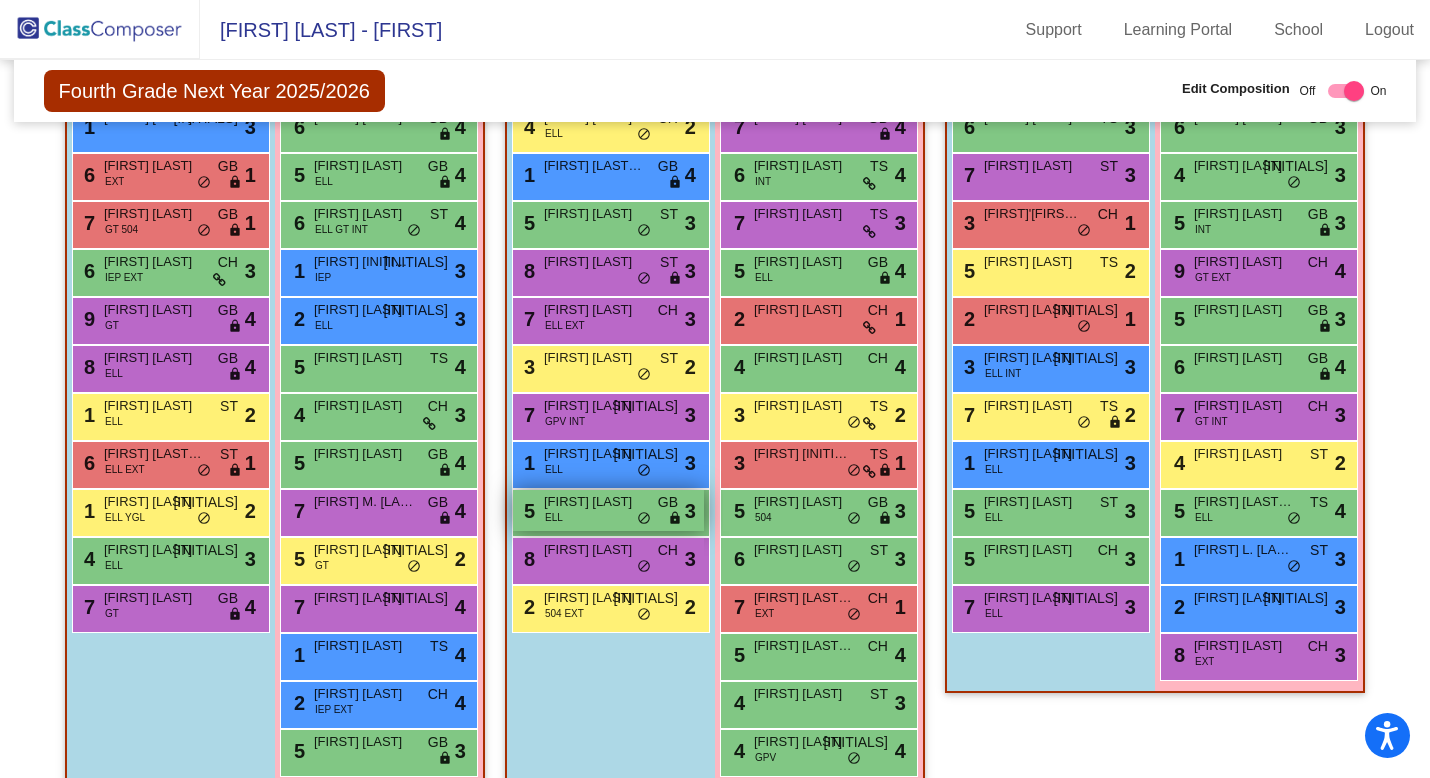 click on "[FIRST] [LAST]" at bounding box center (594, 502) 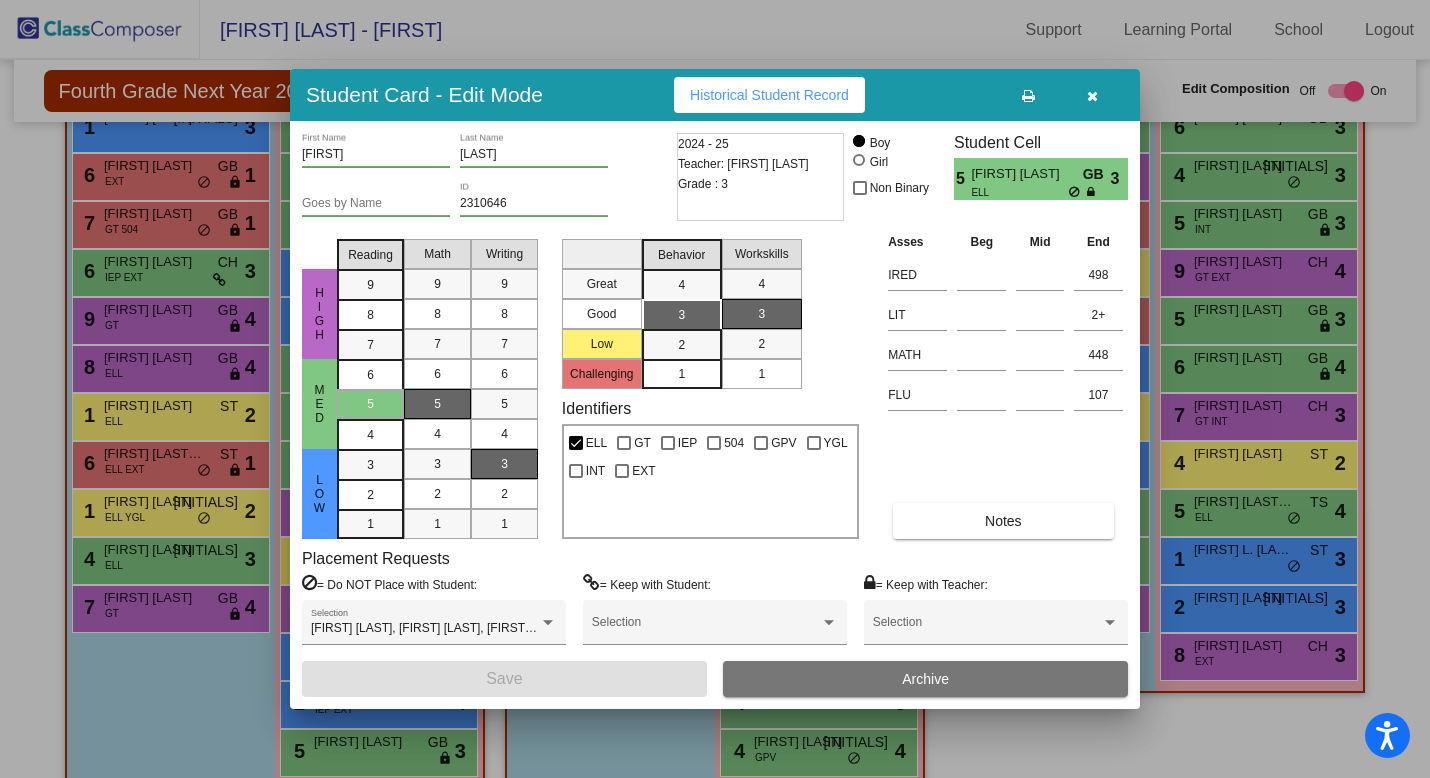 click at bounding box center [1092, 96] 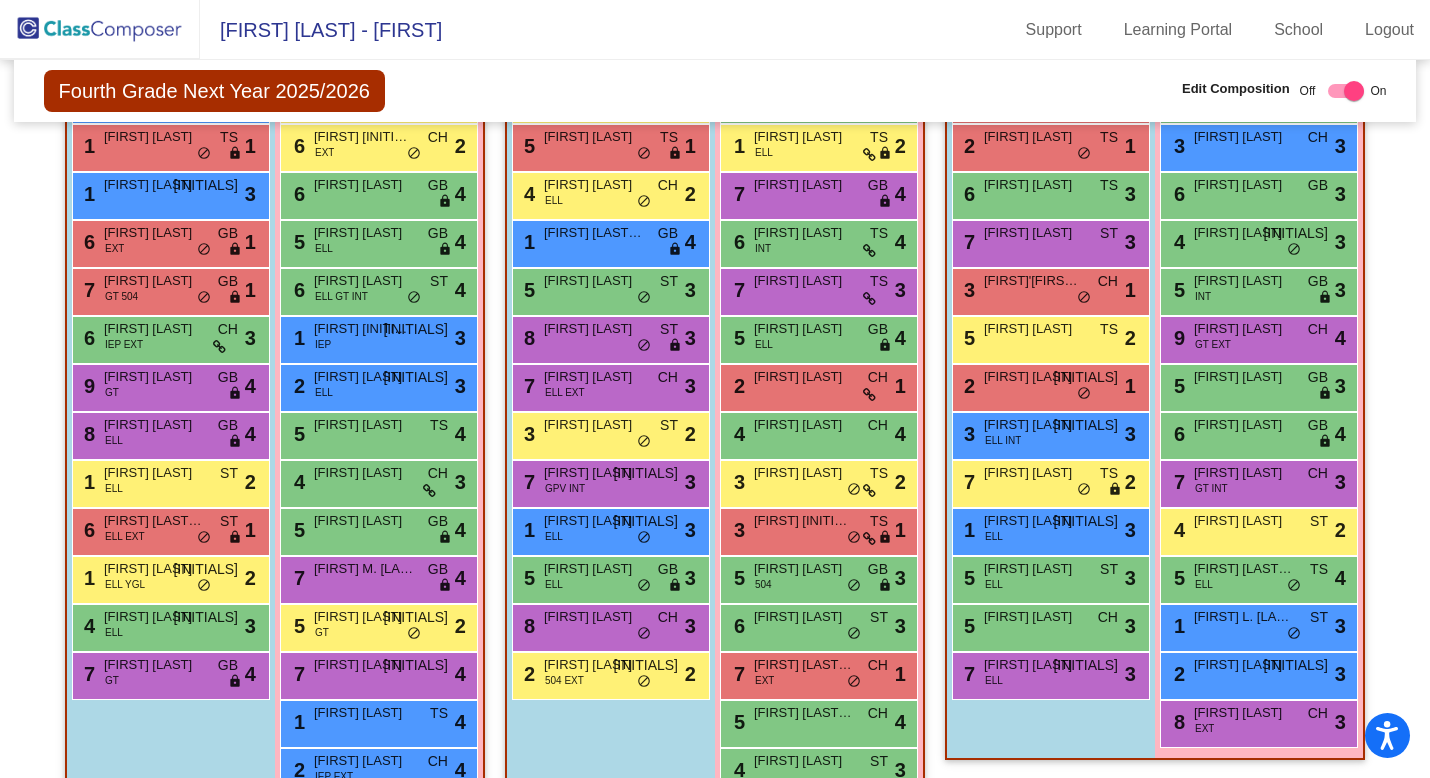 scroll, scrollTop: 580, scrollLeft: 0, axis: vertical 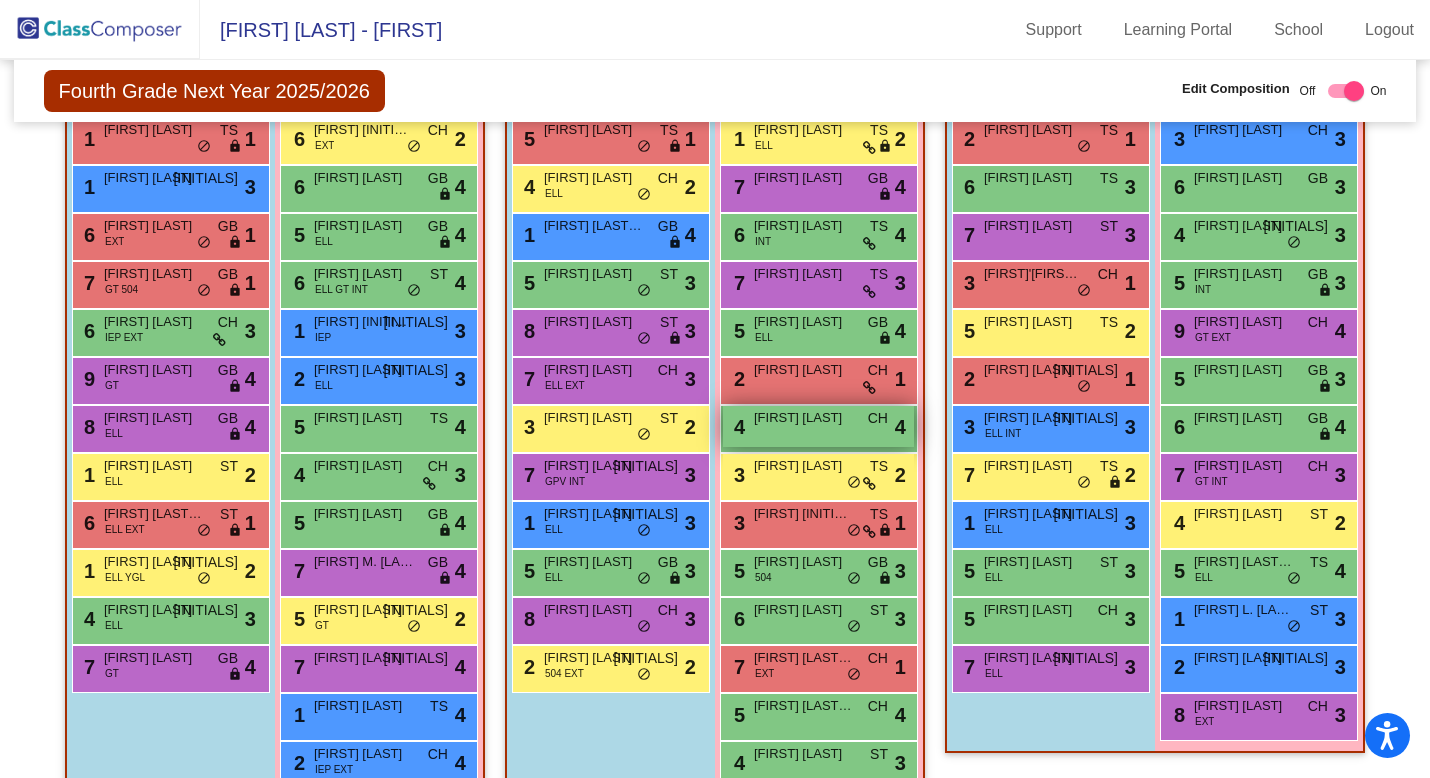 click on "4 [FIRST] [LAST] CH lock do_not_disturb_alt 4" at bounding box center (818, 426) 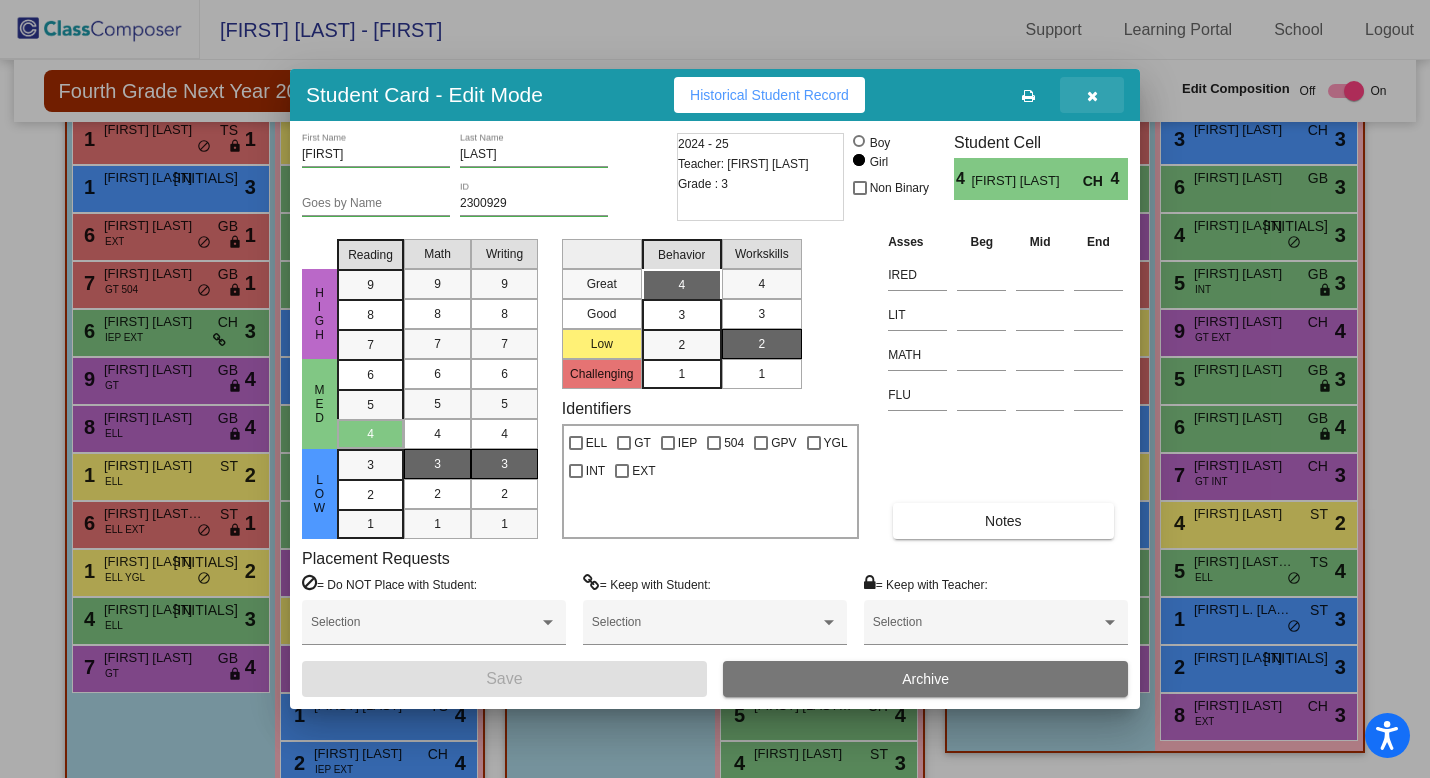 click at bounding box center (1092, 96) 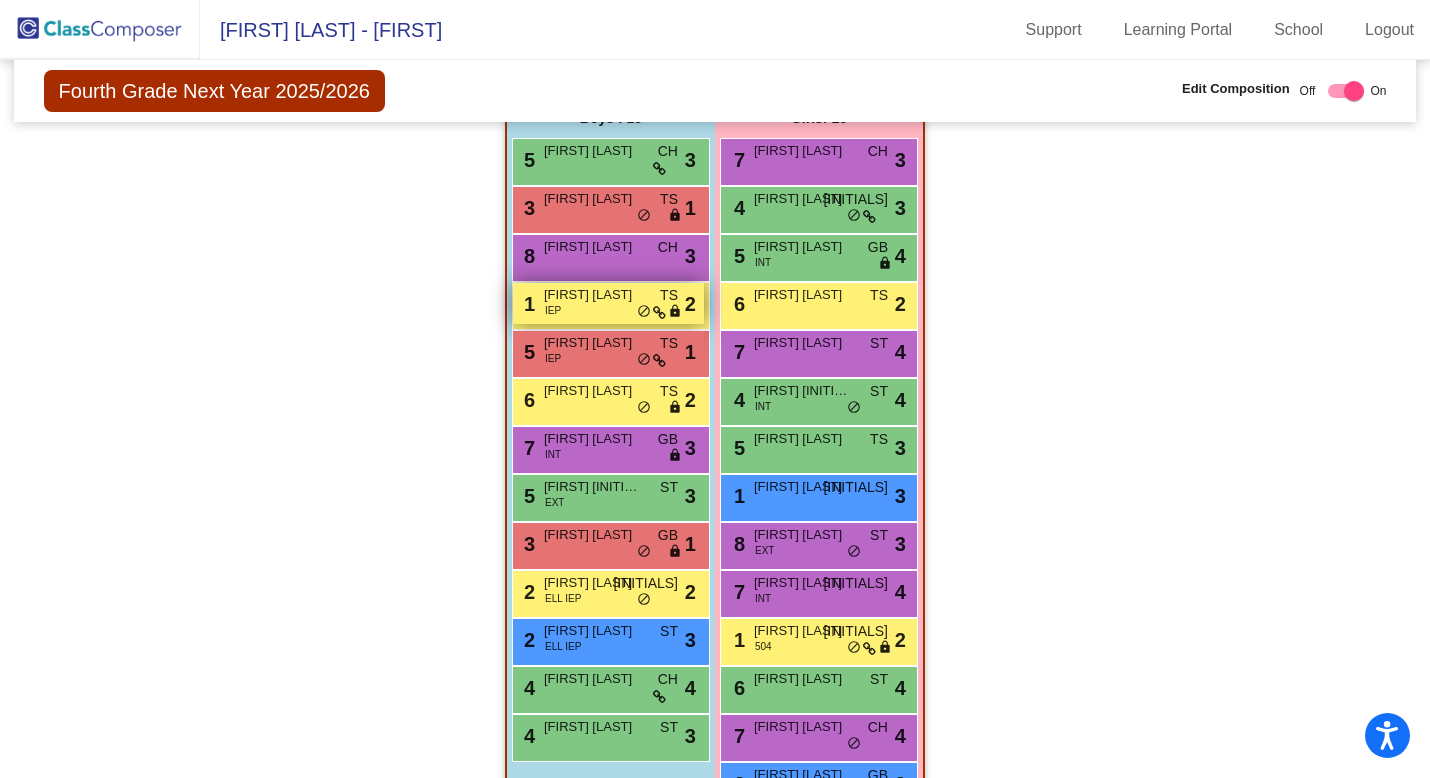 scroll, scrollTop: 1423, scrollLeft: 0, axis: vertical 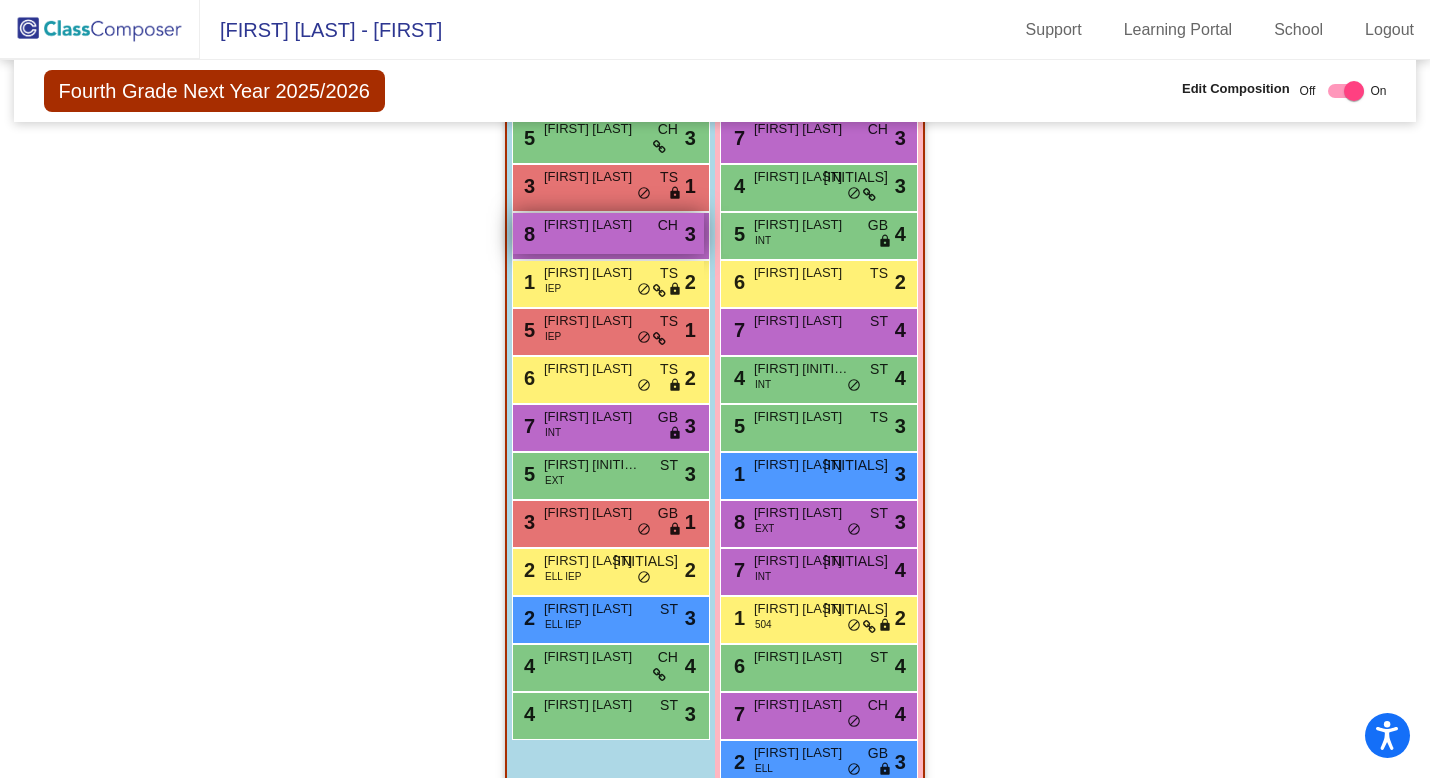 click on "[NUMBER] [FIRST] [LAST] [LOCK] [ICON]" at bounding box center [608, 233] 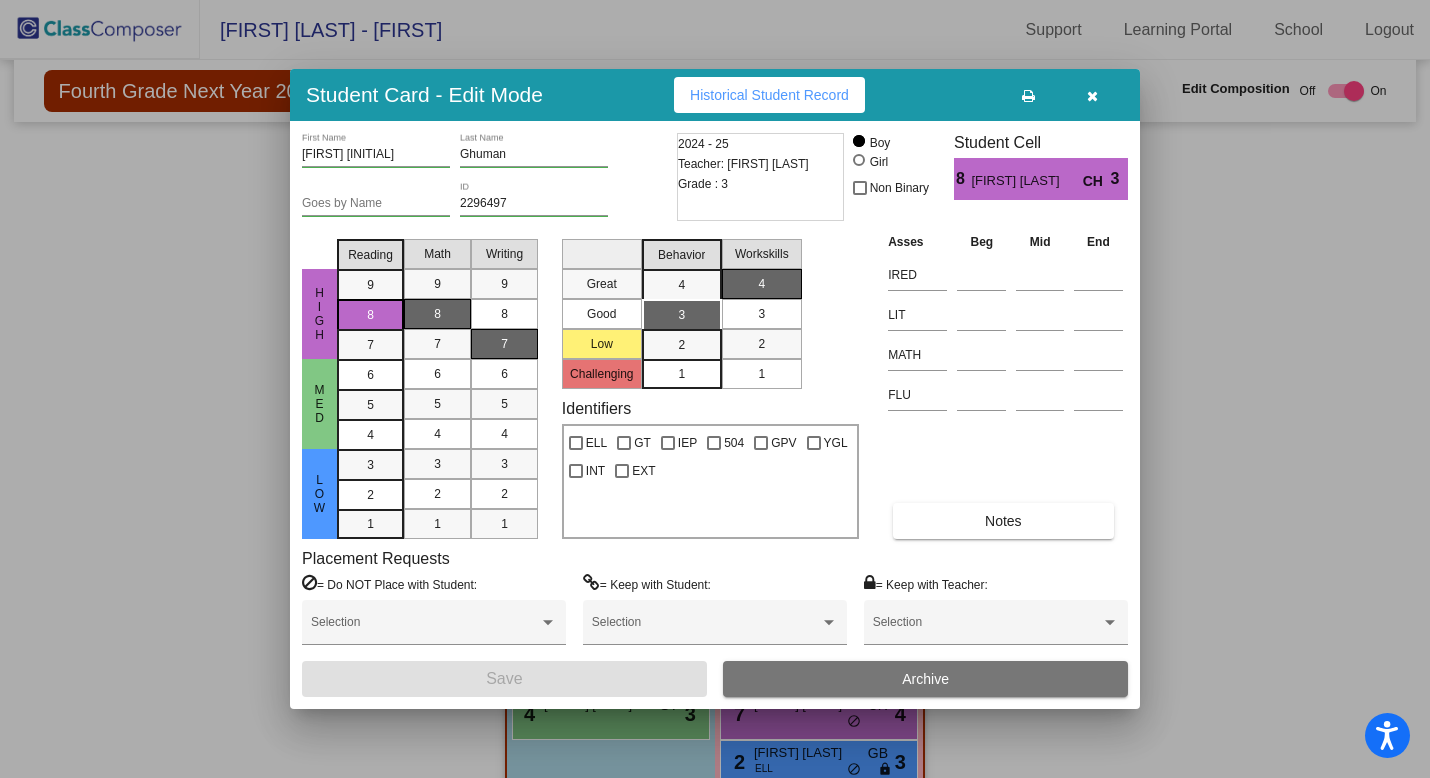 click at bounding box center (1092, 96) 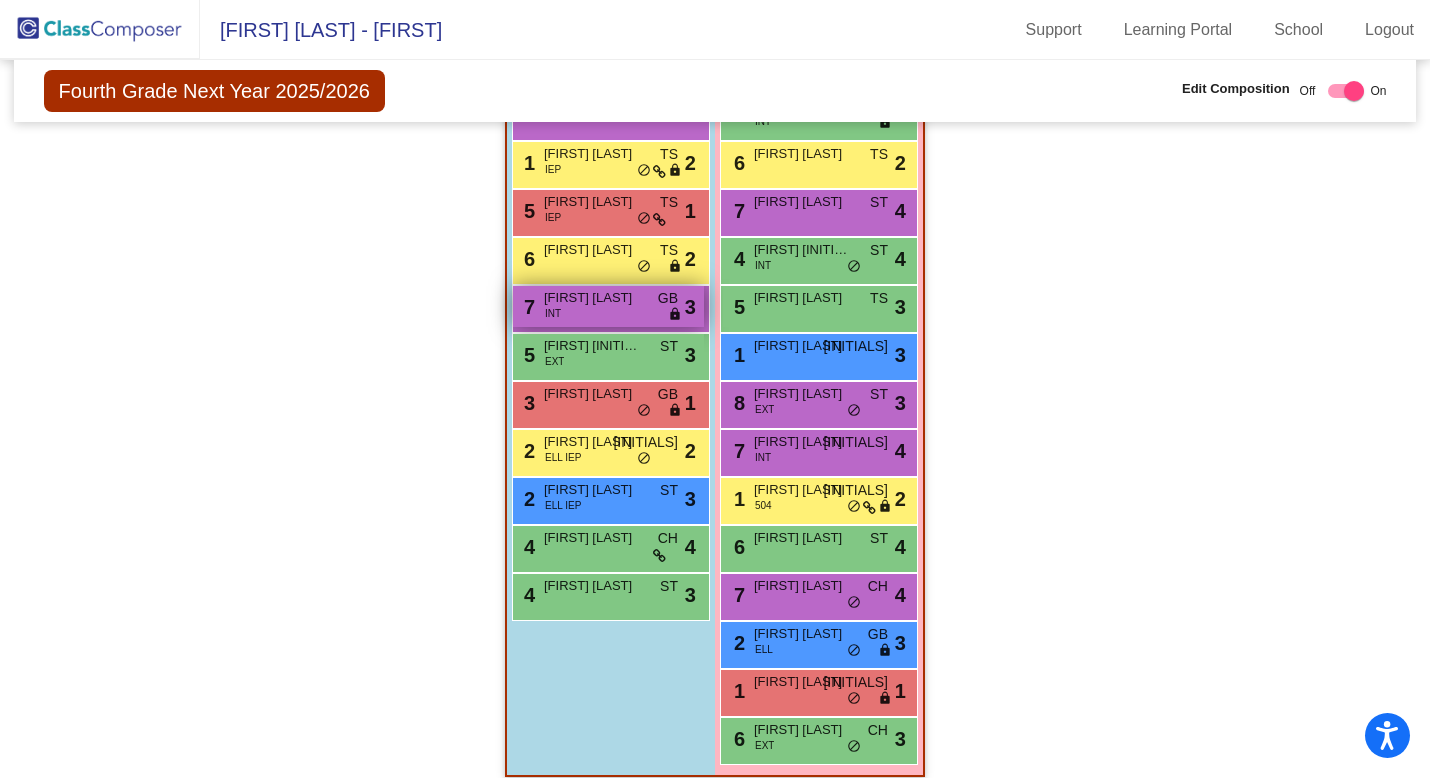 scroll, scrollTop: 1560, scrollLeft: 0, axis: vertical 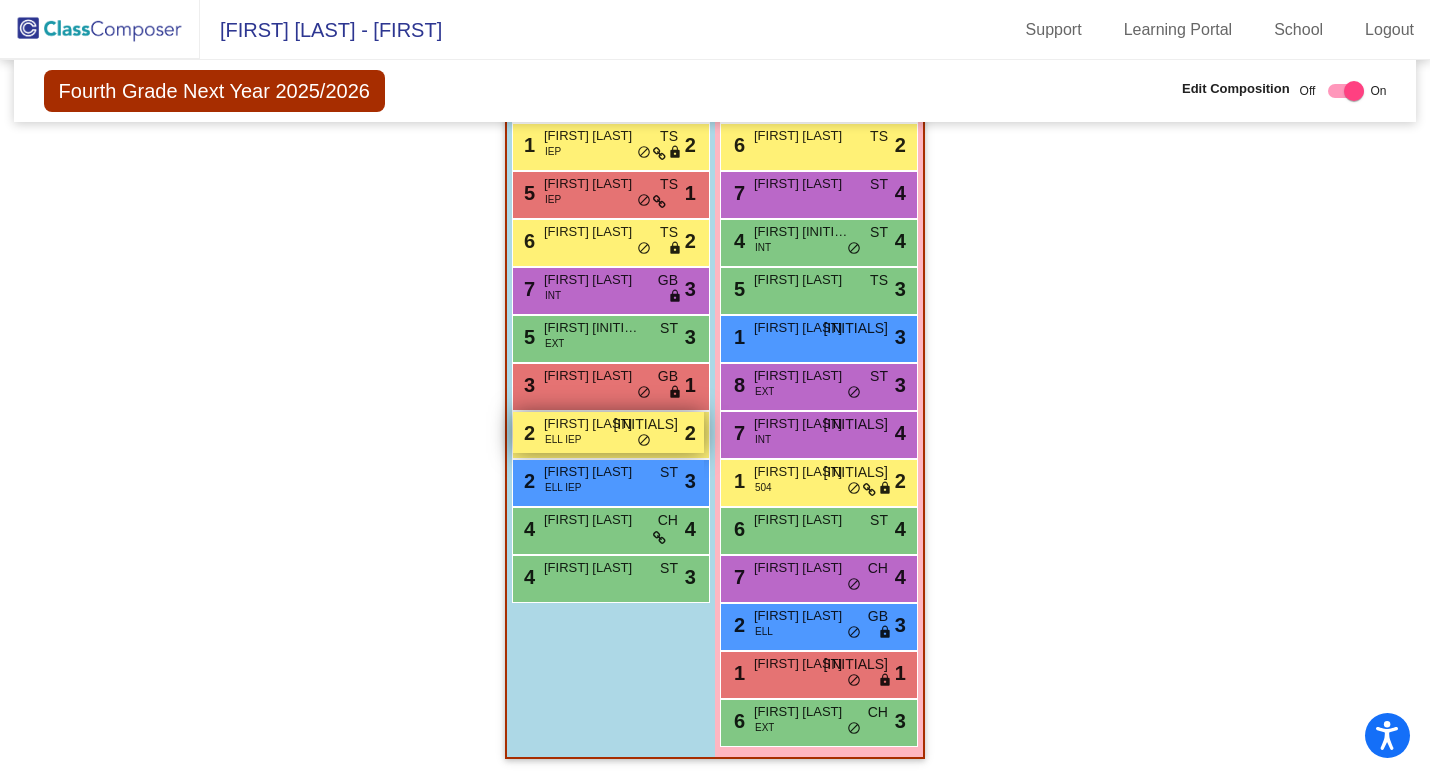 click on "[FIRST] [LAST]" at bounding box center [594, 424] 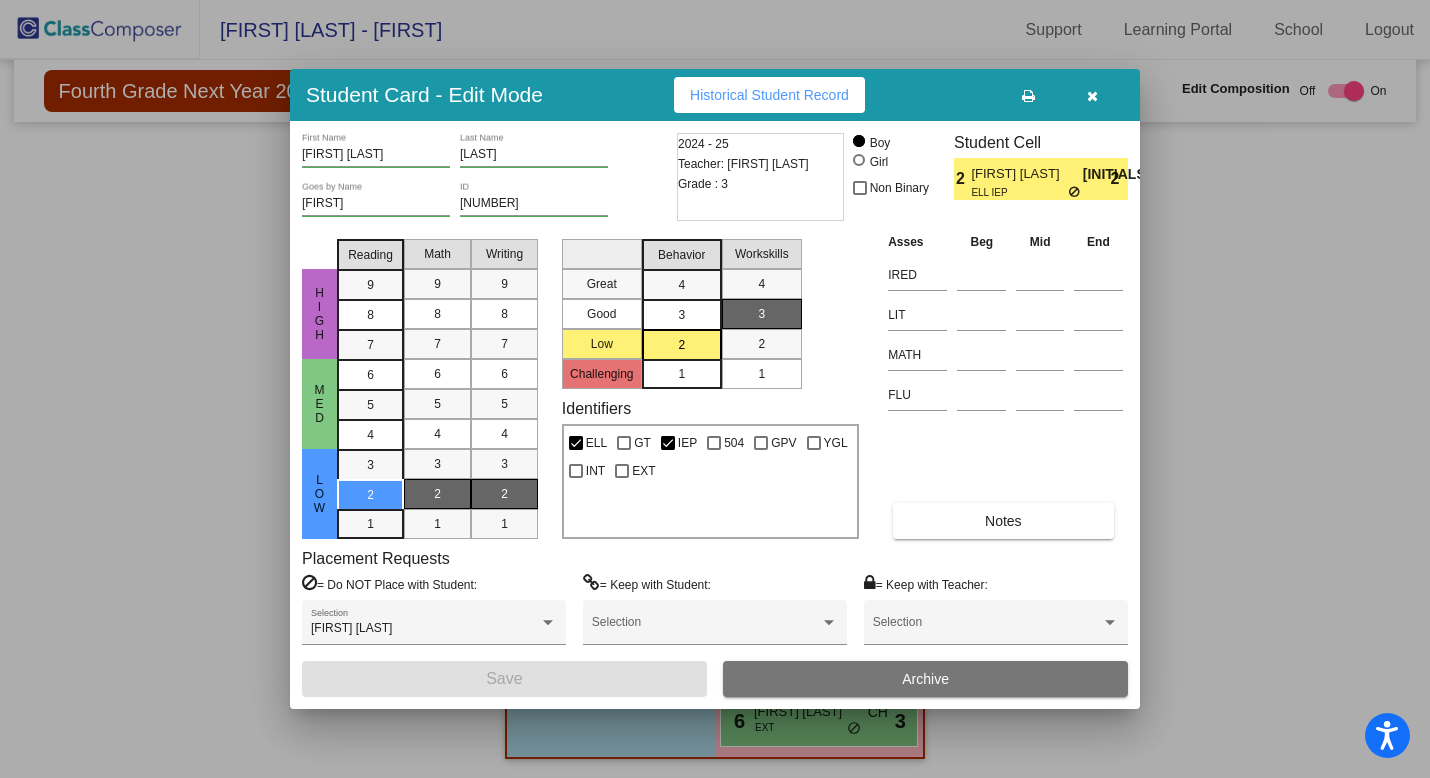 click 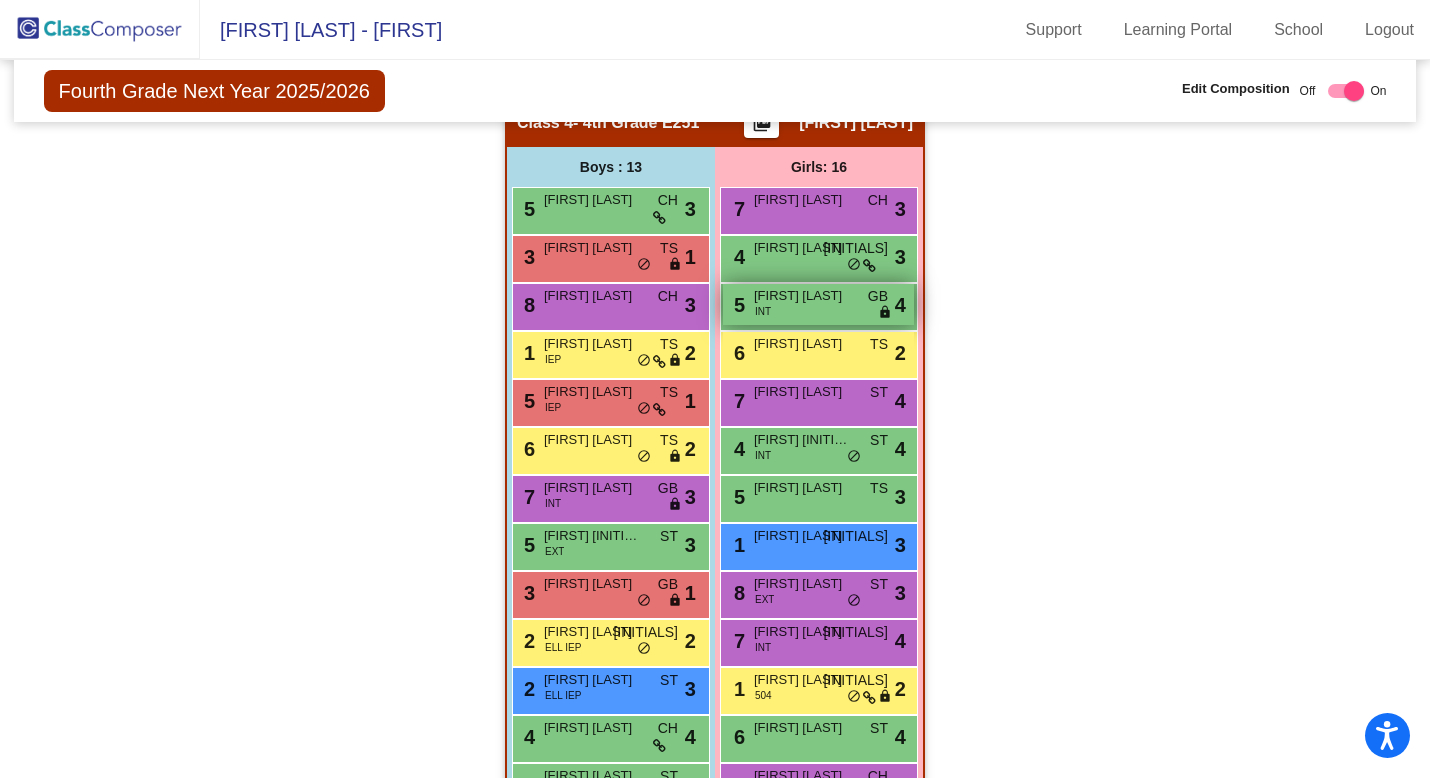 scroll, scrollTop: 1354, scrollLeft: 0, axis: vertical 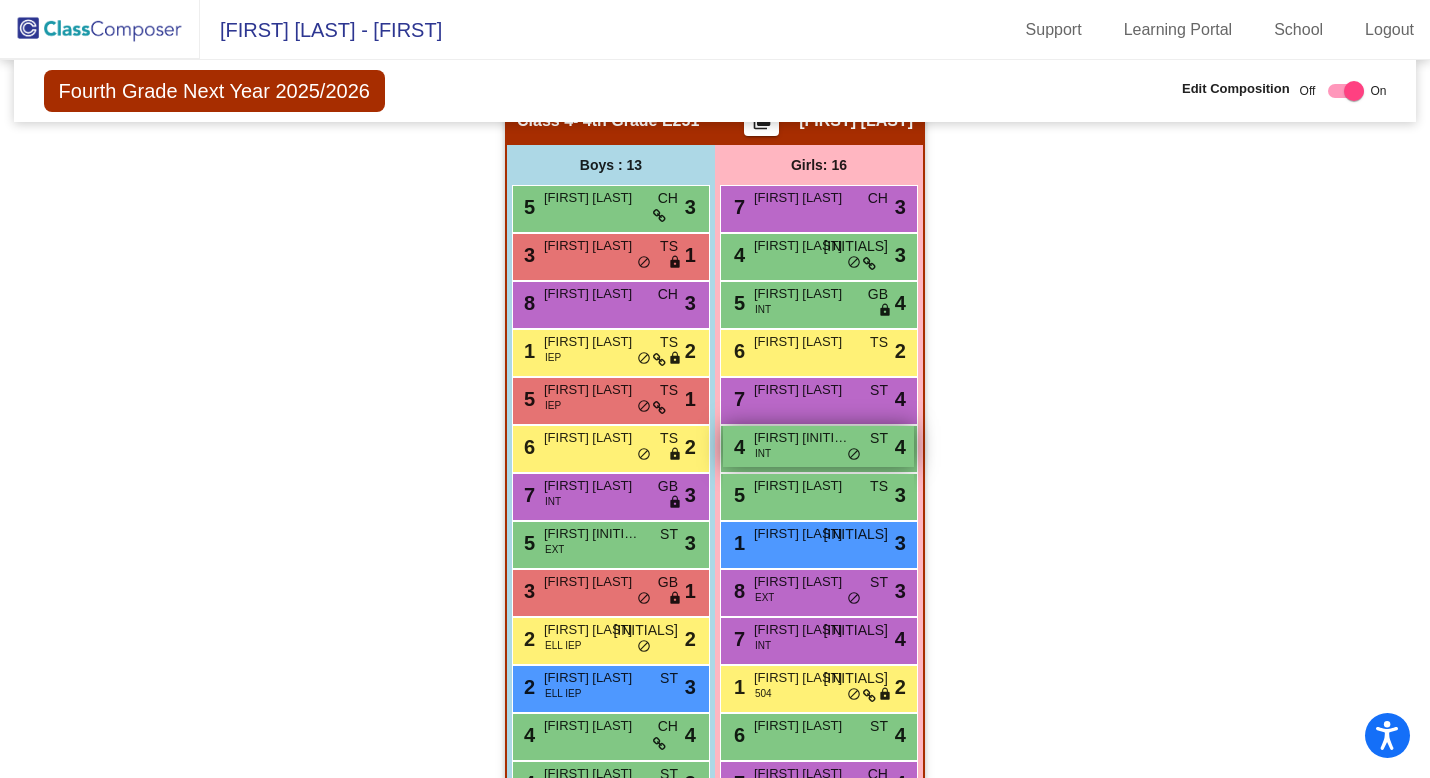 click on "[FIRST] [INITIAL] [LAST]" at bounding box center (804, 438) 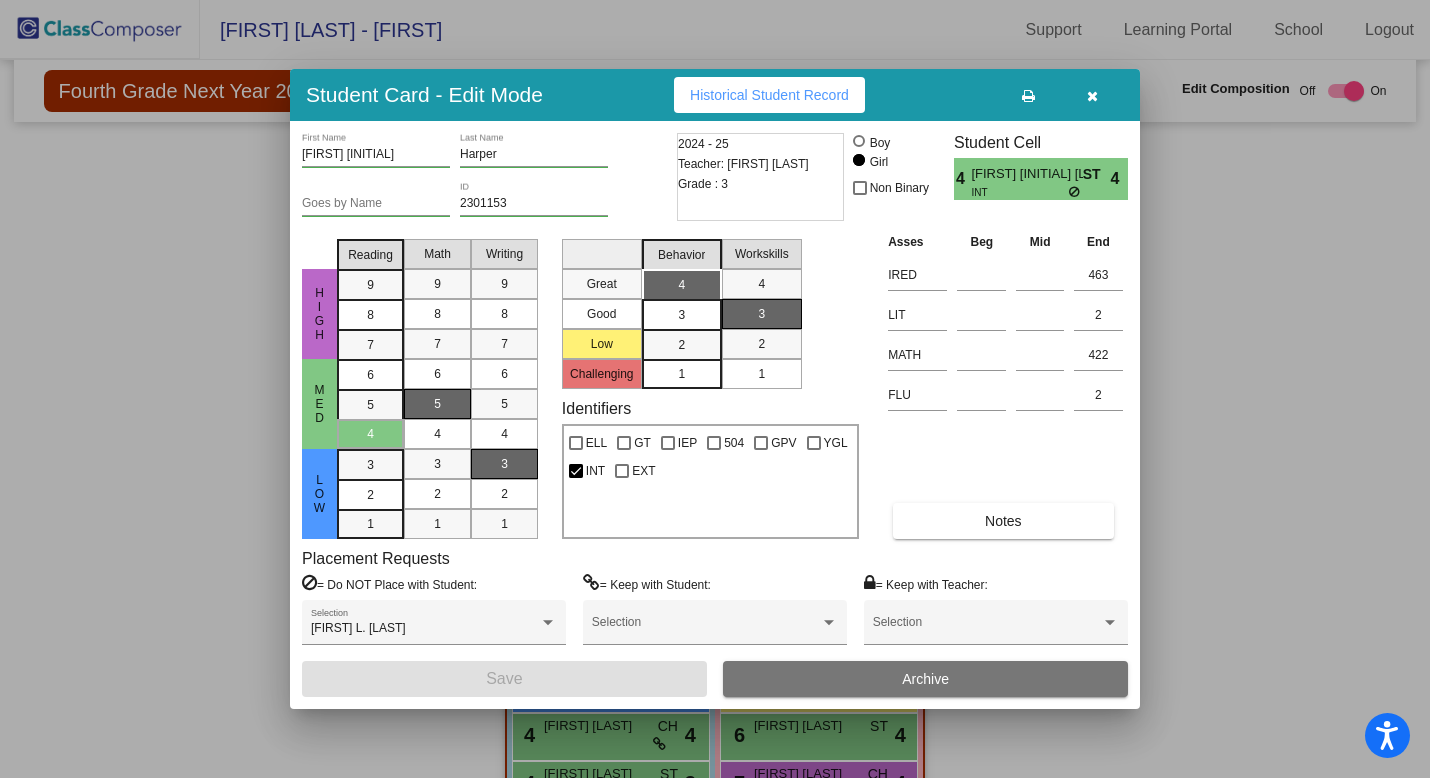click at bounding box center (1092, 96) 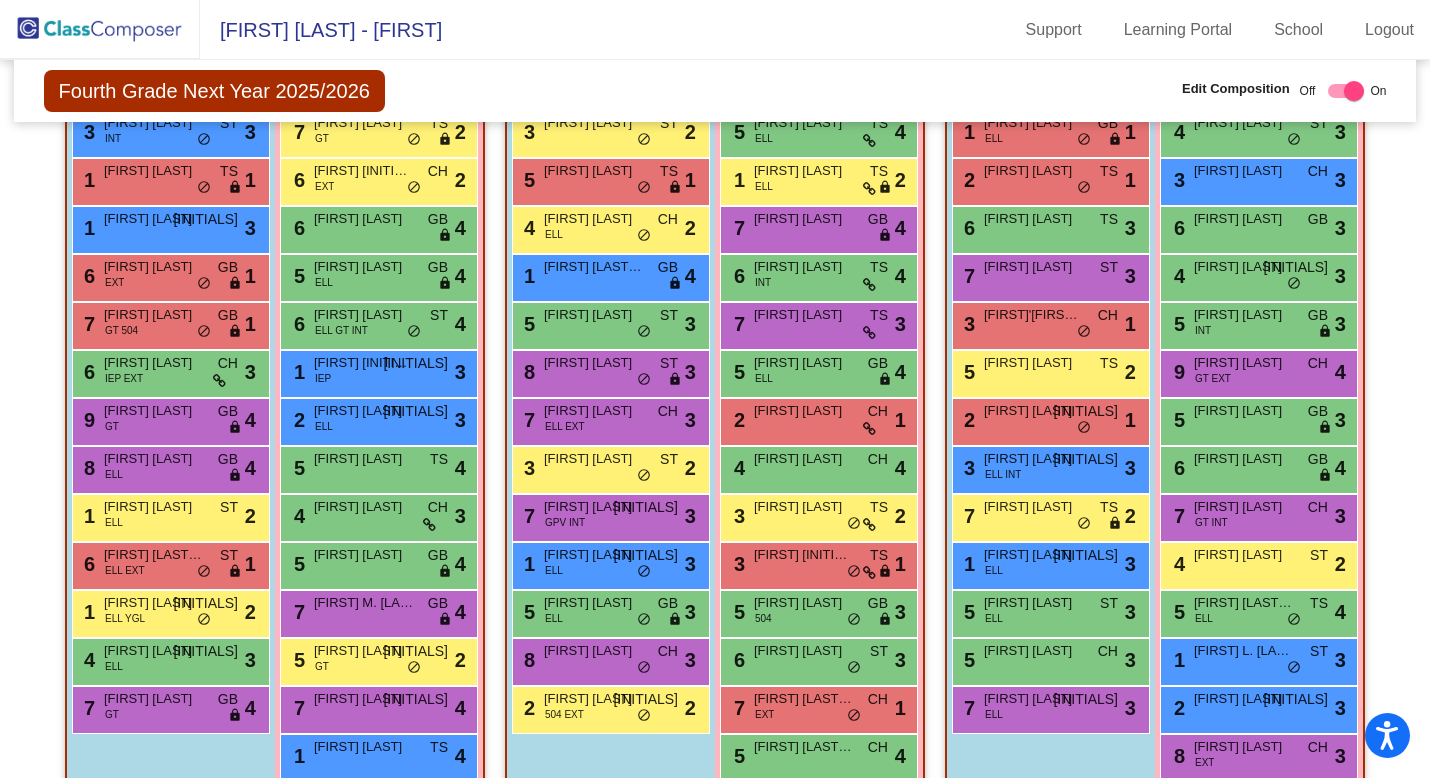 scroll, scrollTop: 540, scrollLeft: 0, axis: vertical 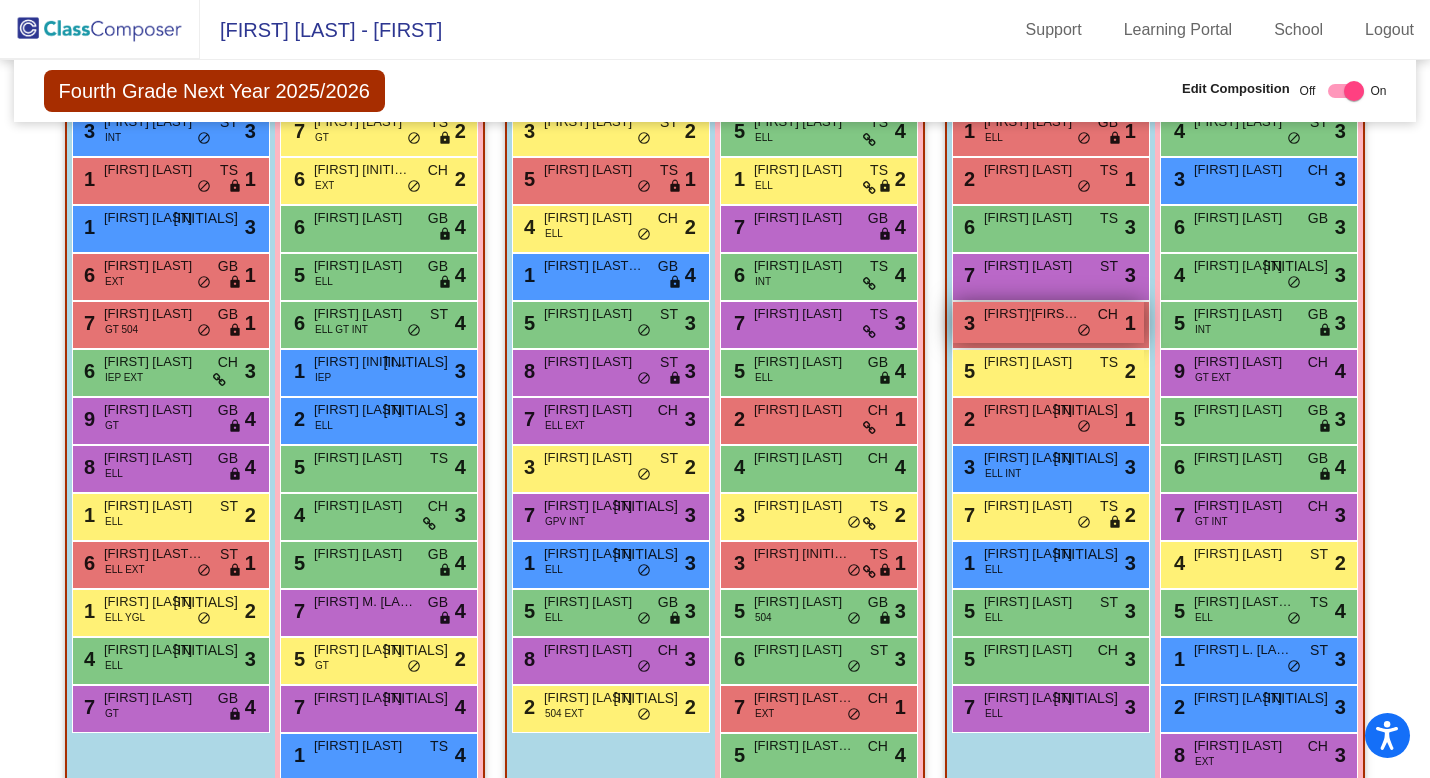 click on "[FIRST]'[FIRST] [LAST]" at bounding box center (1034, 314) 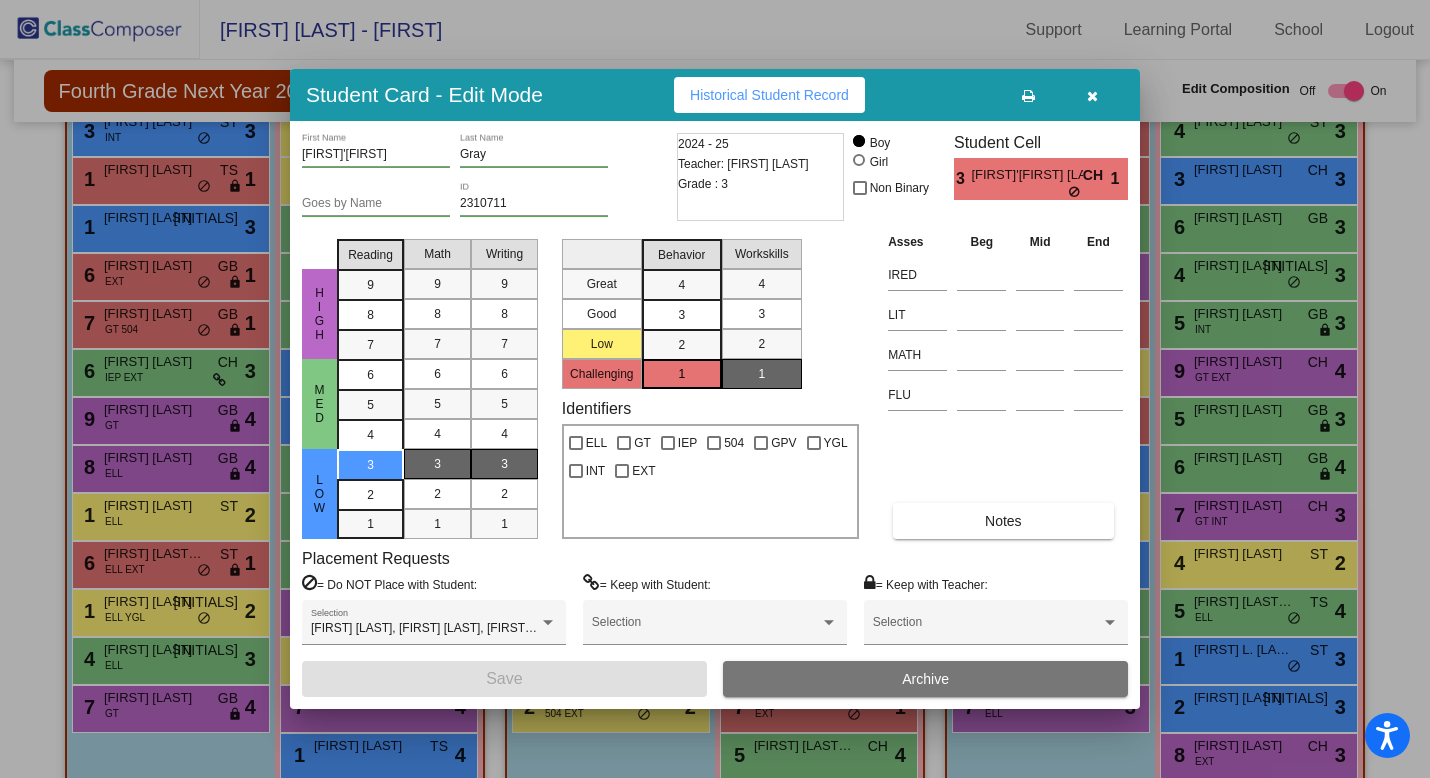 click at bounding box center (1092, 96) 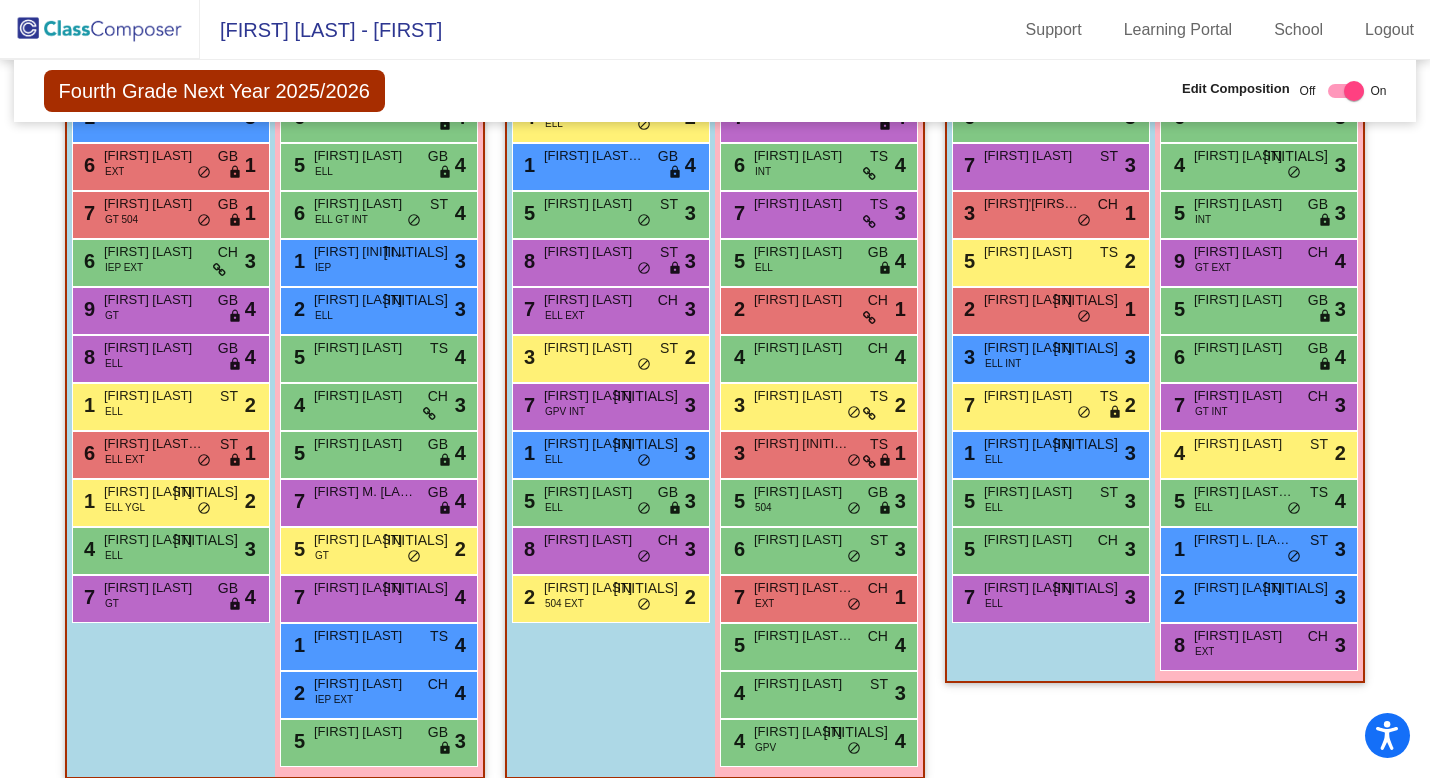 scroll, scrollTop: 653, scrollLeft: 0, axis: vertical 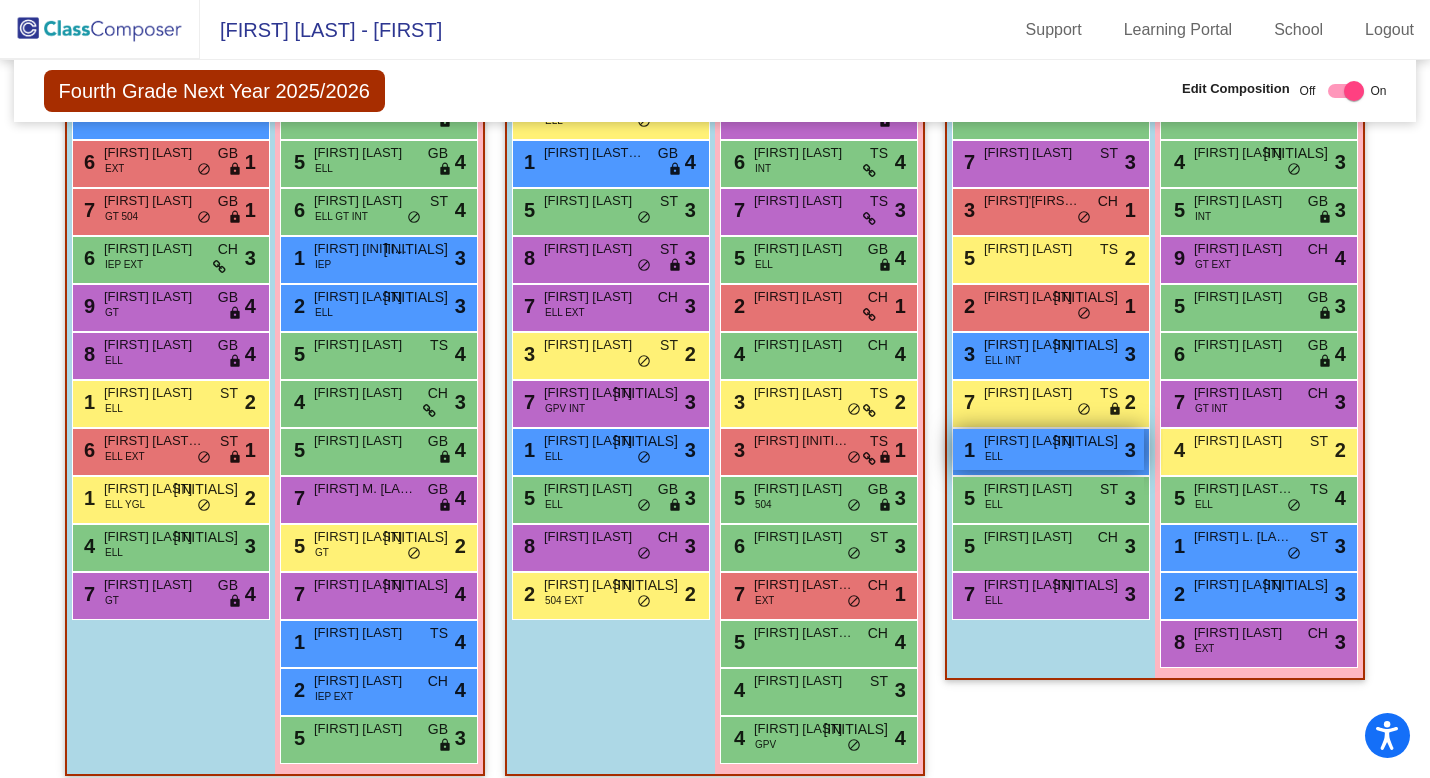 click on "[FIRST] [LAST]" at bounding box center (1034, 441) 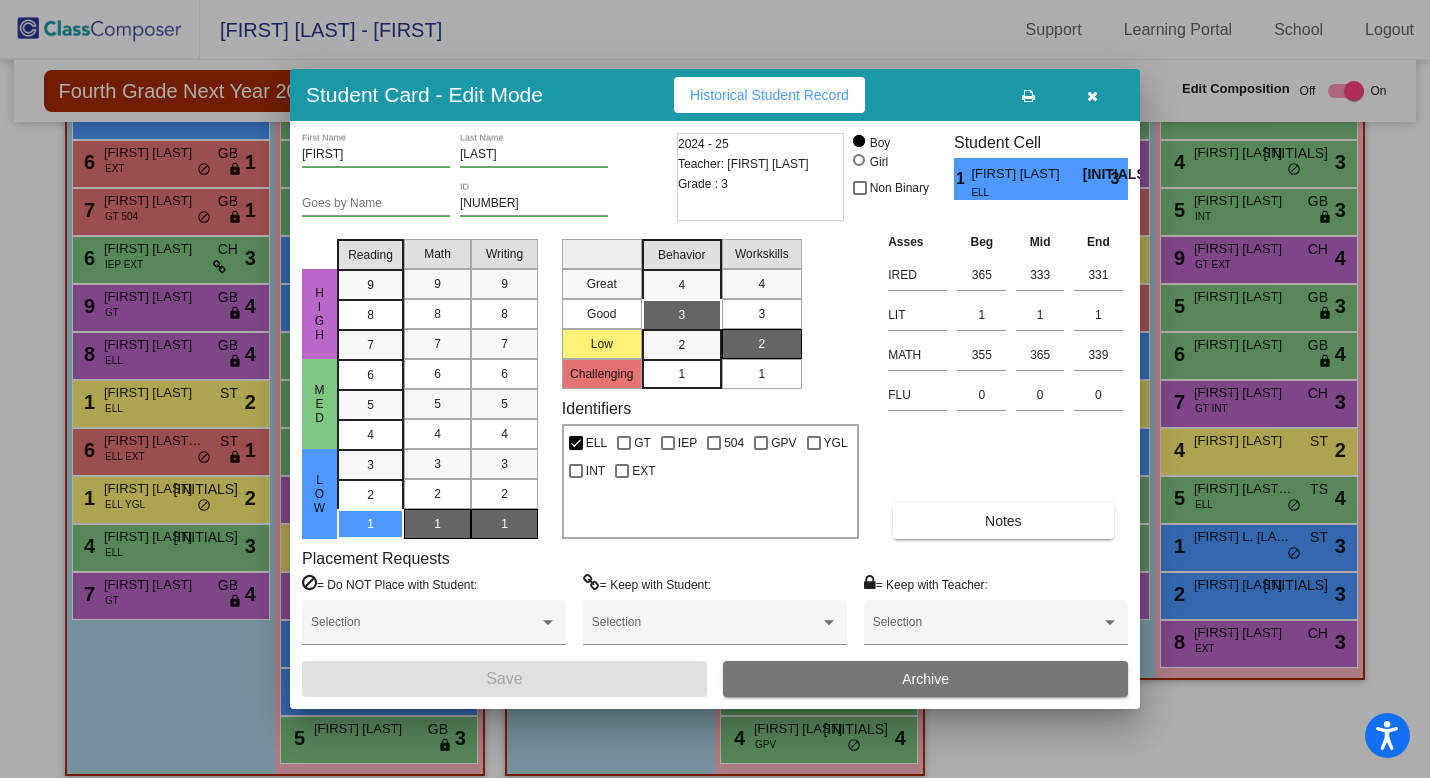 click at bounding box center (1092, 96) 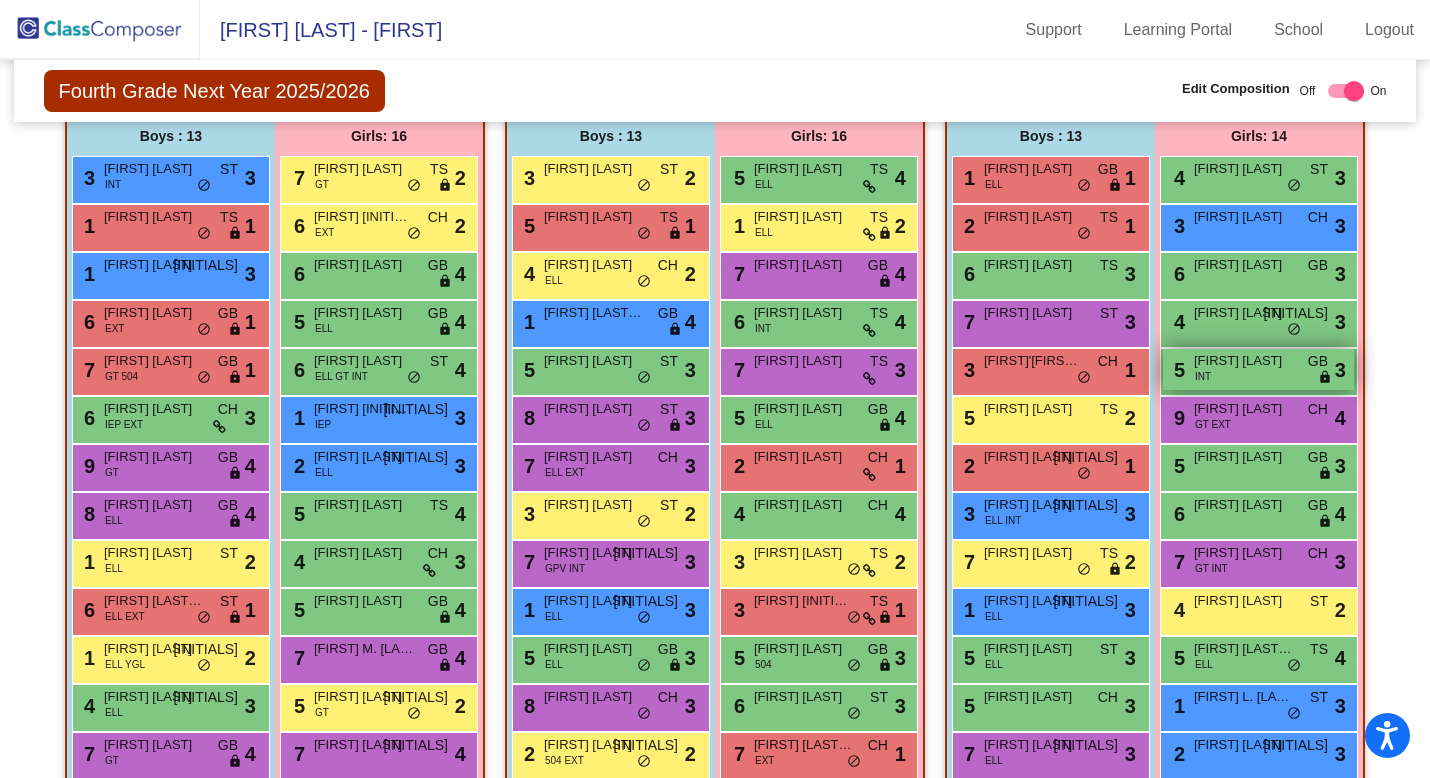 scroll, scrollTop: 517, scrollLeft: 0, axis: vertical 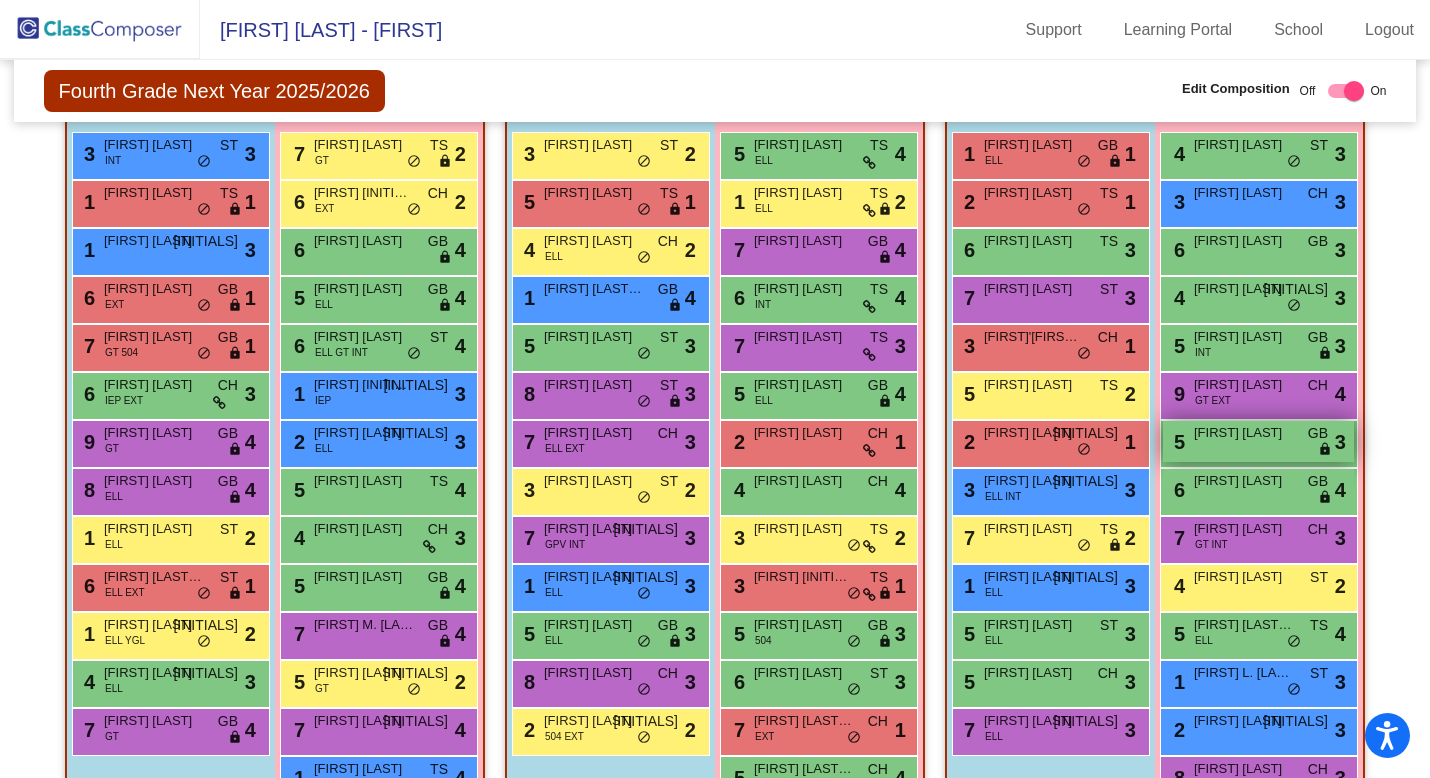click on "[FIRST] [LAST]" at bounding box center [1244, 433] 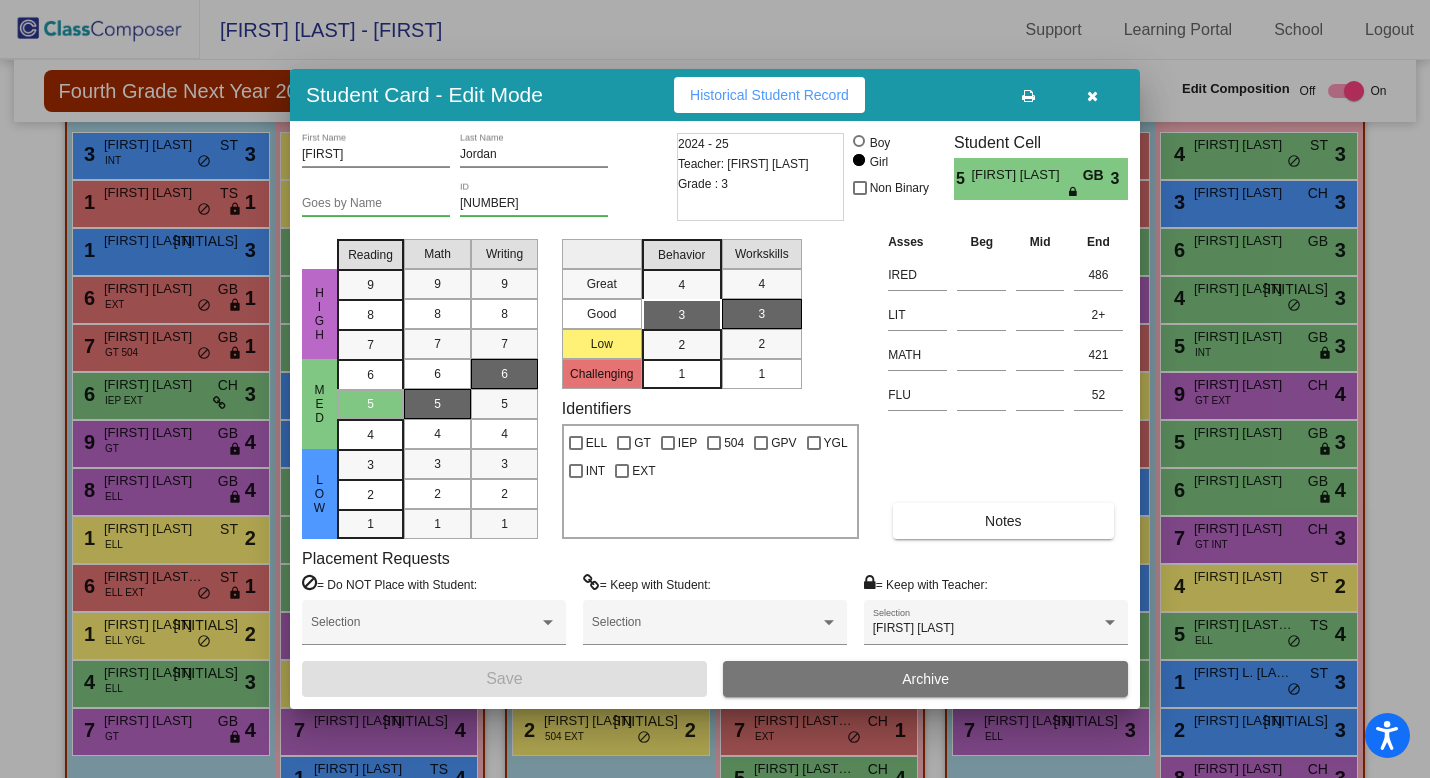 click at bounding box center [1092, 96] 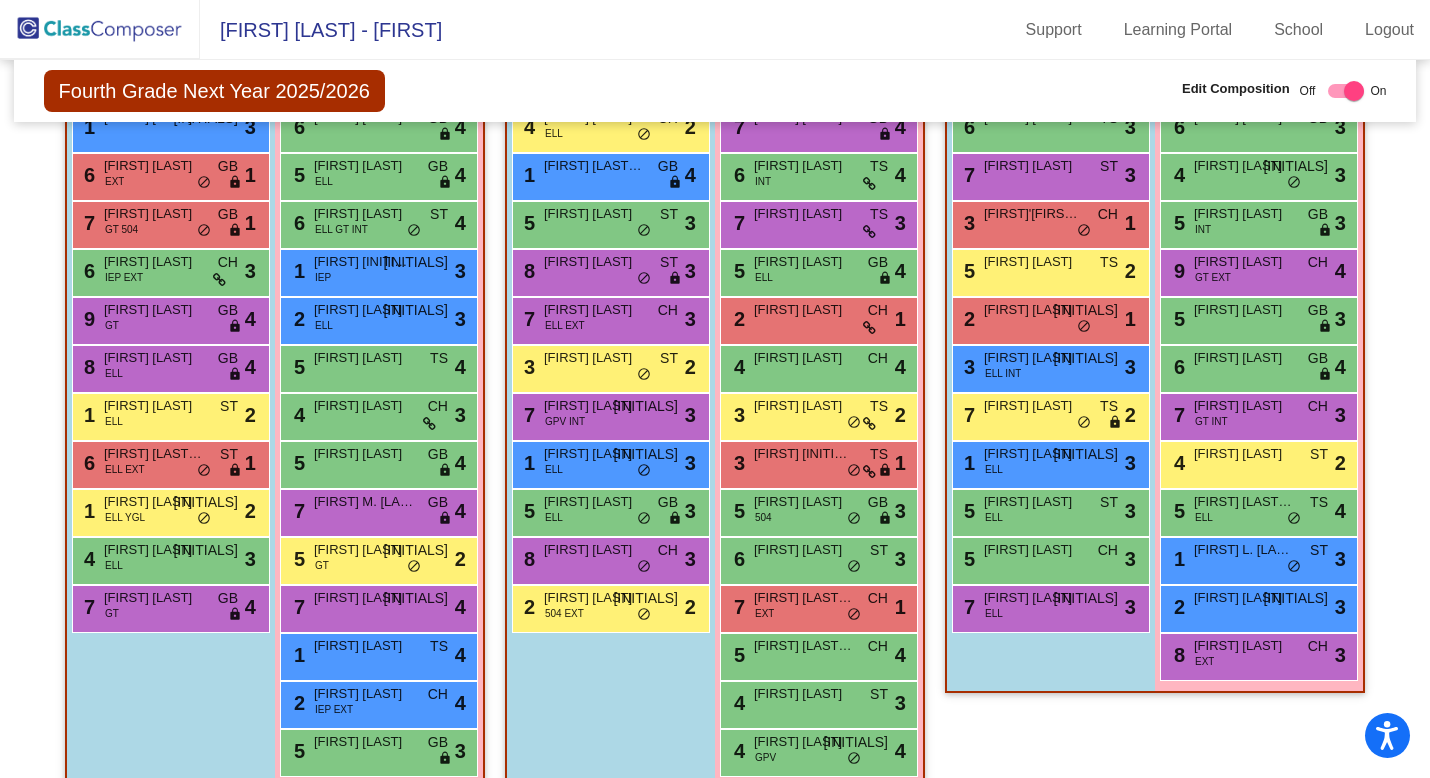 scroll, scrollTop: 648, scrollLeft: 0, axis: vertical 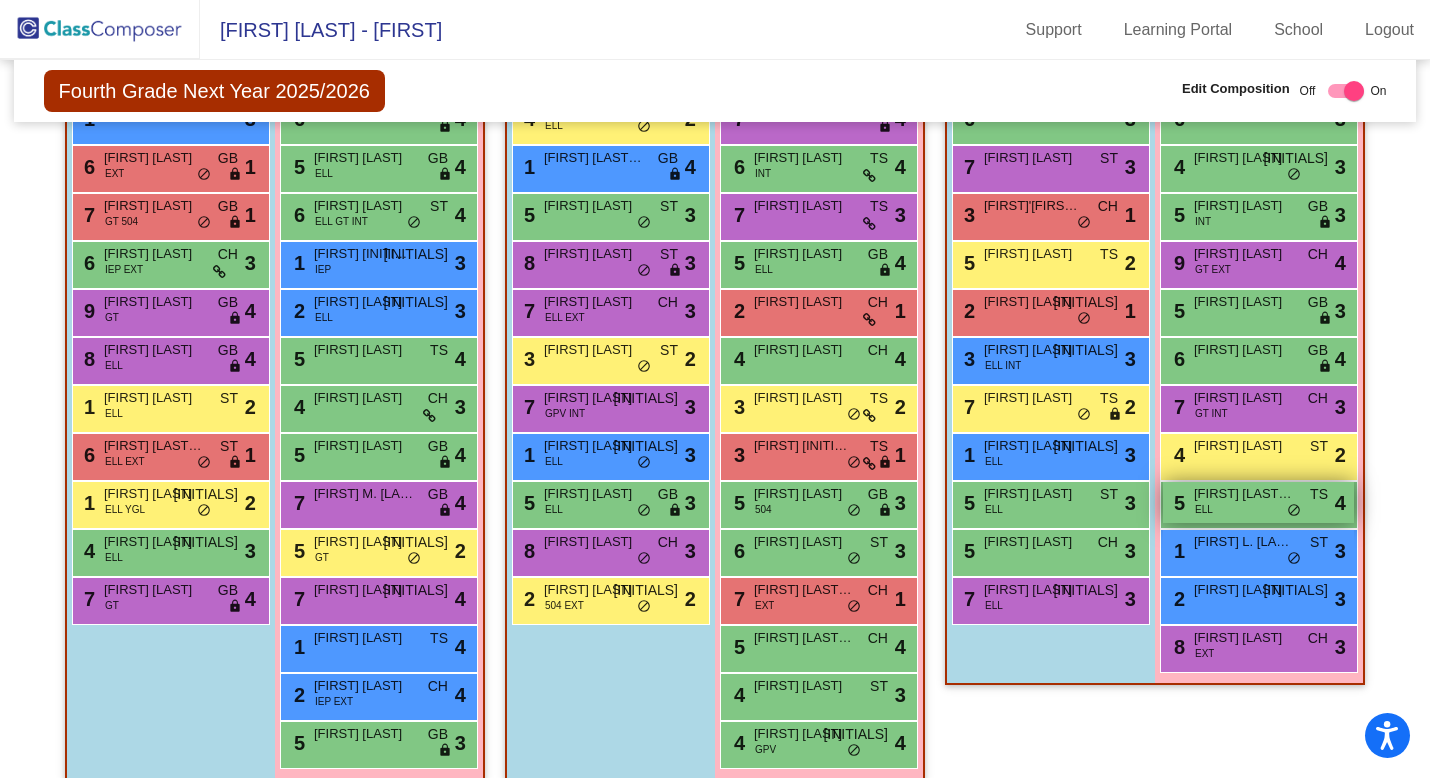 click on "[NUMBER] [FIRST] [LAST] [ACRONYM] [ACRONYM] [ACRONYM] [ACRONYM] [ACRONYM]" at bounding box center (1258, 502) 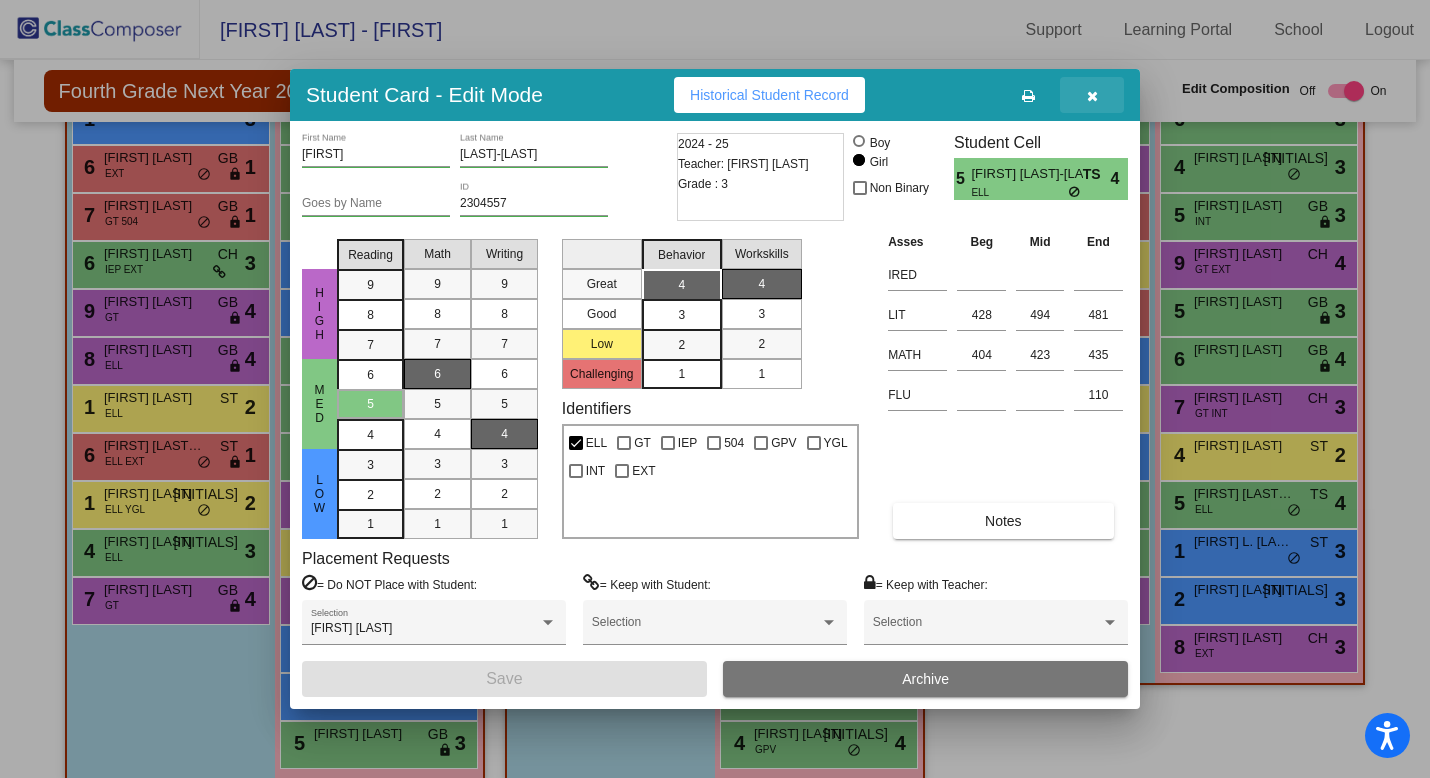 click at bounding box center (1092, 96) 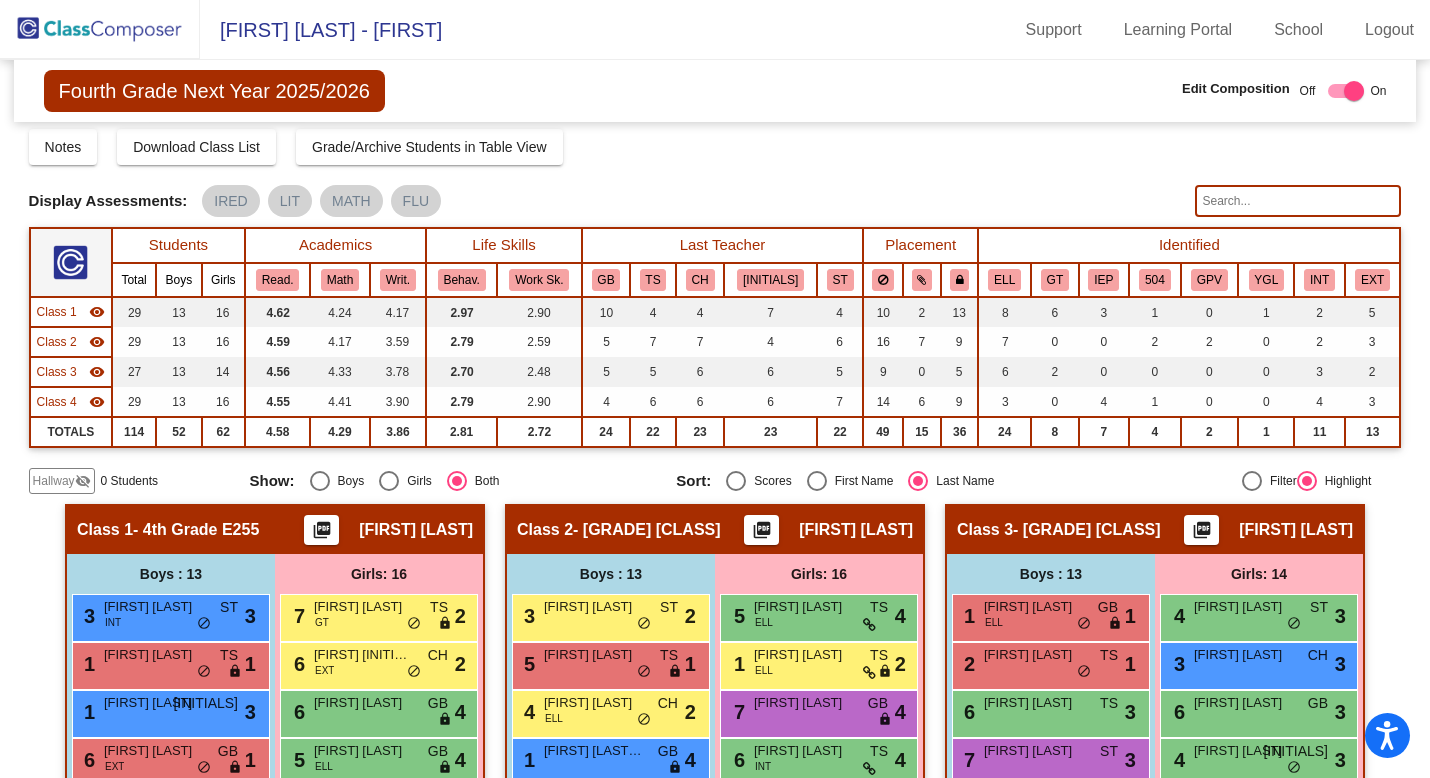 scroll, scrollTop: 0, scrollLeft: 0, axis: both 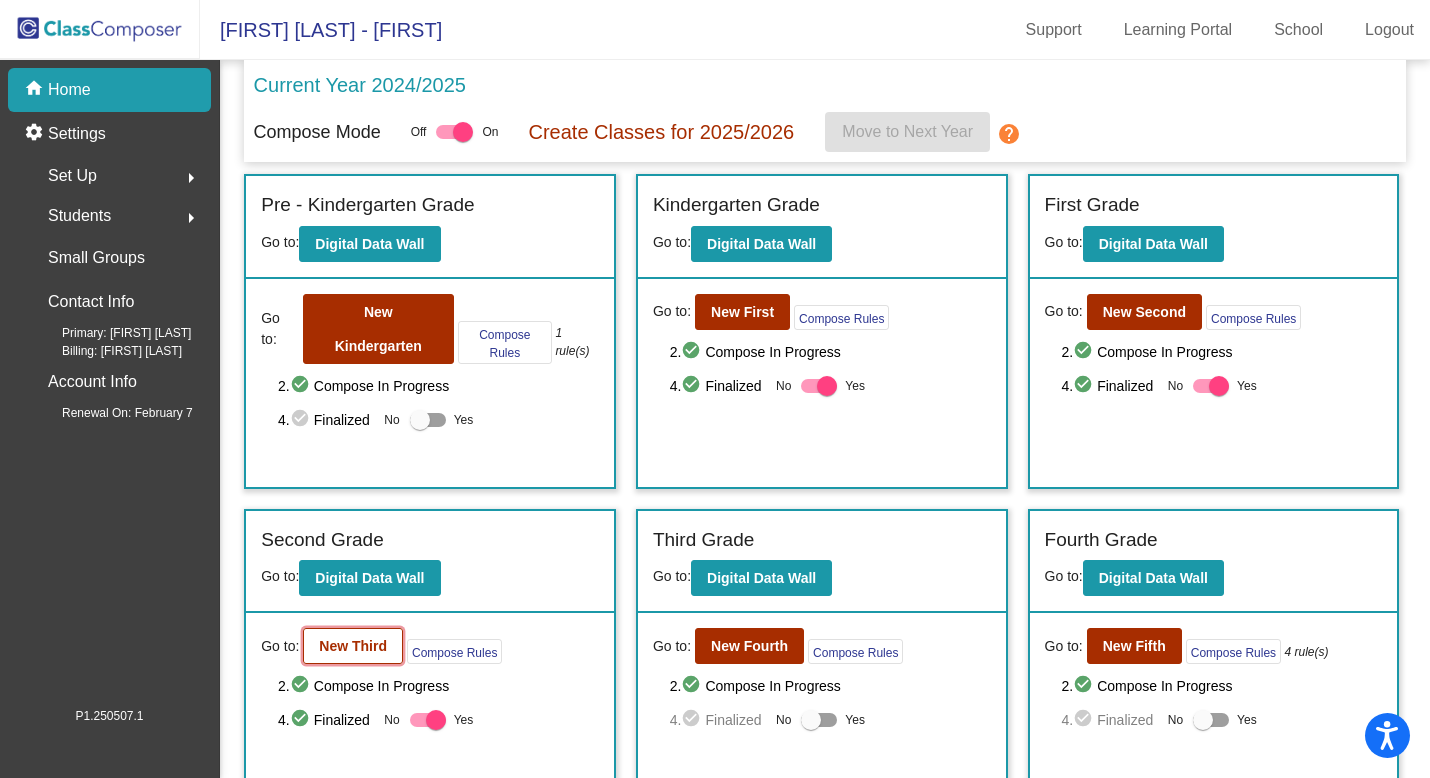 click on "New Third" 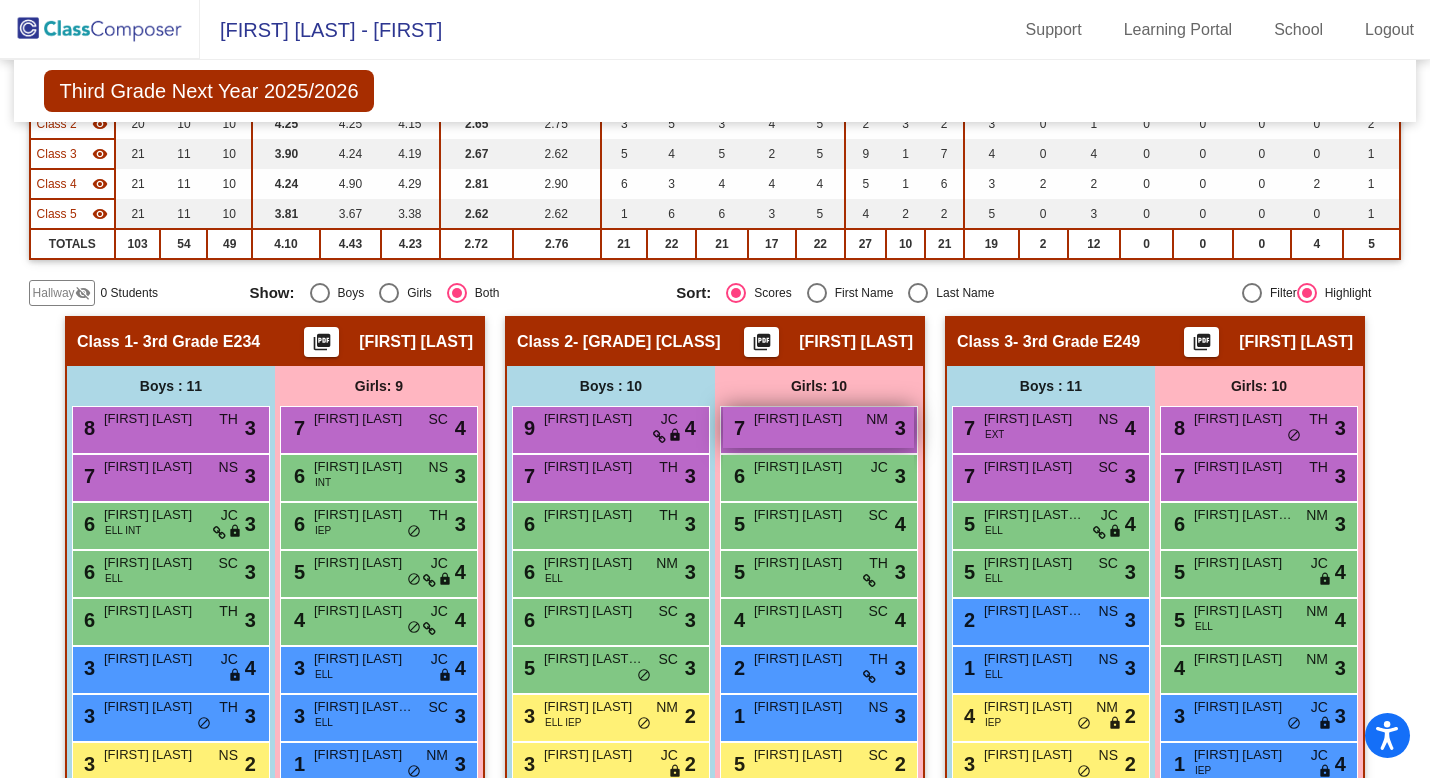 scroll, scrollTop: 315, scrollLeft: 0, axis: vertical 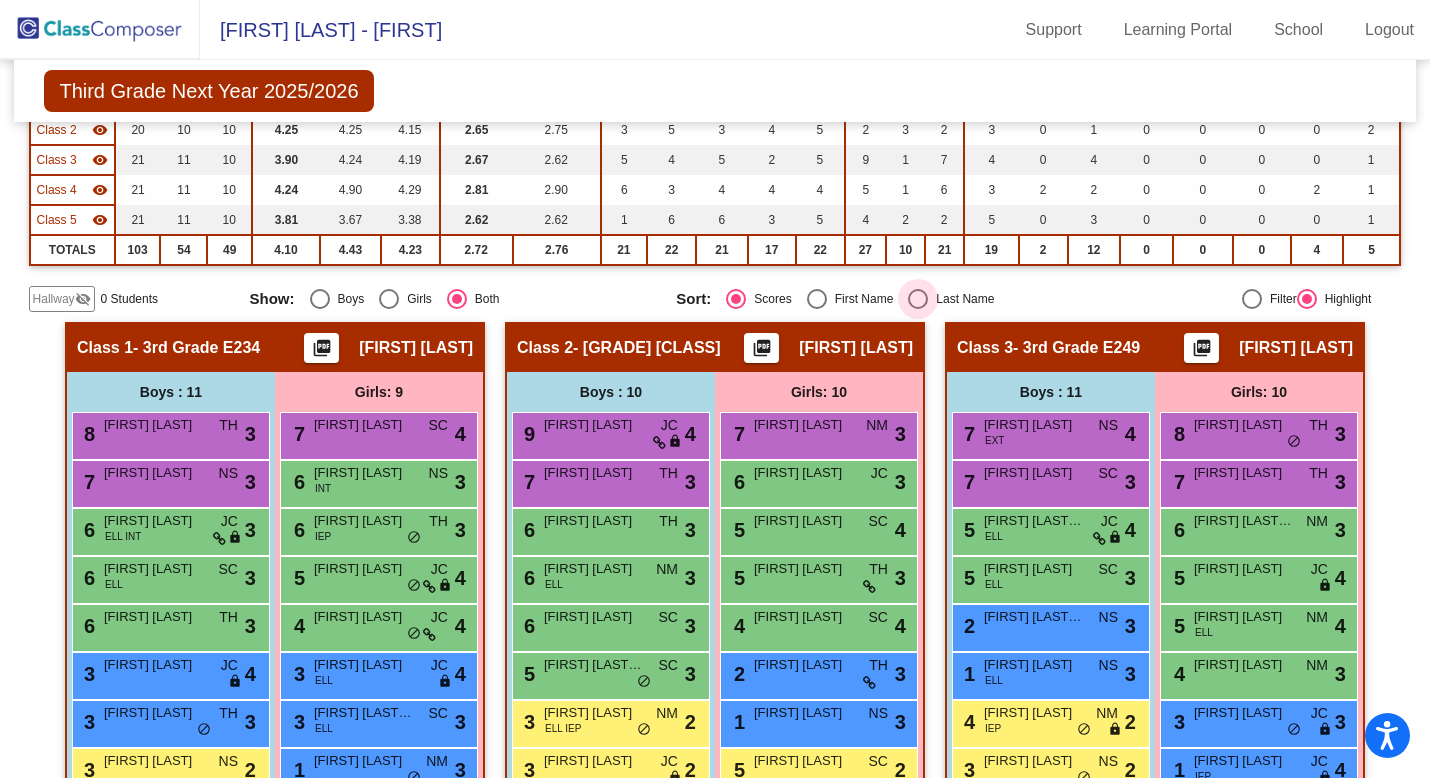 click at bounding box center [918, 299] 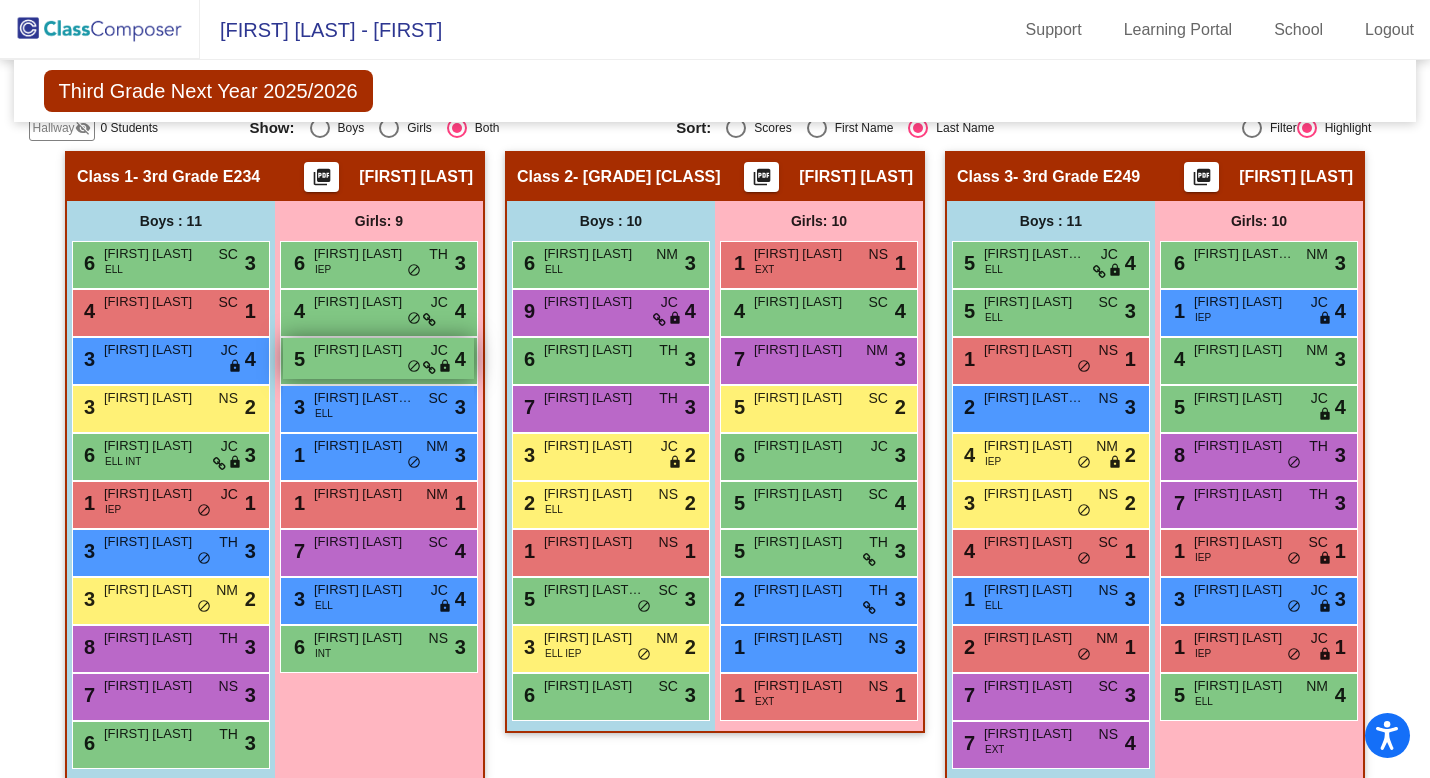 scroll, scrollTop: 490, scrollLeft: 0, axis: vertical 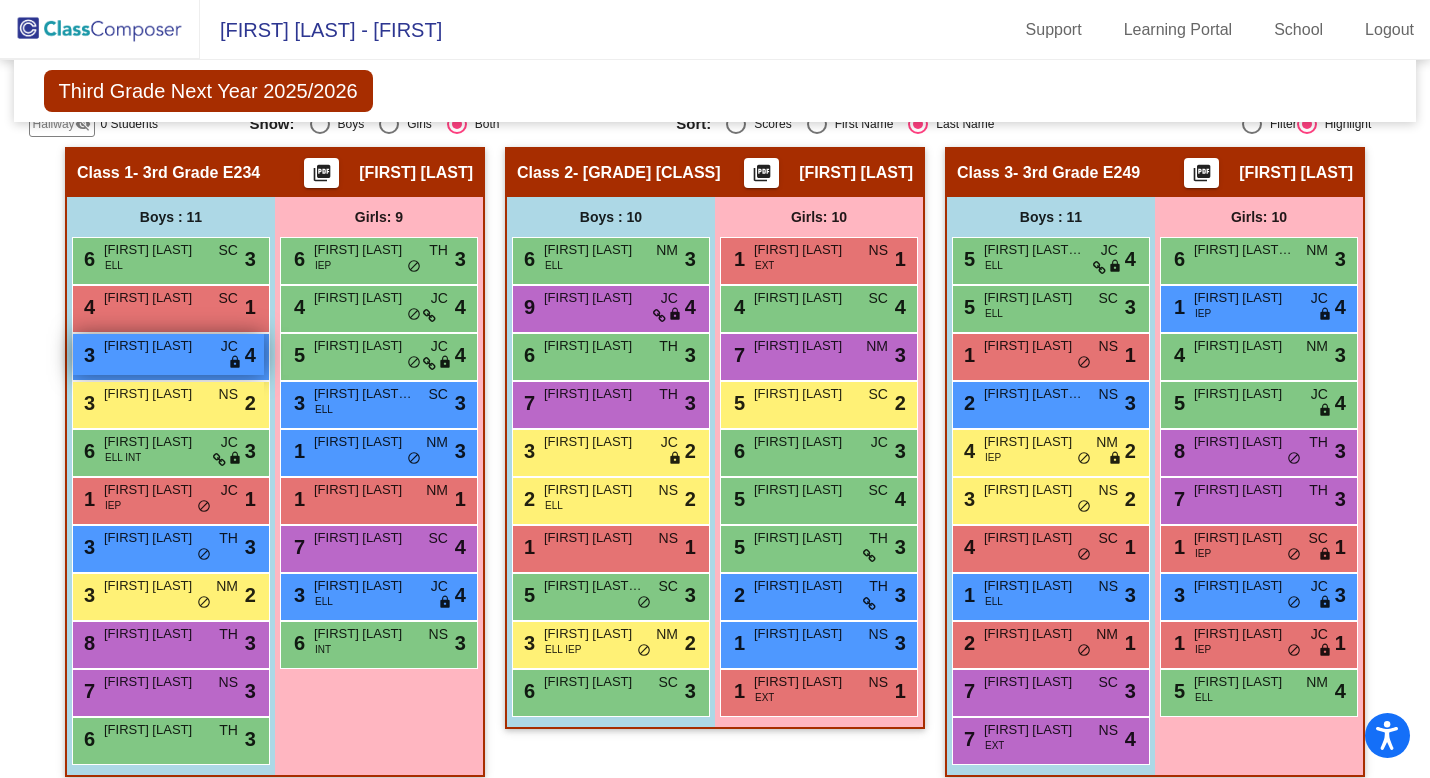click on "[FIRST] [LAST]" at bounding box center [154, 346] 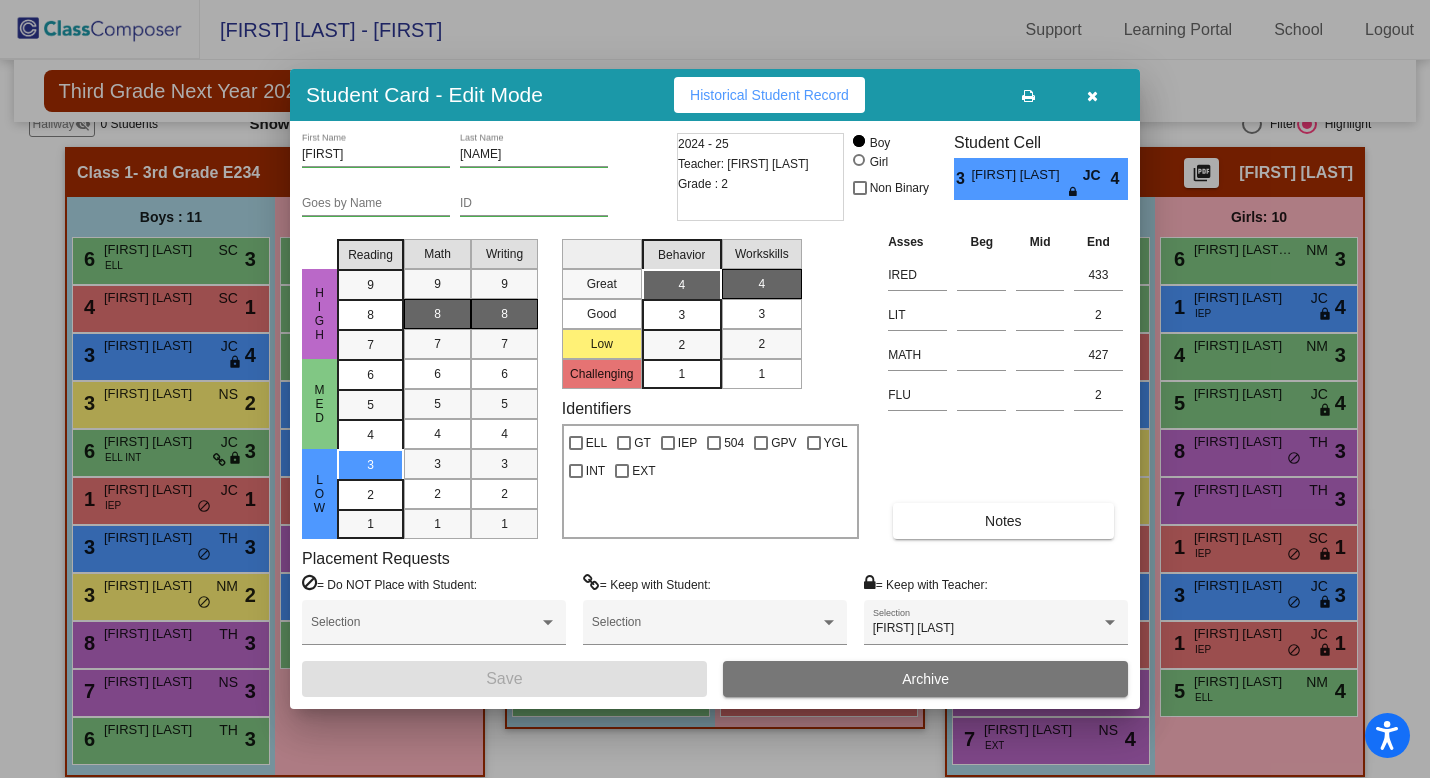 click at bounding box center (1092, 96) 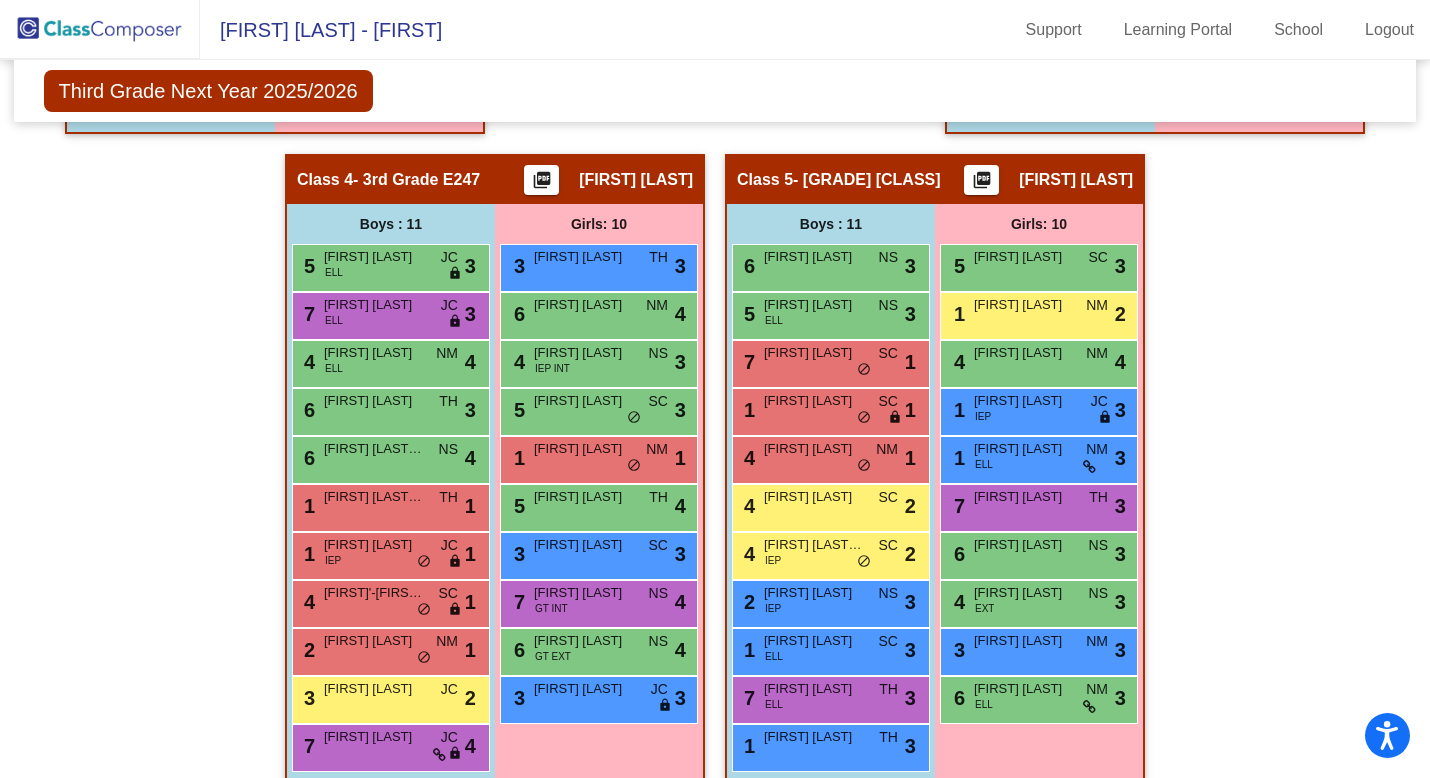 scroll, scrollTop: 1158, scrollLeft: 0, axis: vertical 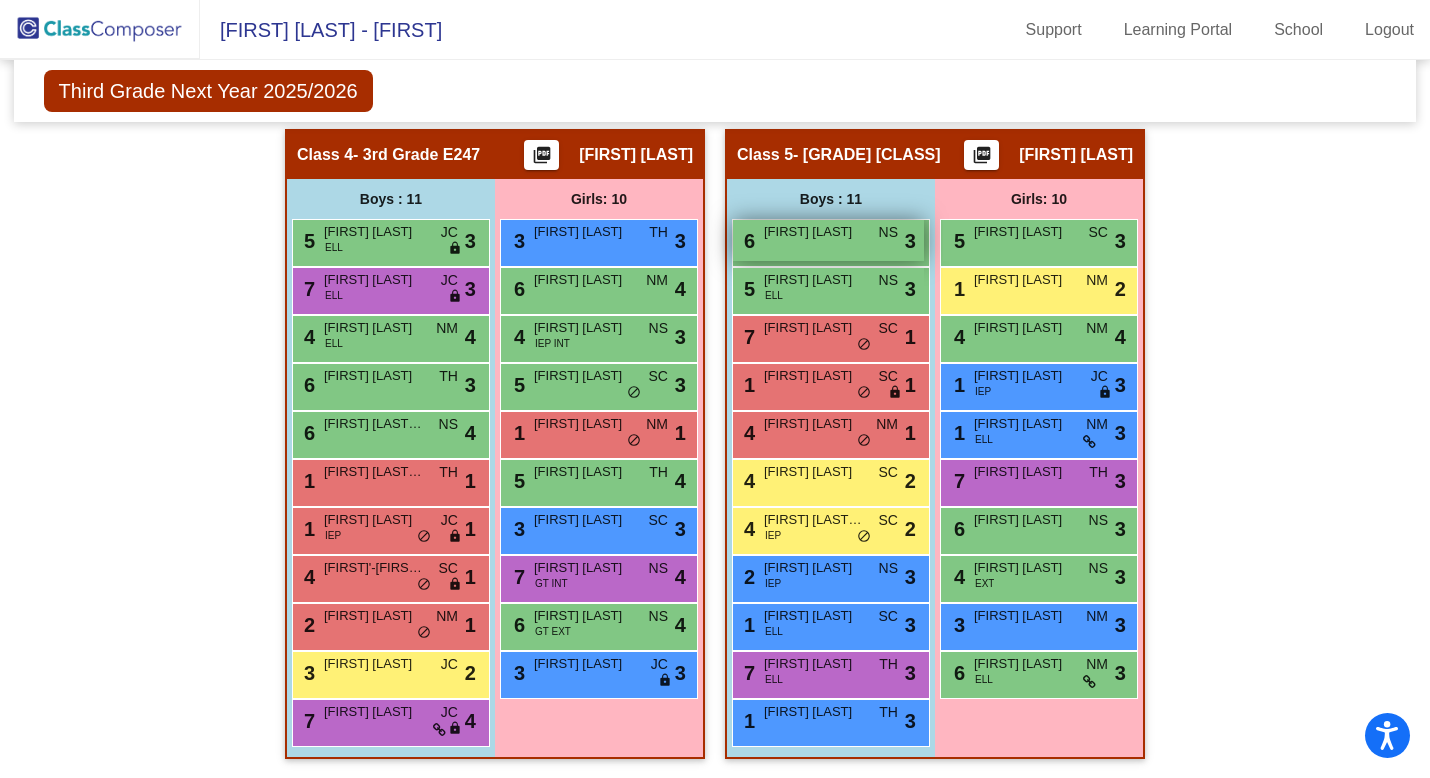 click on "[FIRST] [LAST]" at bounding box center [814, 232] 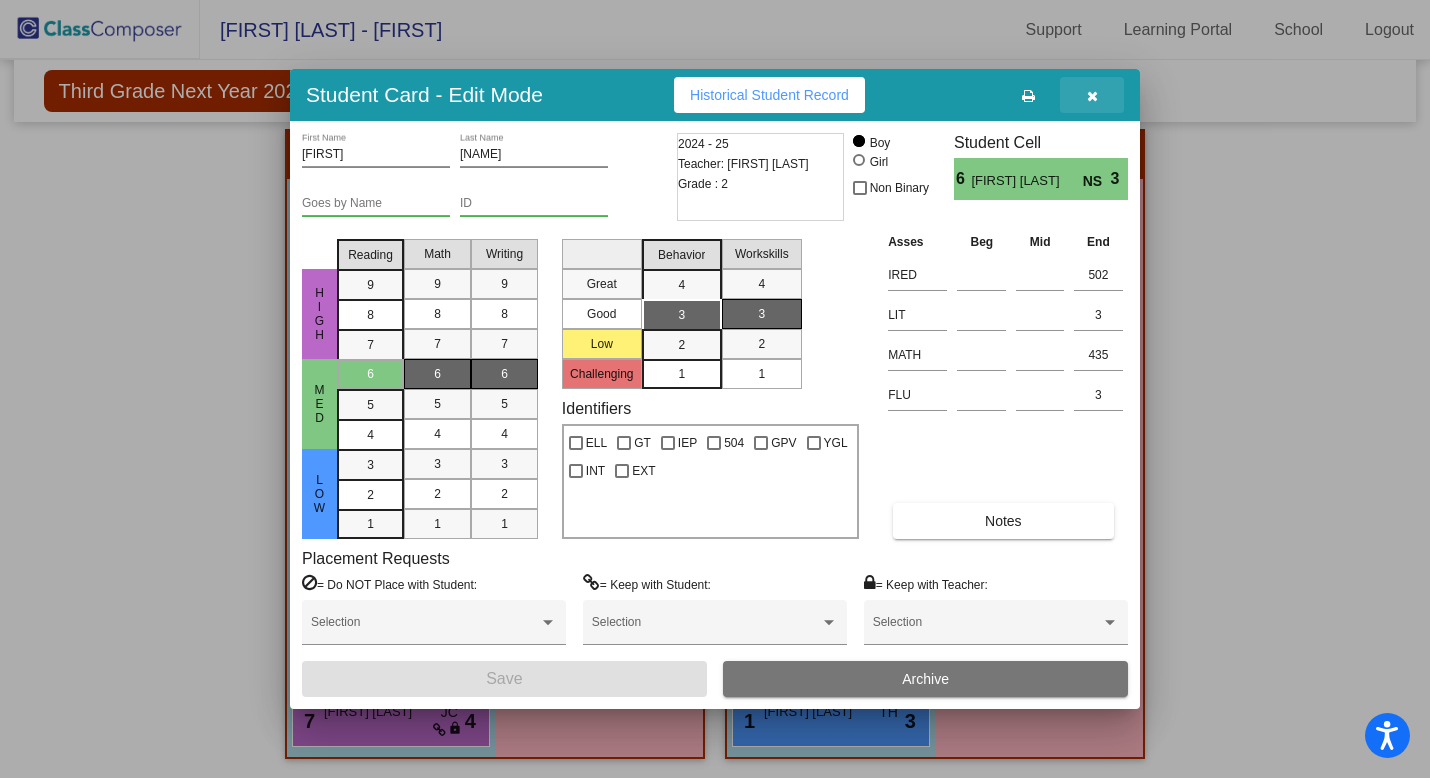 click at bounding box center [1092, 96] 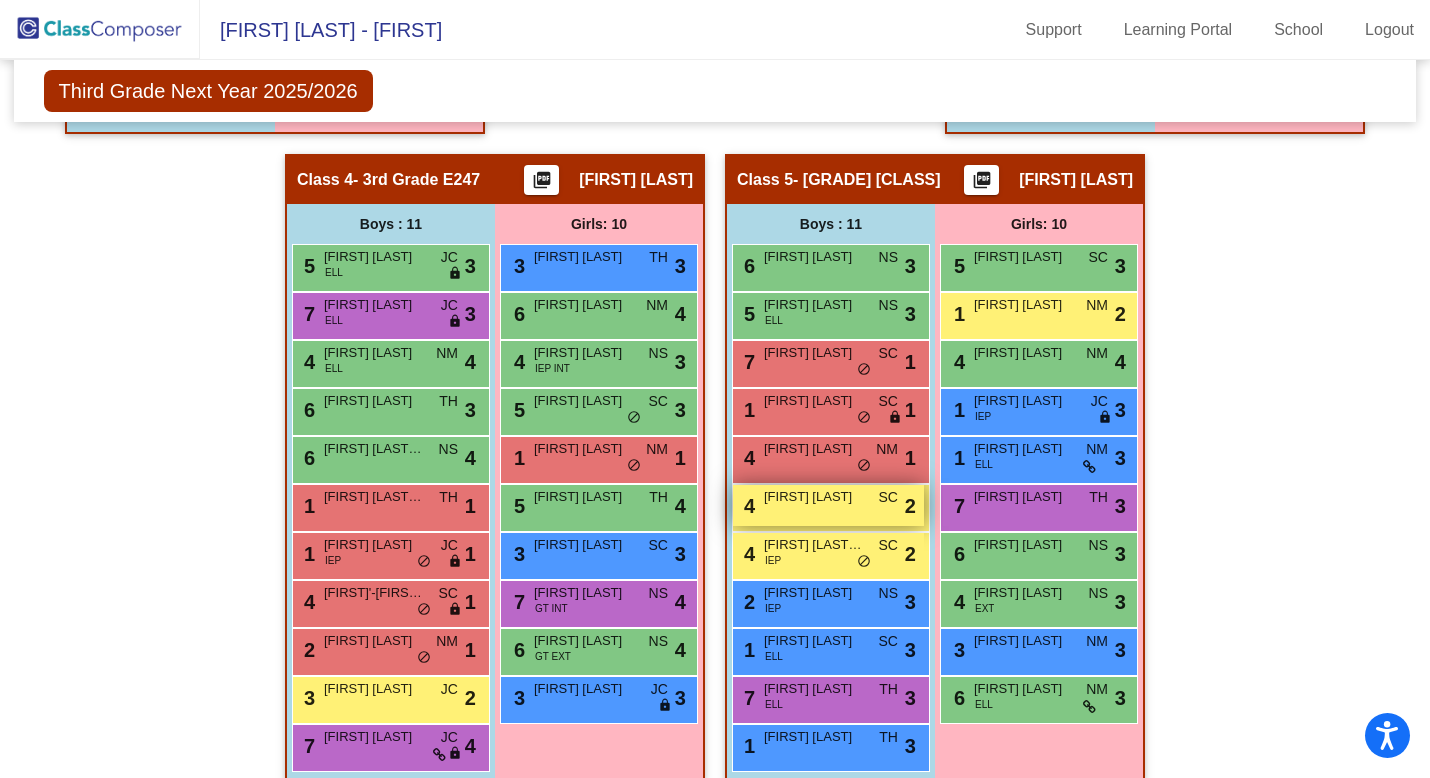 scroll, scrollTop: 1158, scrollLeft: 0, axis: vertical 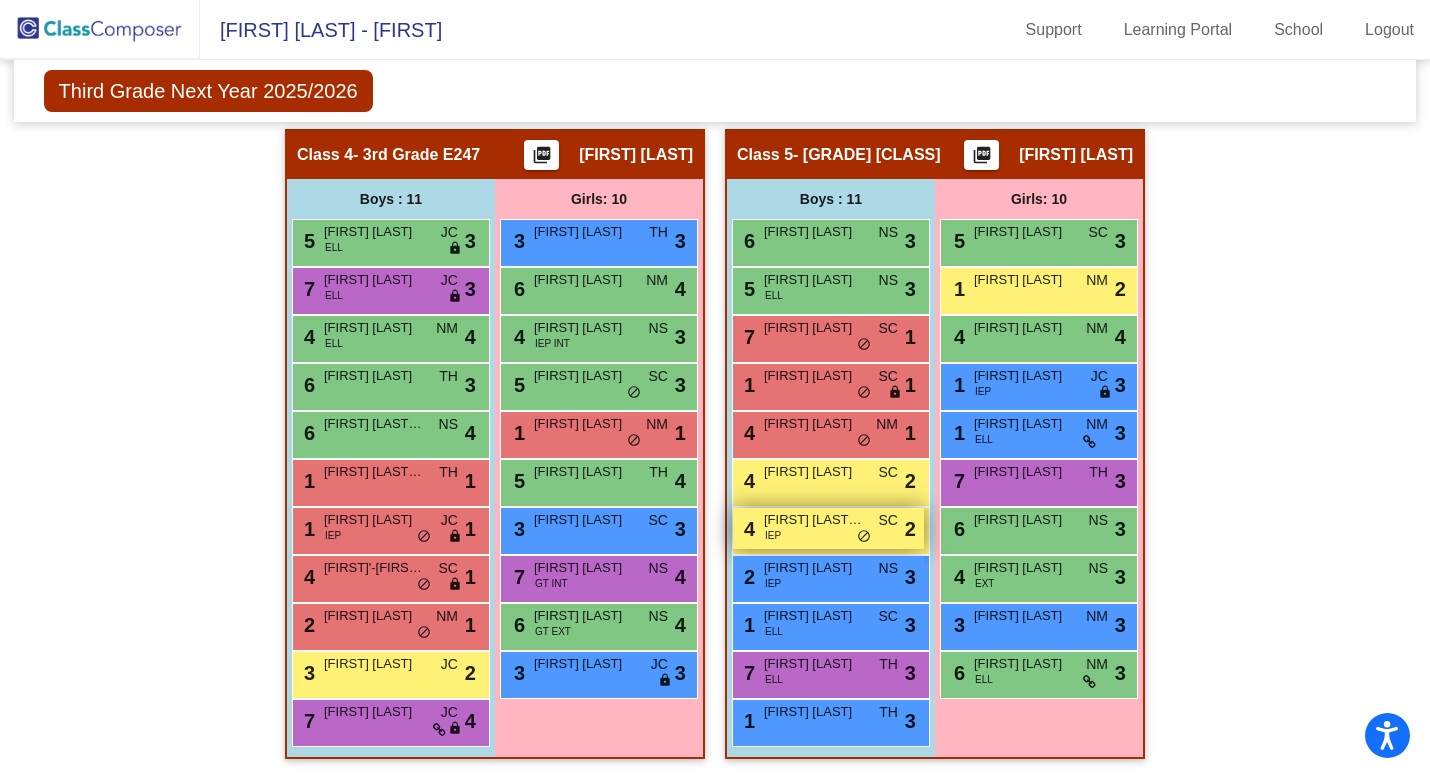 click on "[FIRST] [LAST] [SUFFIX]" at bounding box center (814, 520) 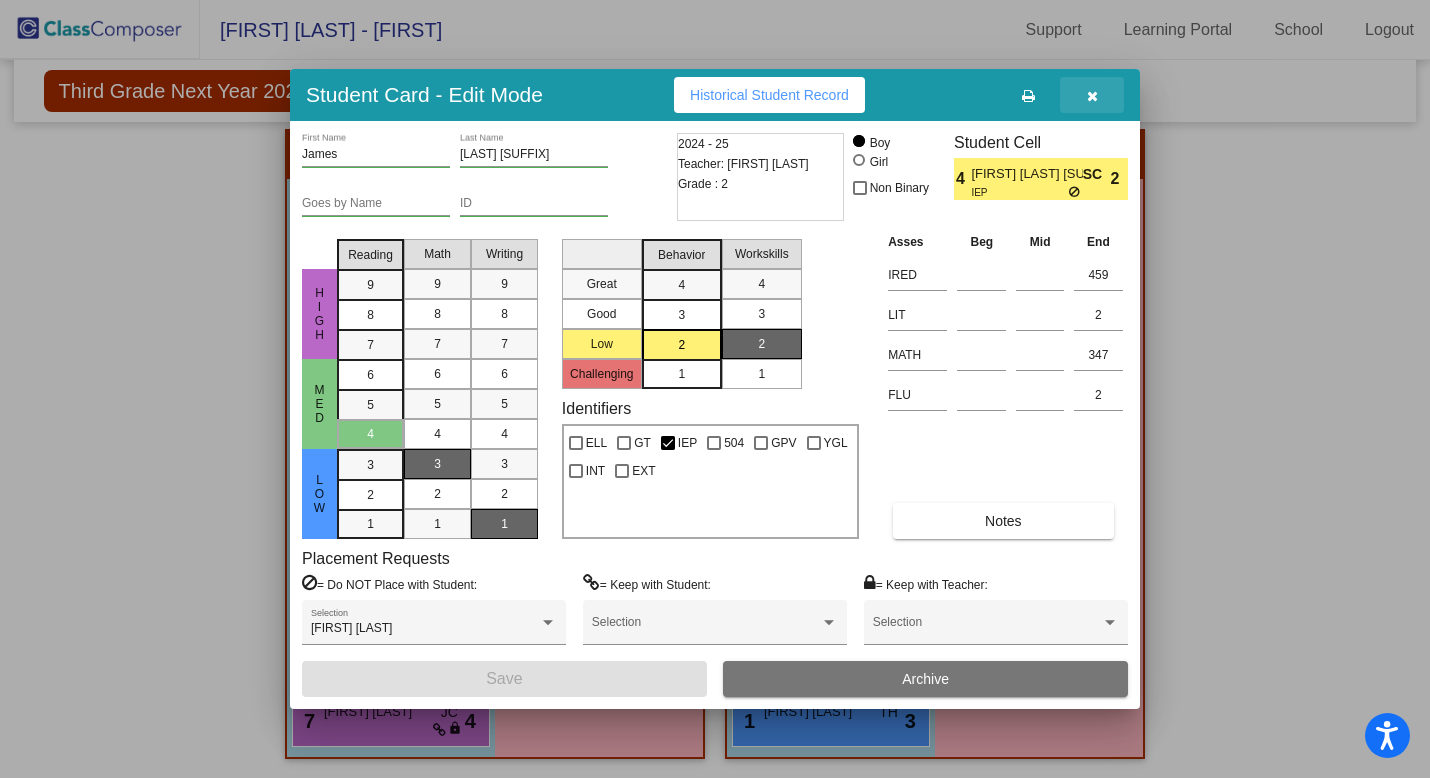 click at bounding box center (1092, 96) 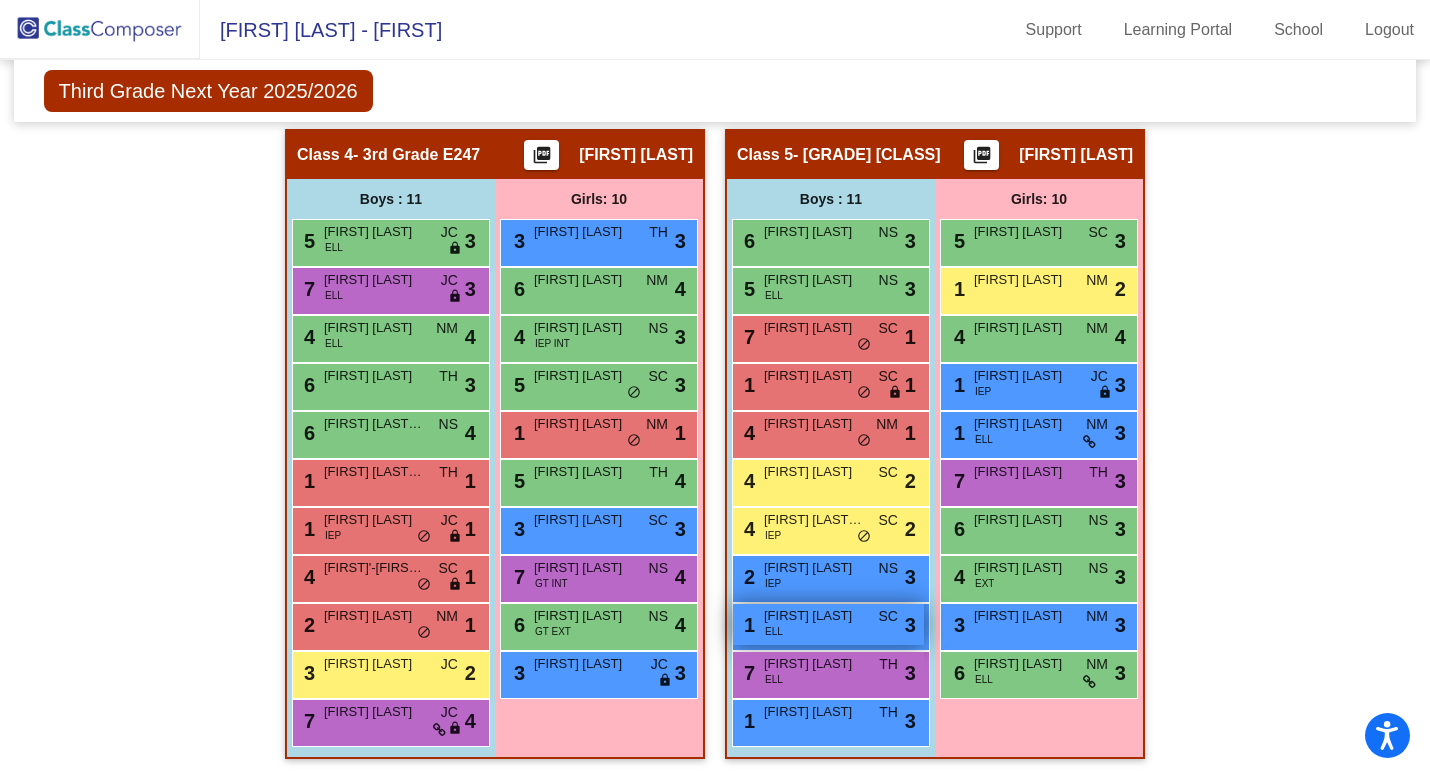 click on "[FIRST] [LAST]" at bounding box center (814, 616) 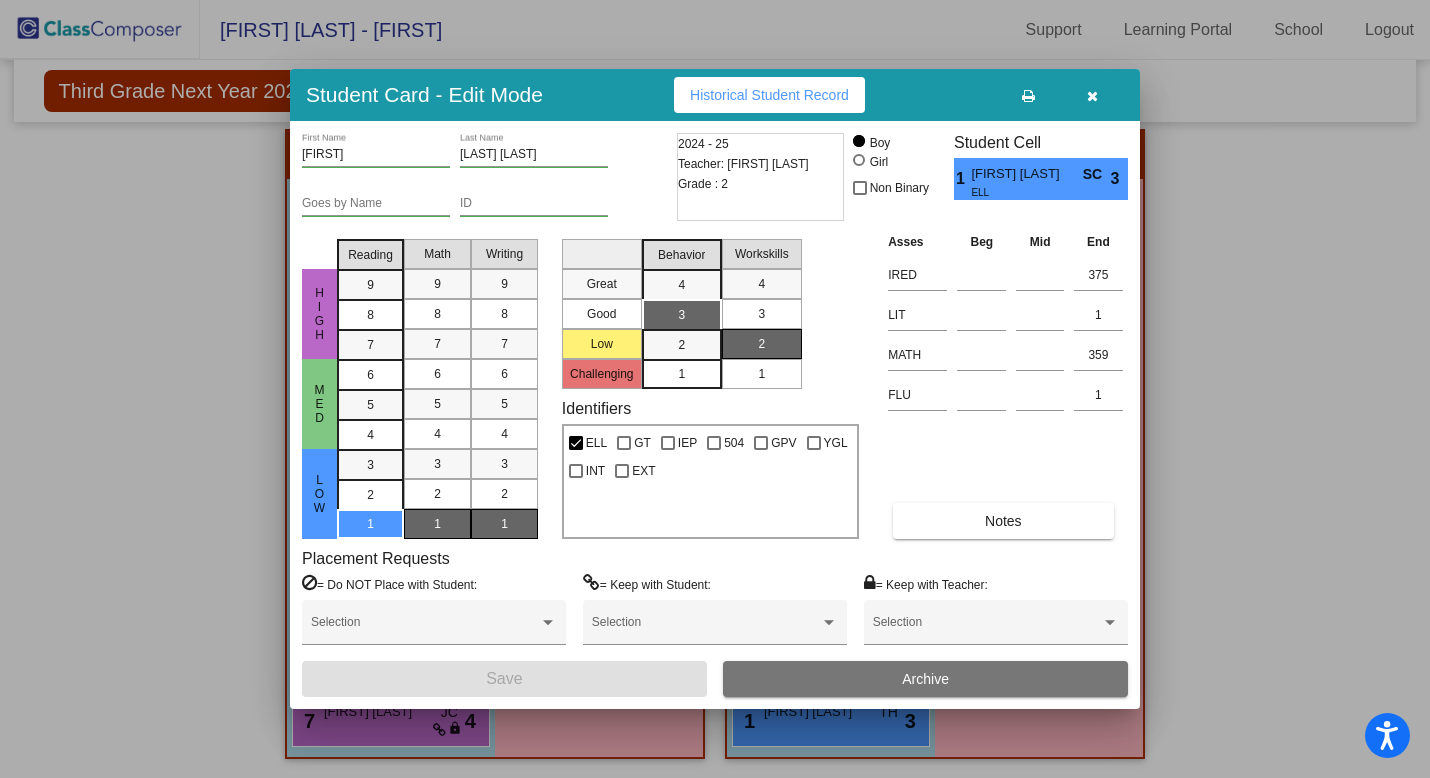 click at bounding box center (1092, 96) 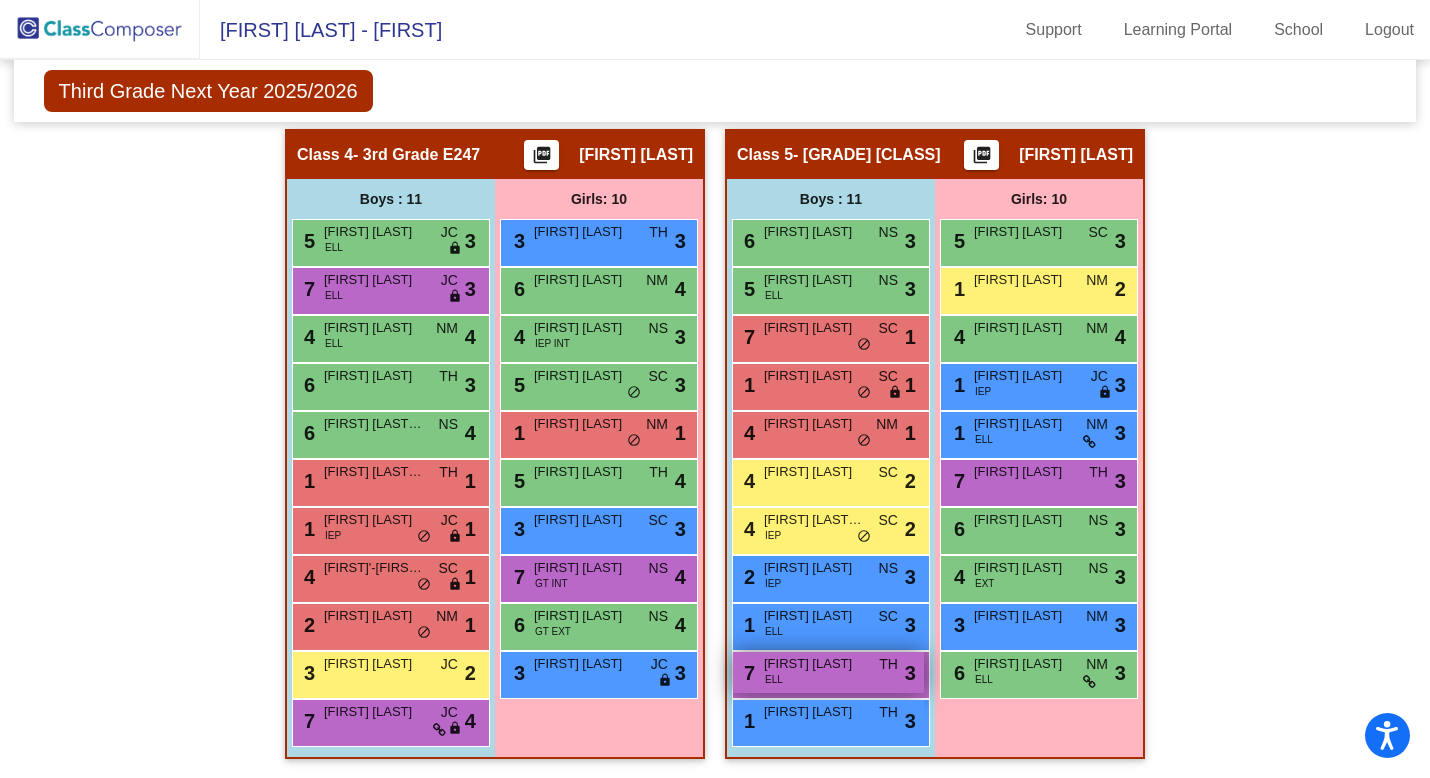 click on "[NUMBER] [FIRST] [LAST] [LOCK] [ICON]" at bounding box center (828, 672) 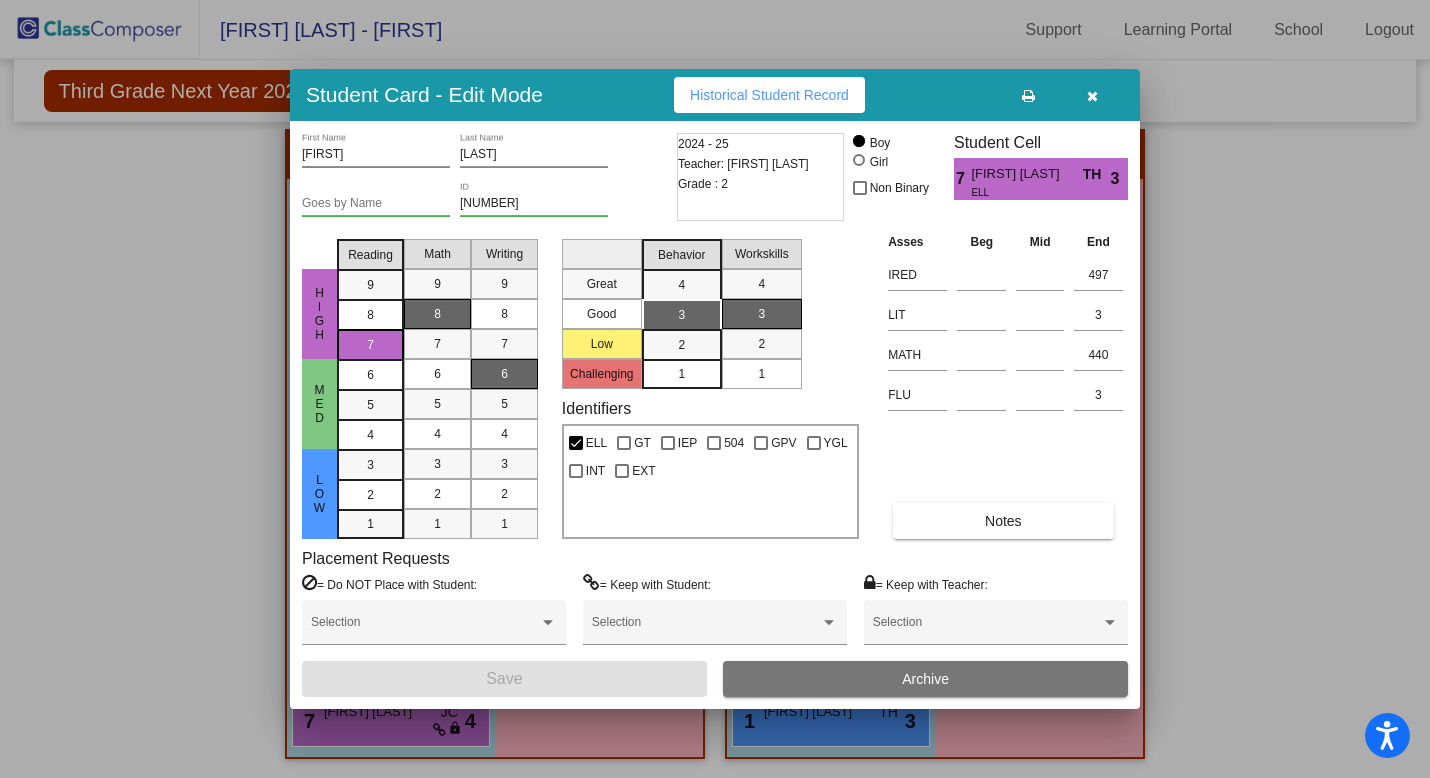 click at bounding box center (1092, 96) 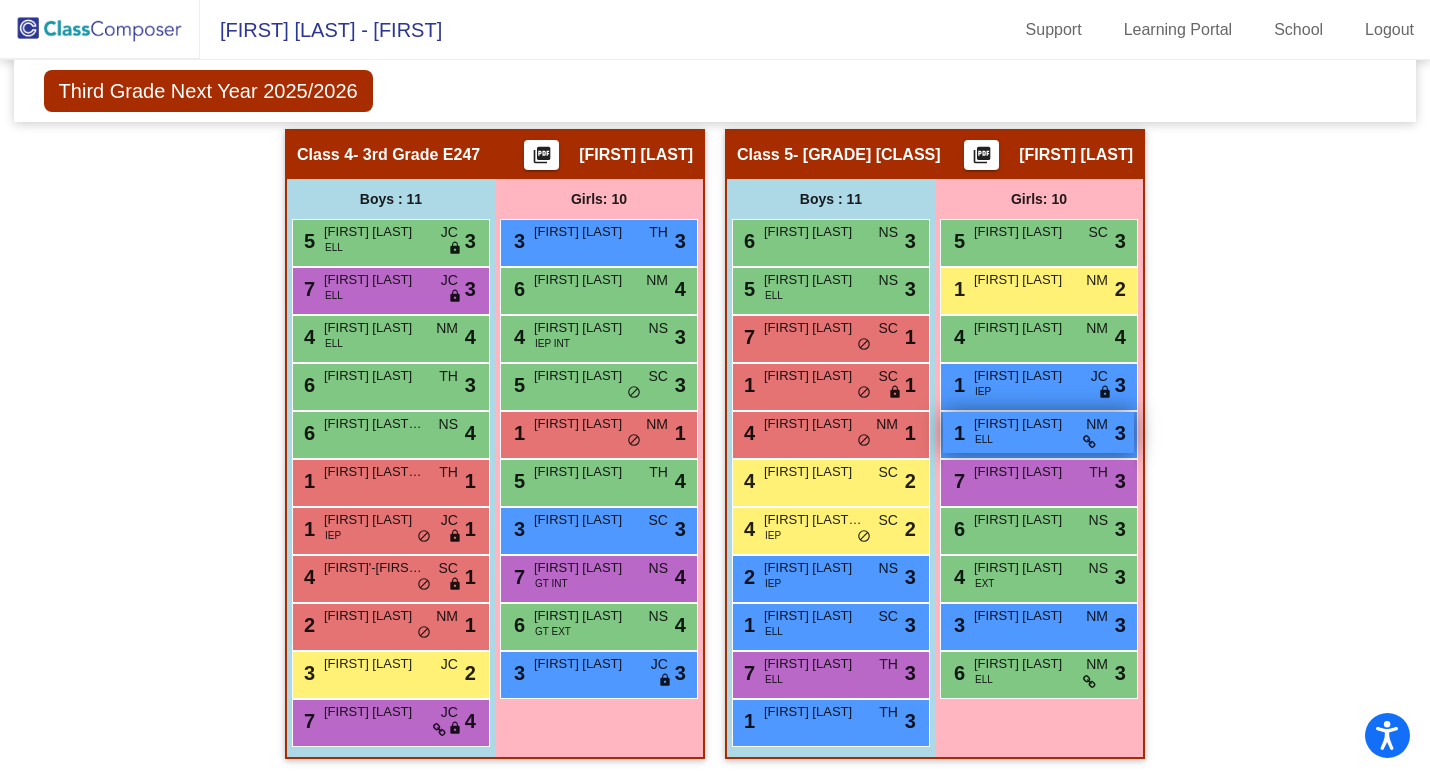 scroll, scrollTop: 0, scrollLeft: 0, axis: both 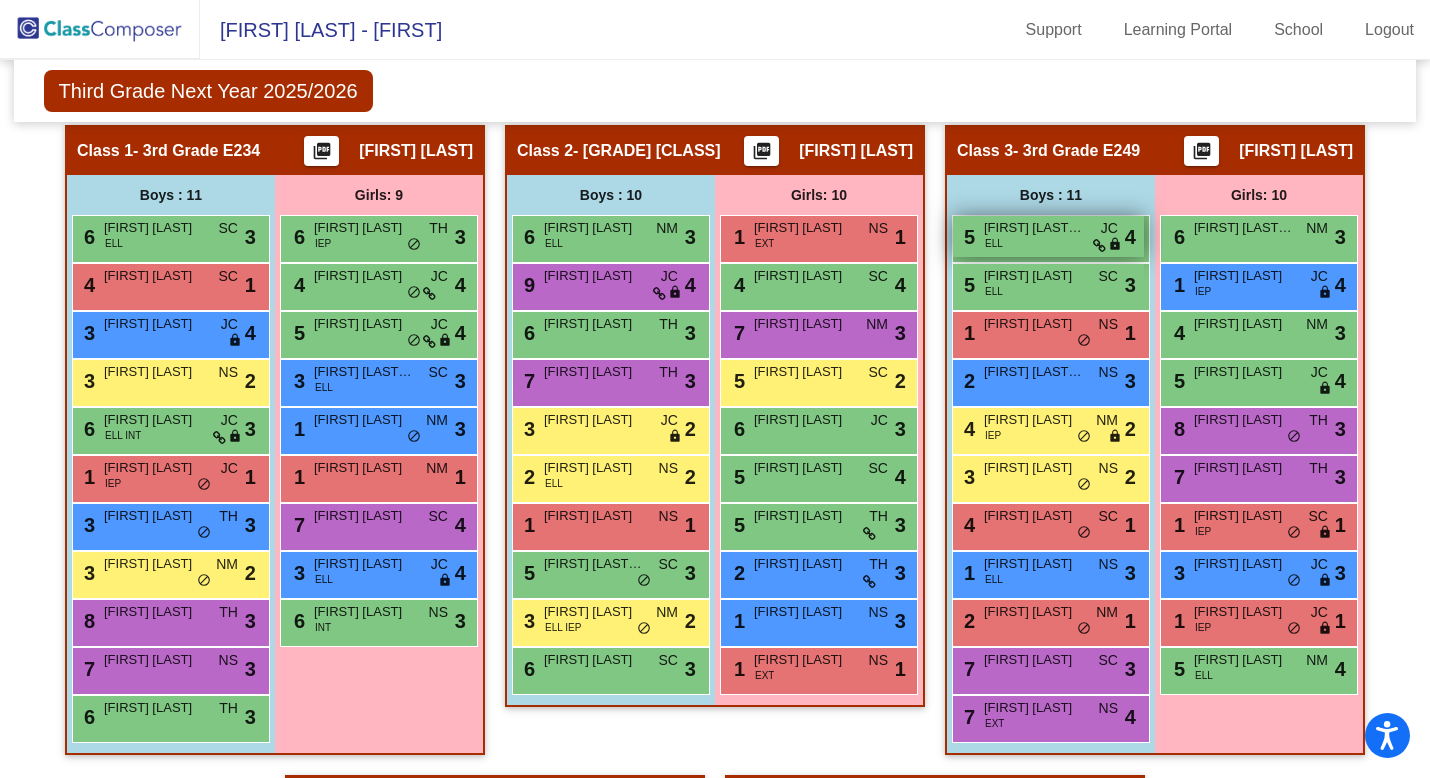 click on "[NUMBER] [FIRST] [LAST] [ACRONYM] [ACRONYM] [ACRONYM] [ACRONYM] [ACRONYM]" at bounding box center (1048, 236) 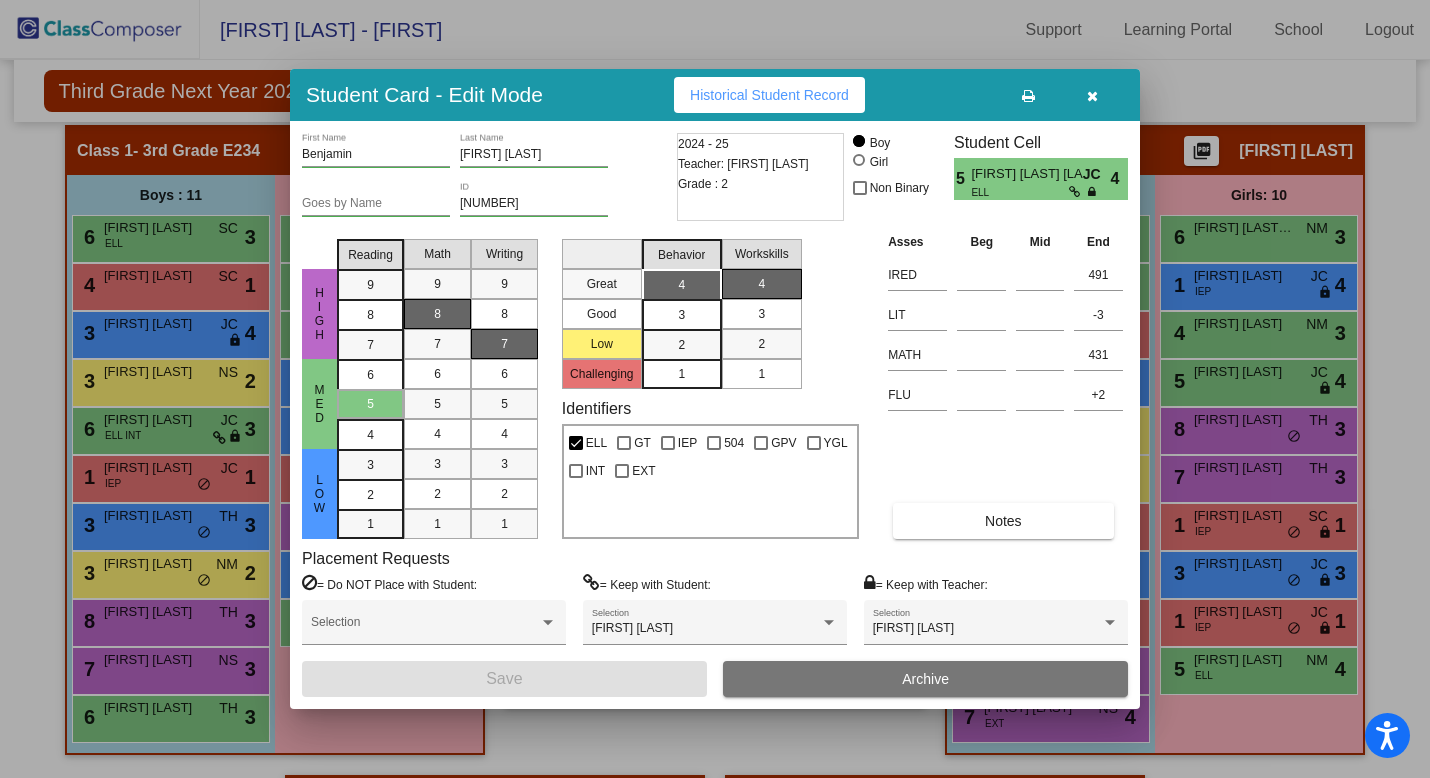 click at bounding box center [715, 389] 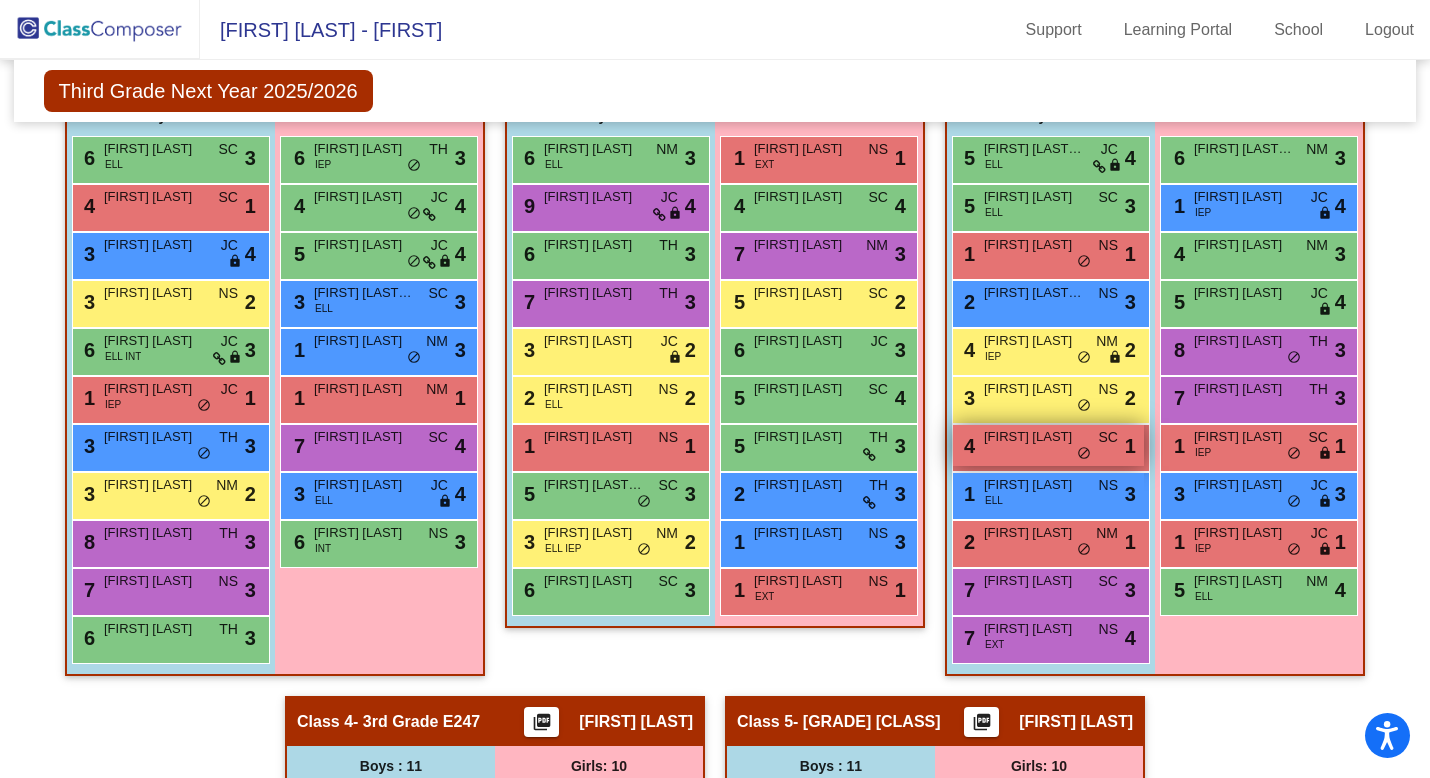 scroll, scrollTop: 601, scrollLeft: 0, axis: vertical 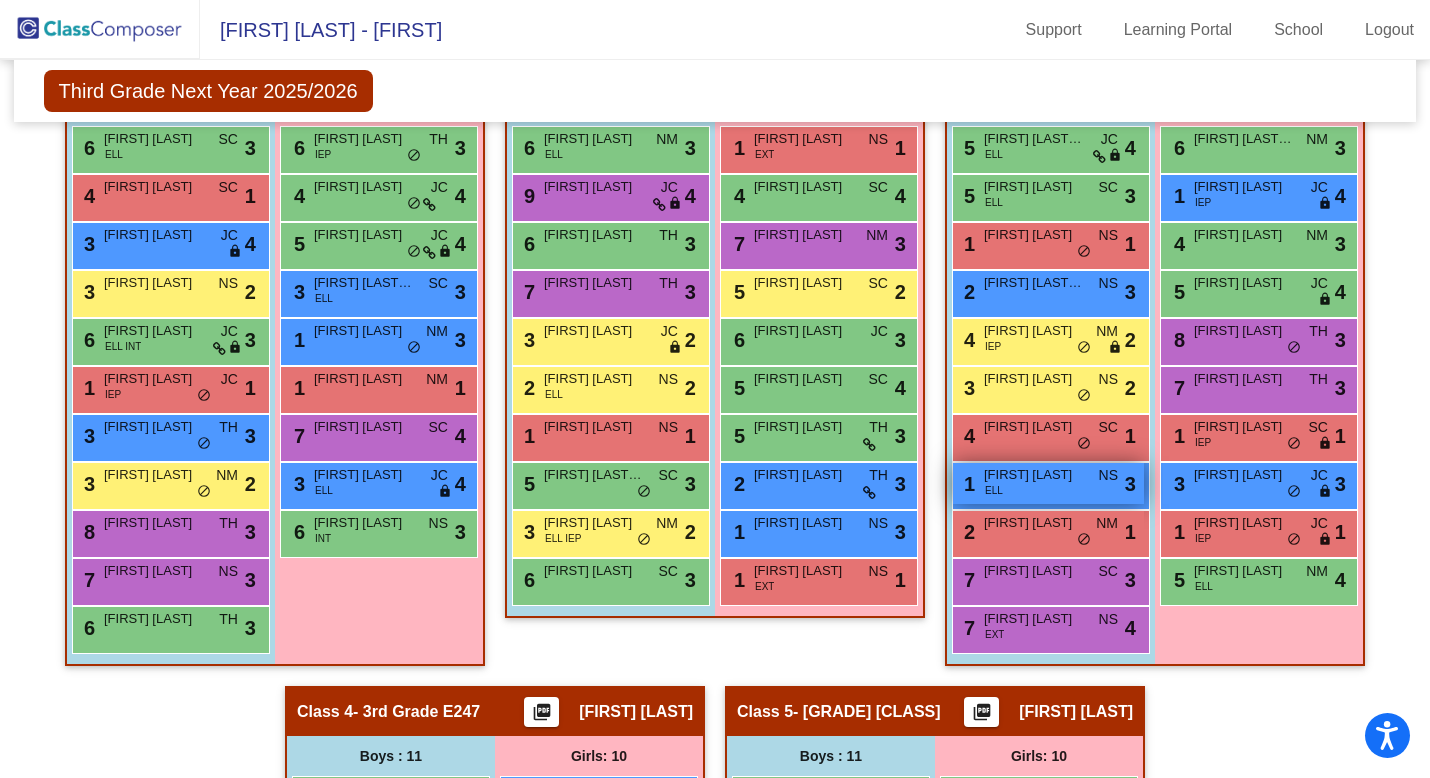 click on "[FIRST] [LAST]" at bounding box center [1034, 475] 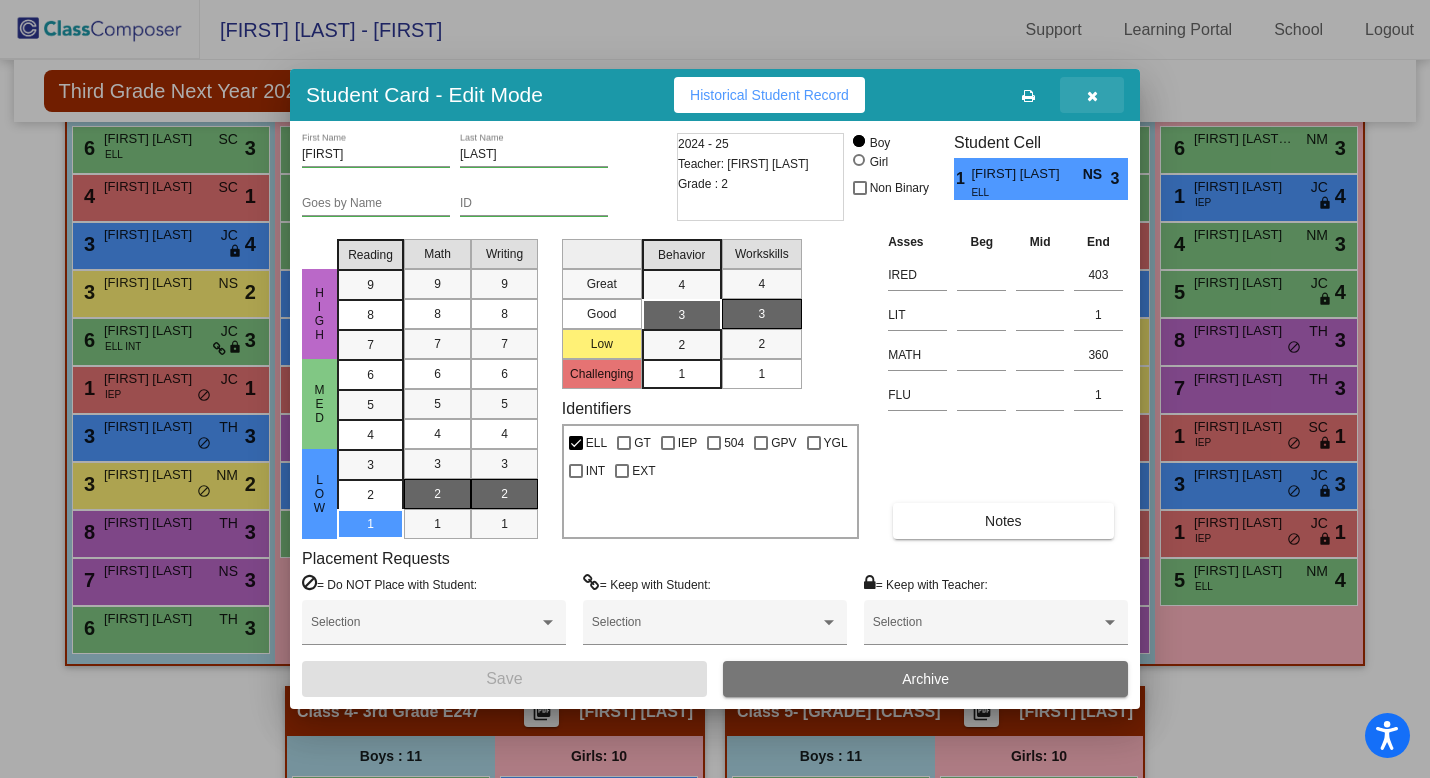 click at bounding box center [1092, 96] 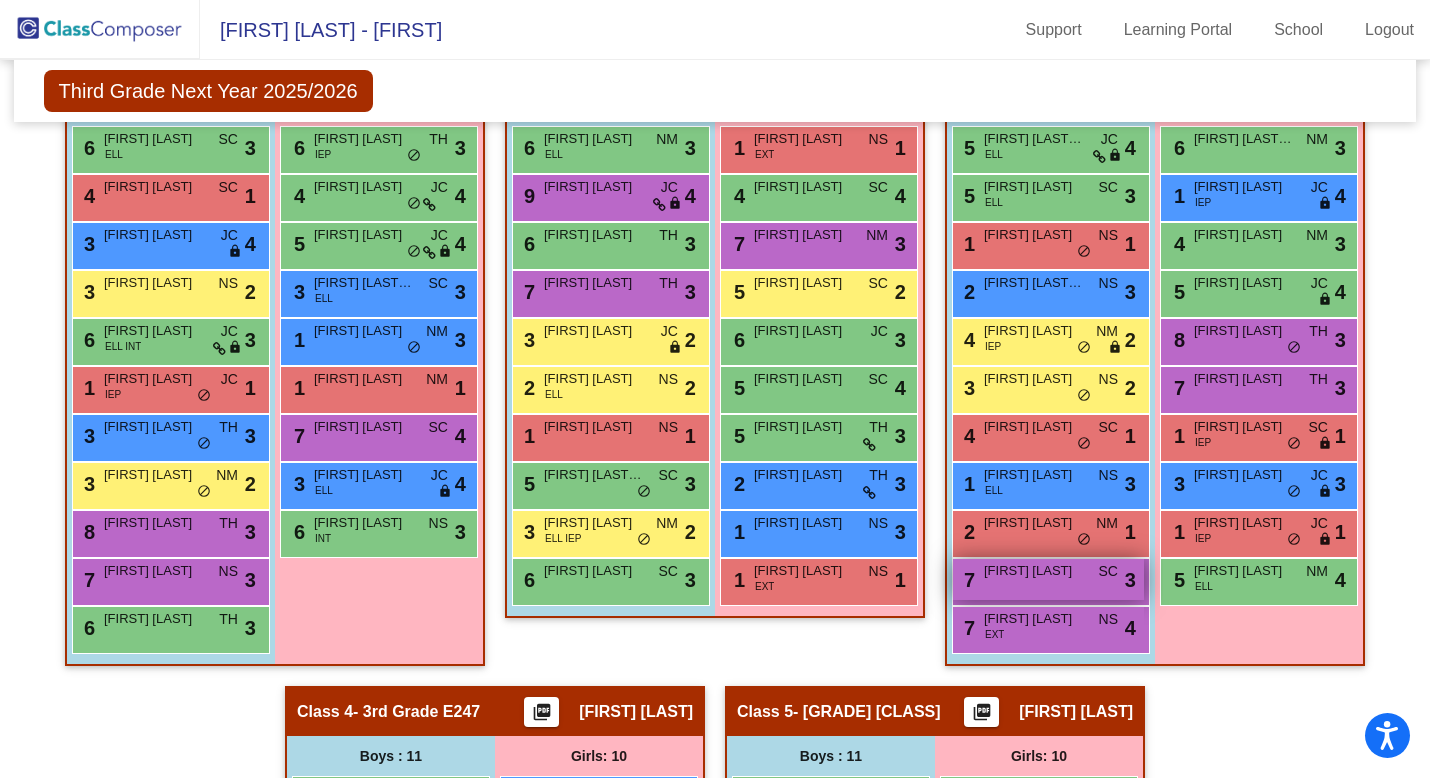click on "[FIRST] [LAST]" at bounding box center (1034, 571) 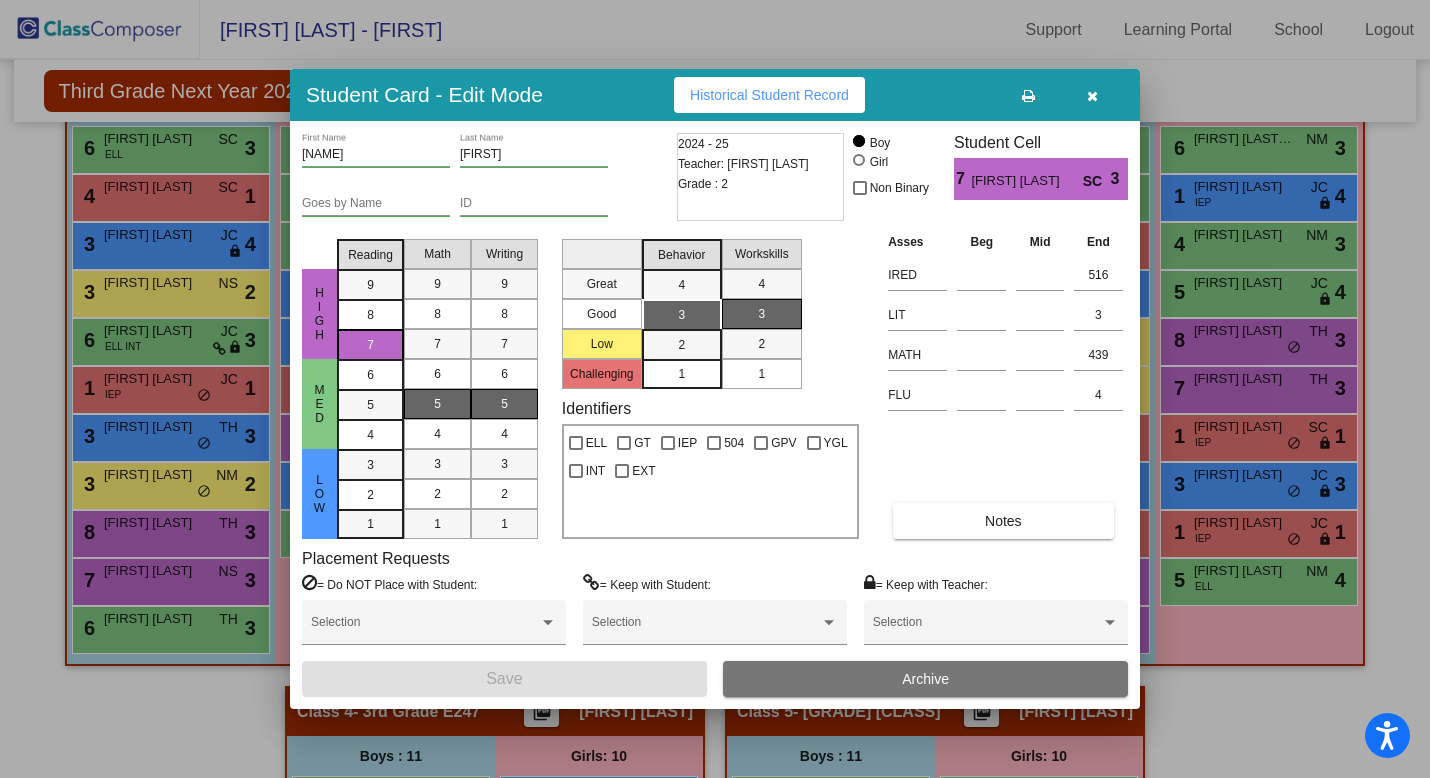 click at bounding box center [1092, 95] 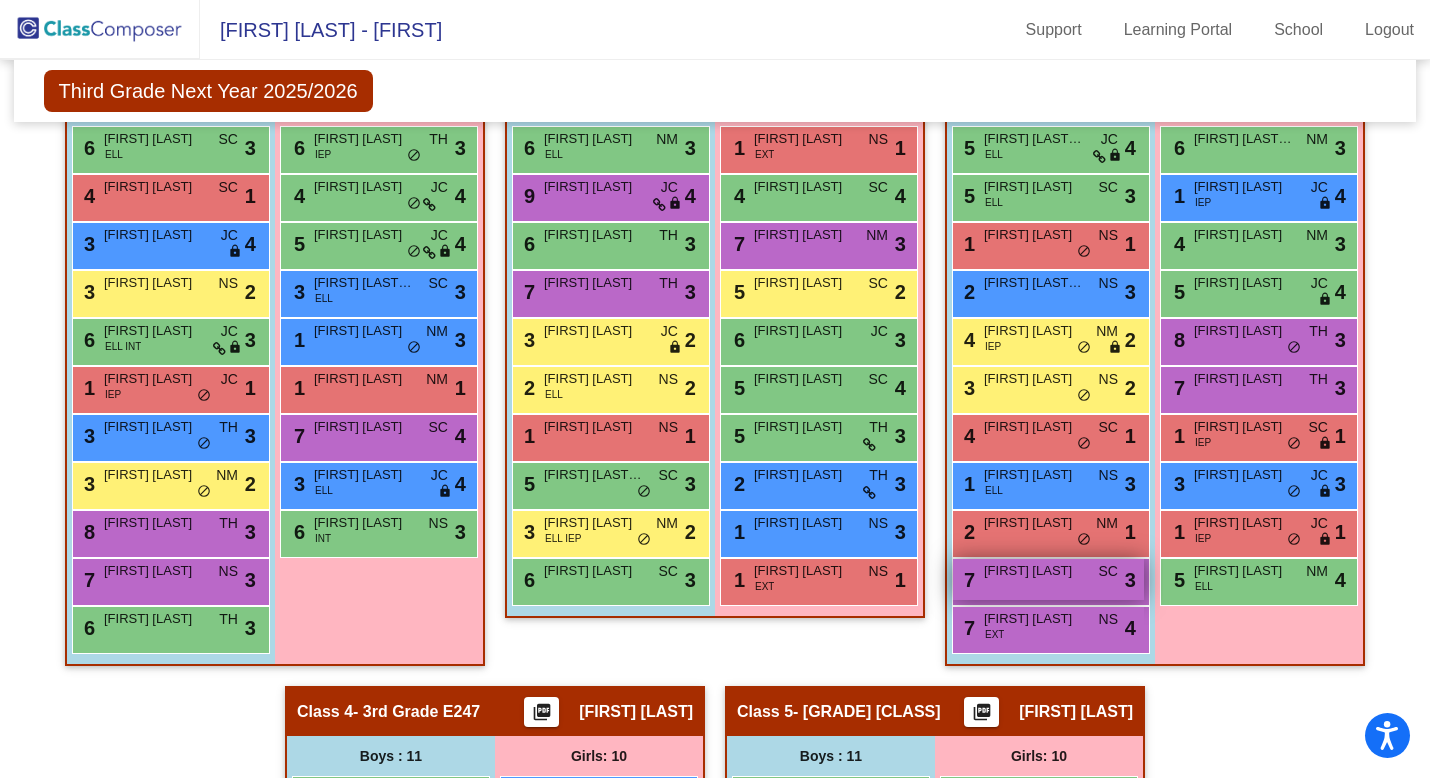 click on "[FIRST] [LAST]" at bounding box center (1034, 571) 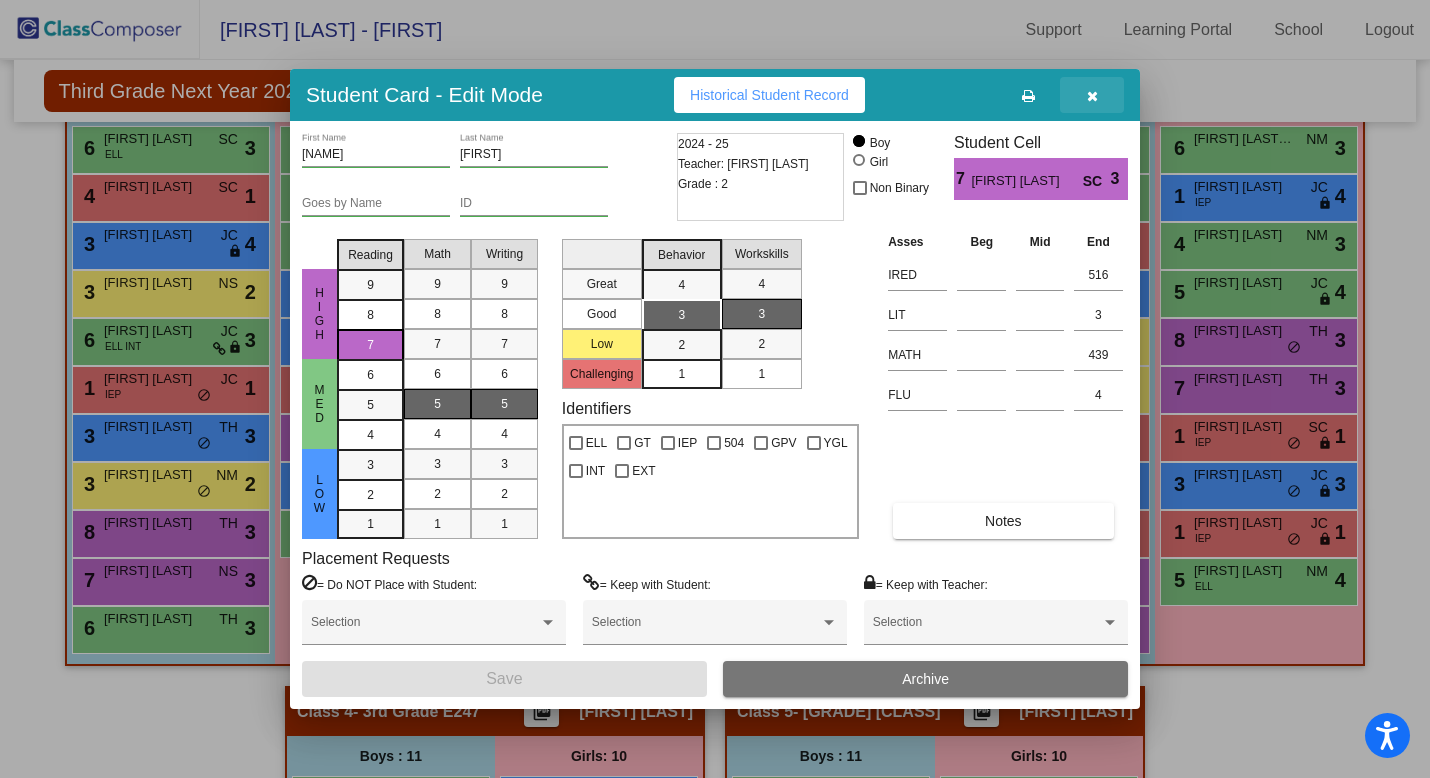 click at bounding box center (1092, 95) 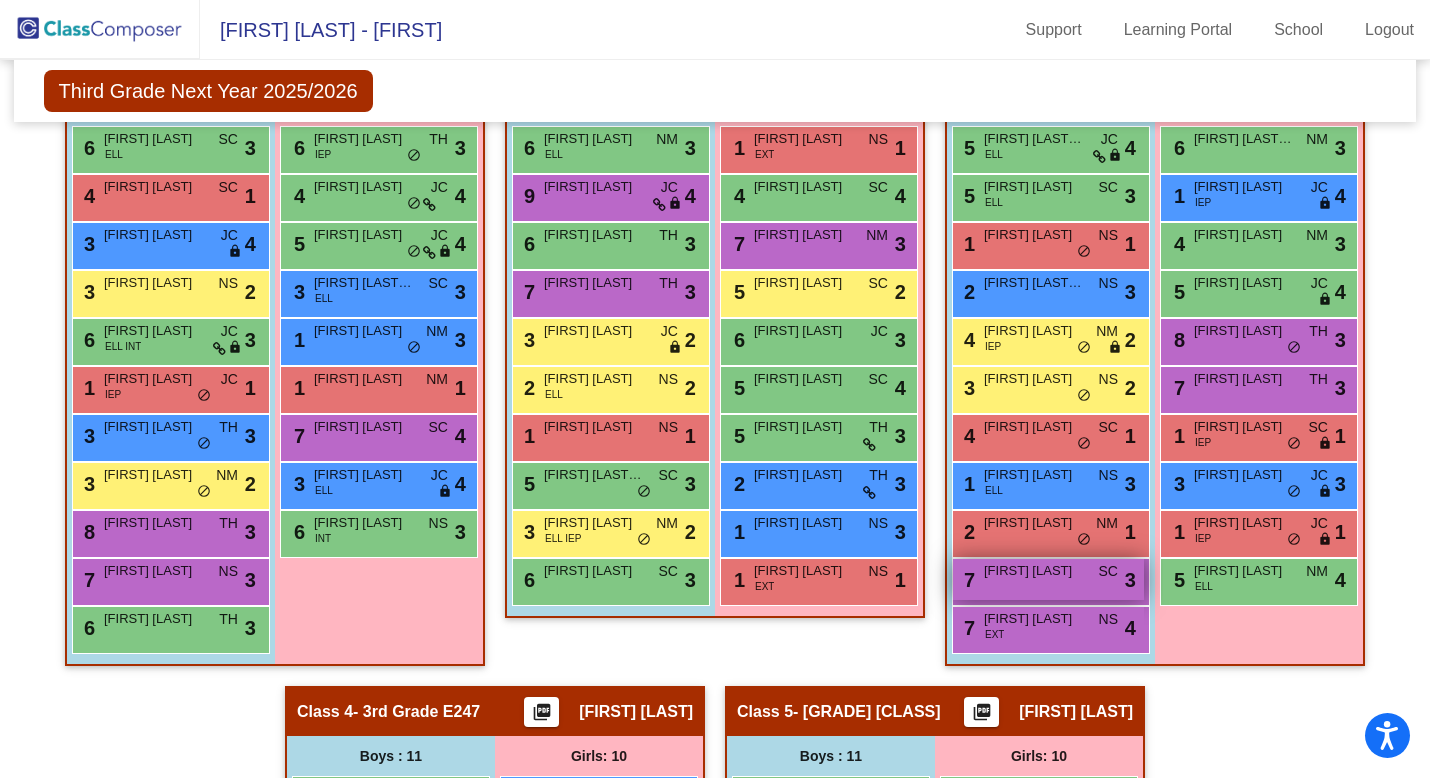 click on "[FIRST] [LAST]" at bounding box center (1034, 571) 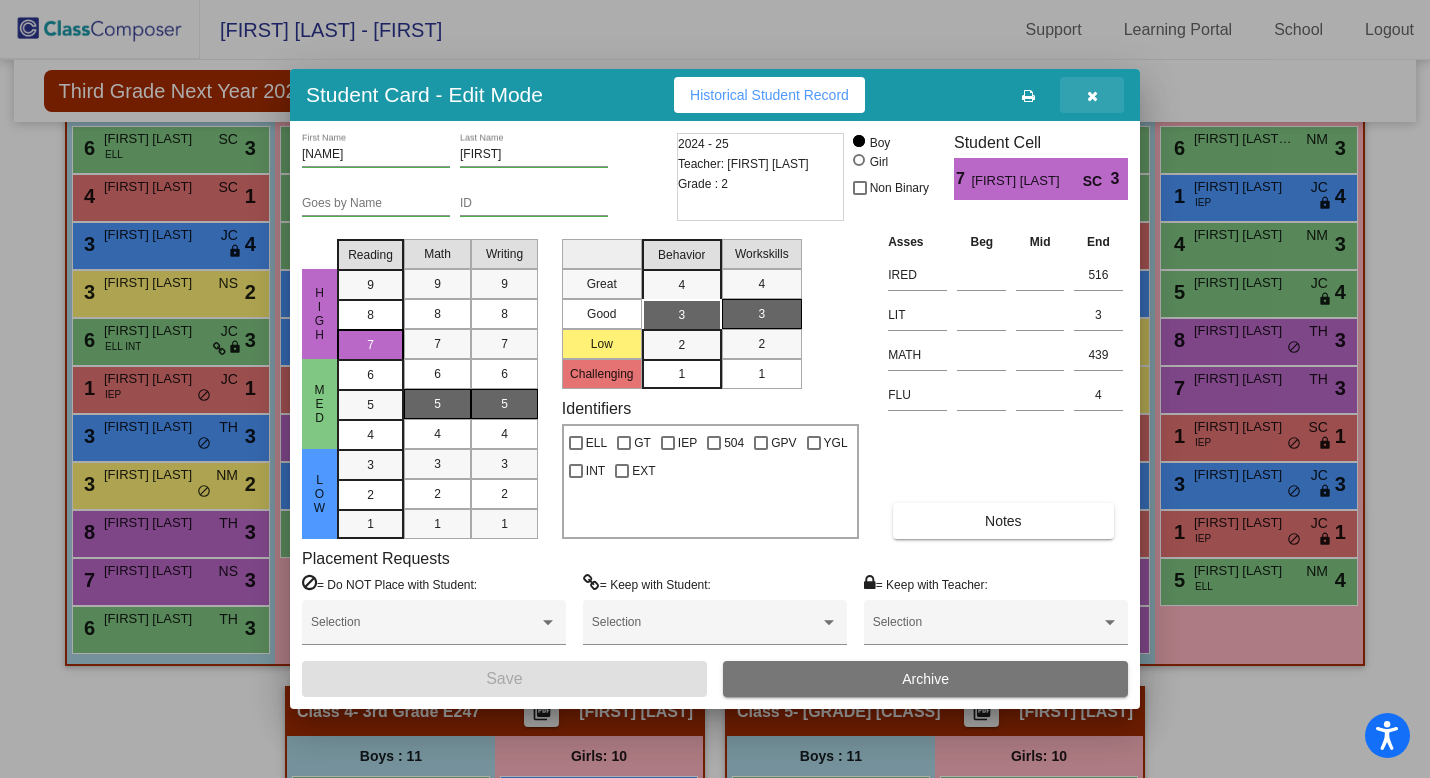 click at bounding box center [1092, 96] 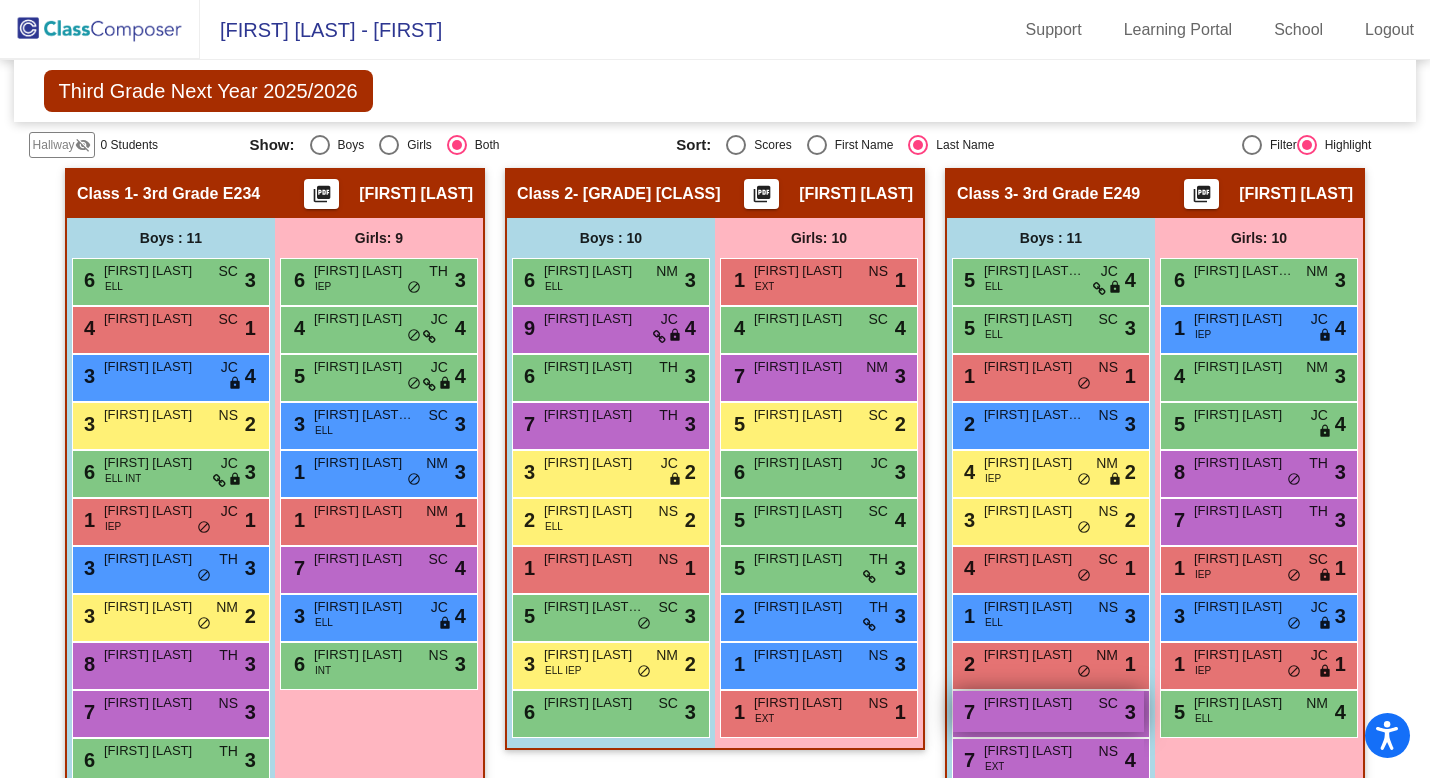scroll, scrollTop: 456, scrollLeft: 0, axis: vertical 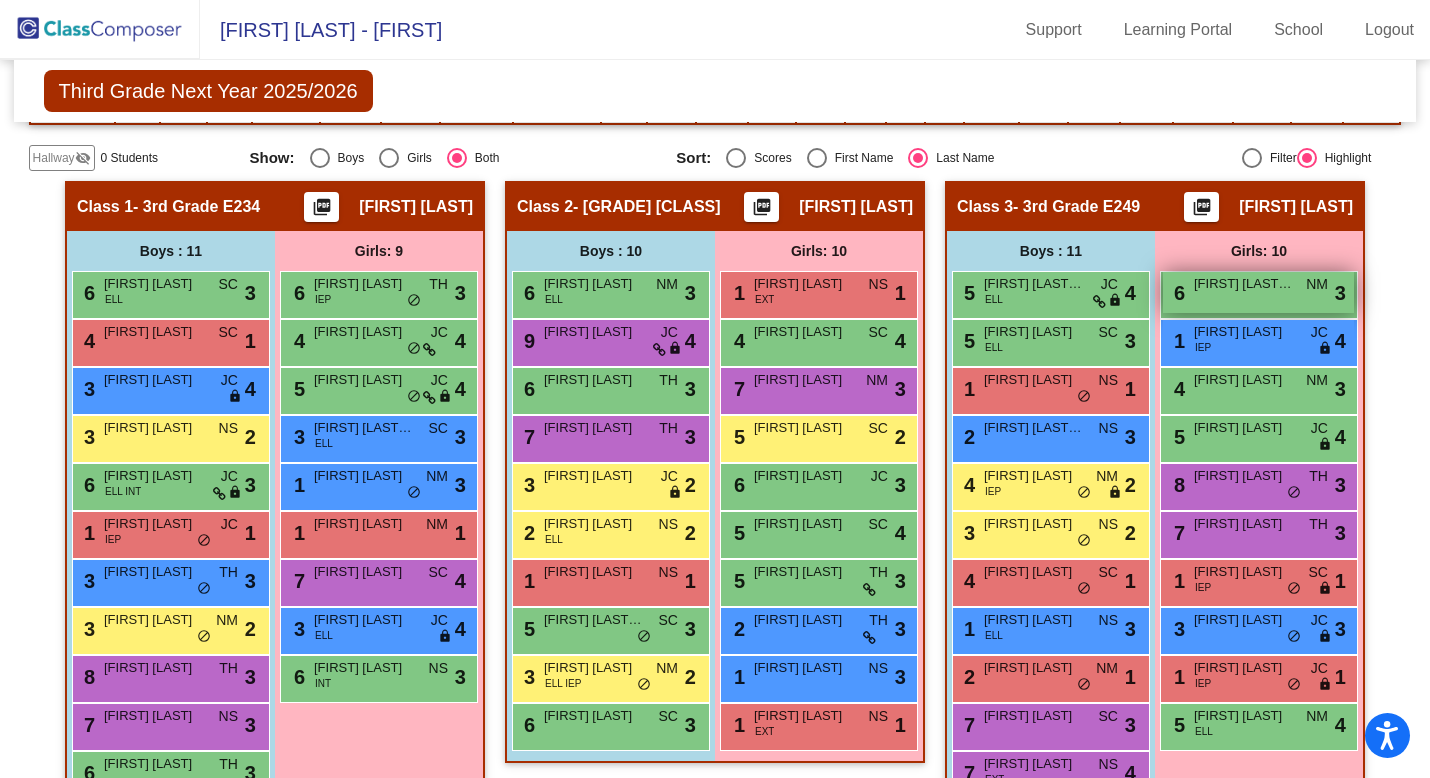 click on "3 [NAME] NM lock do_not_disturb_alt 3" at bounding box center [1258, 292] 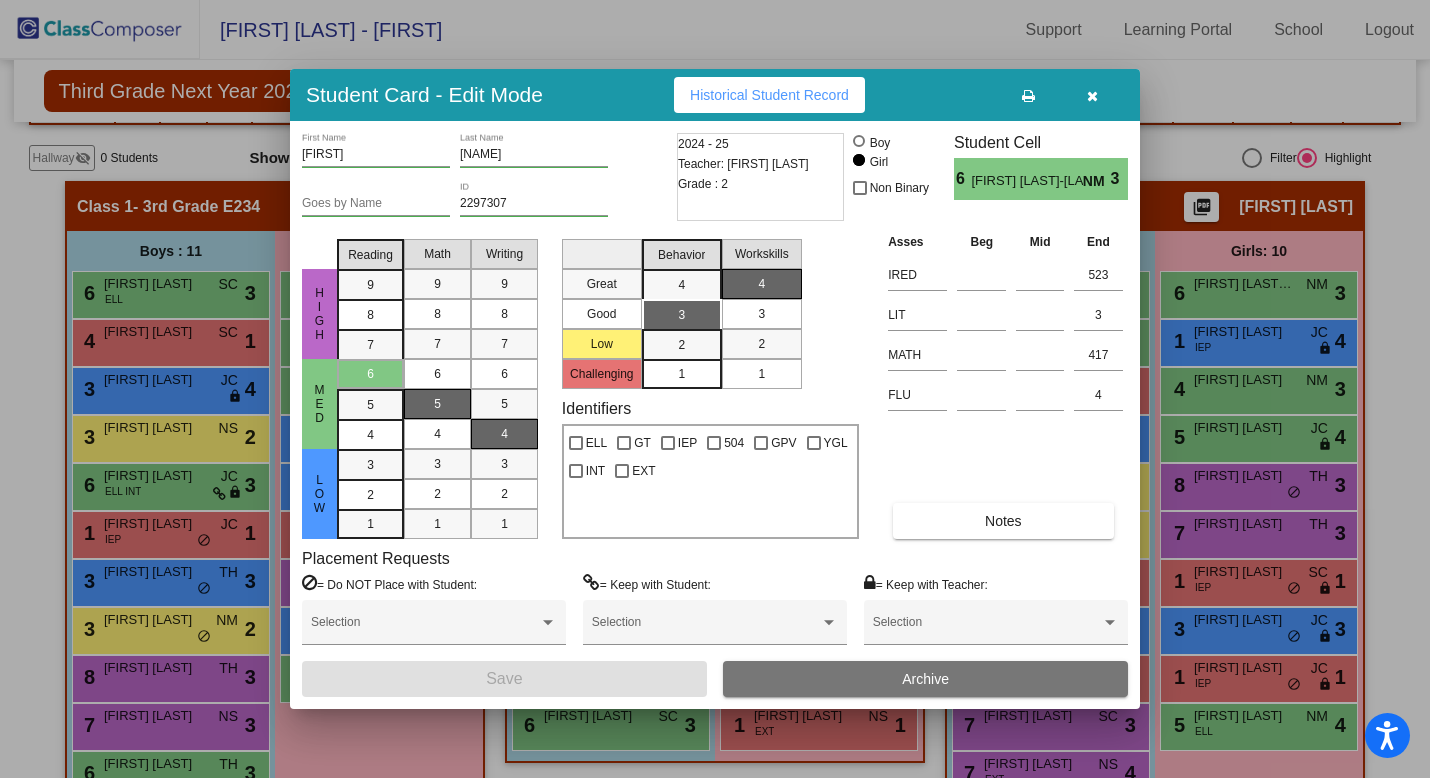 click at bounding box center (1092, 96) 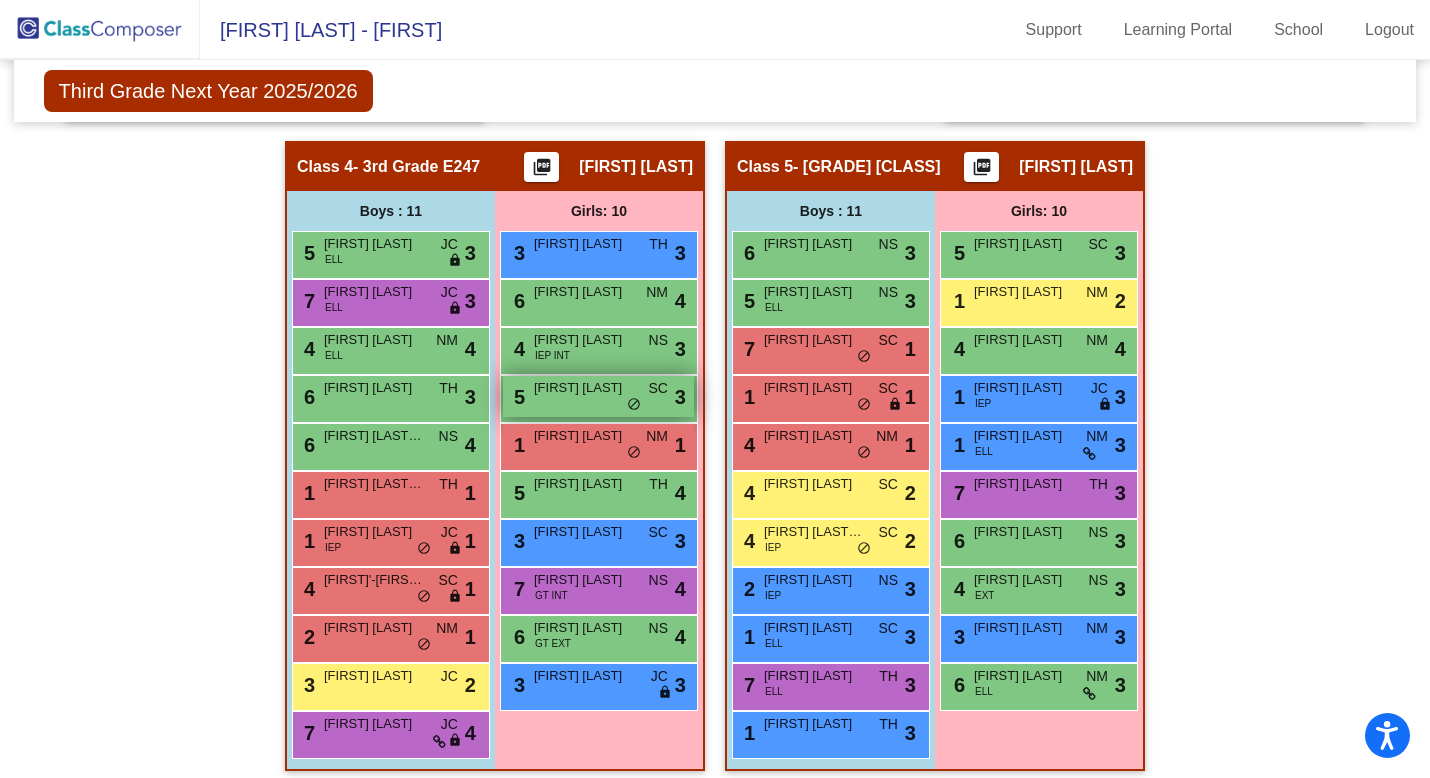 scroll, scrollTop: 1158, scrollLeft: 0, axis: vertical 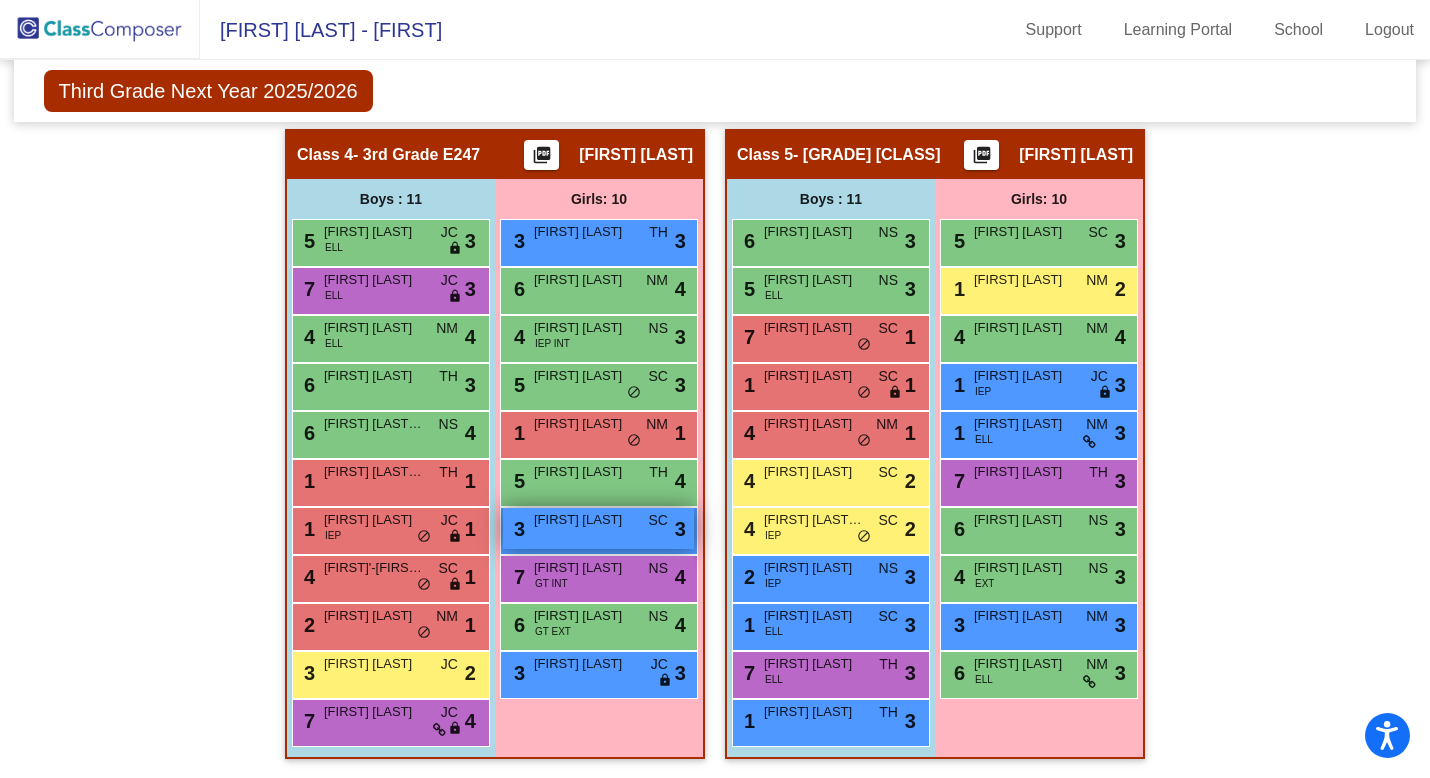 click on "[FIRST] [LAST]" at bounding box center [584, 520] 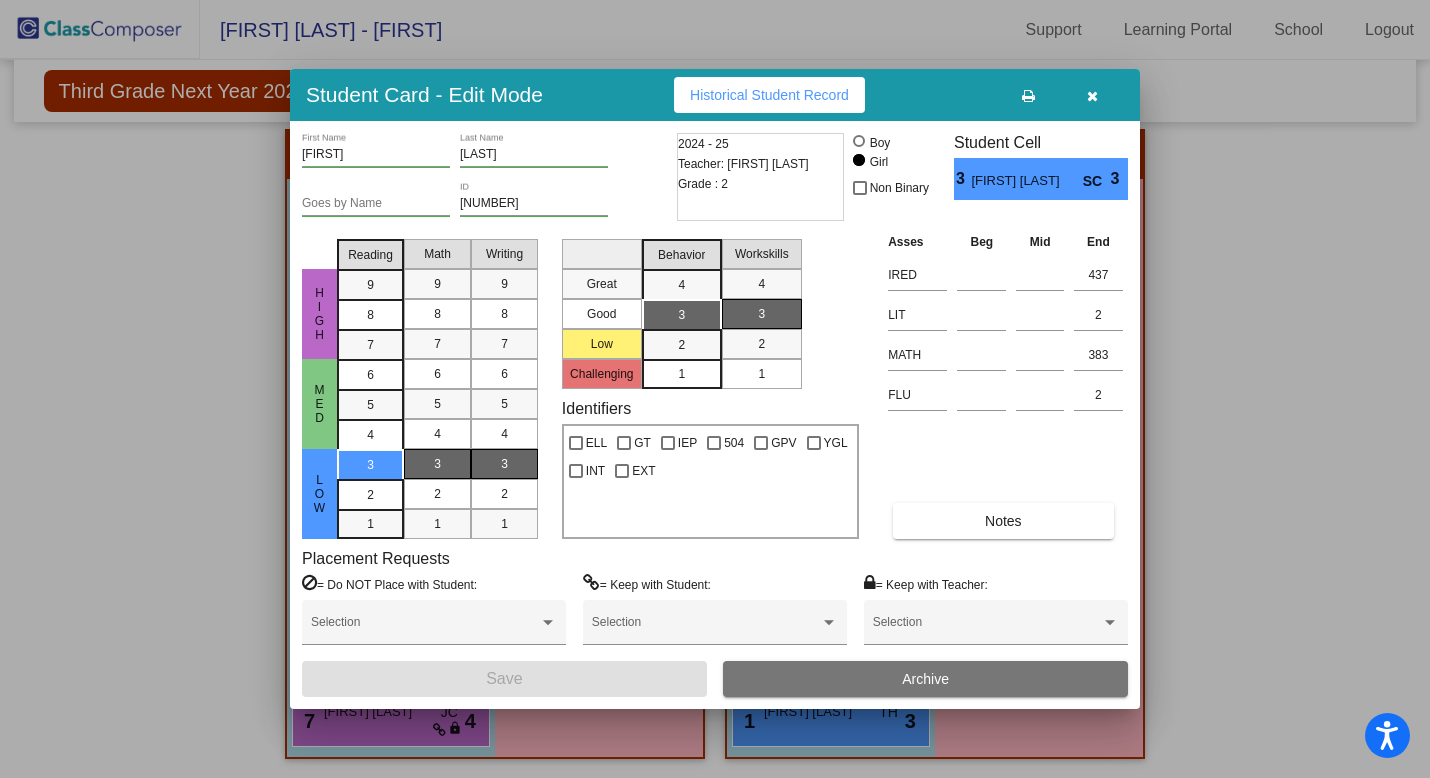 click at bounding box center (1092, 96) 